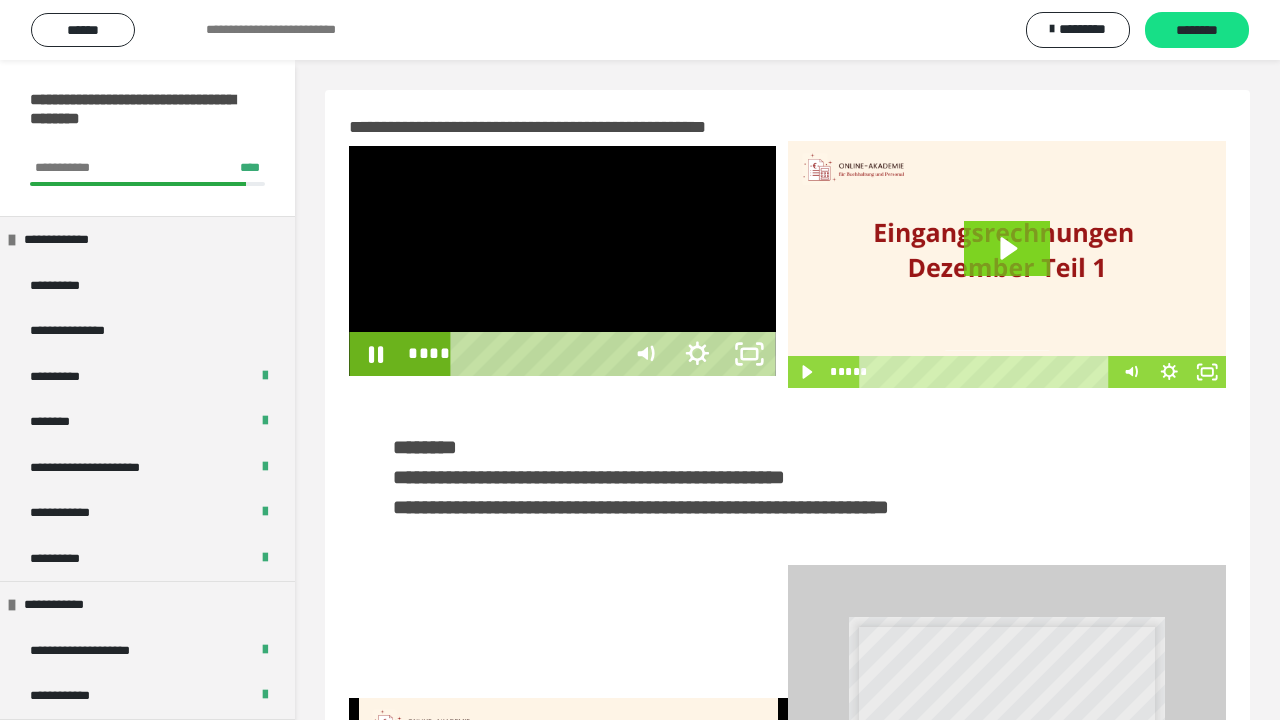 scroll, scrollTop: 0, scrollLeft: 0, axis: both 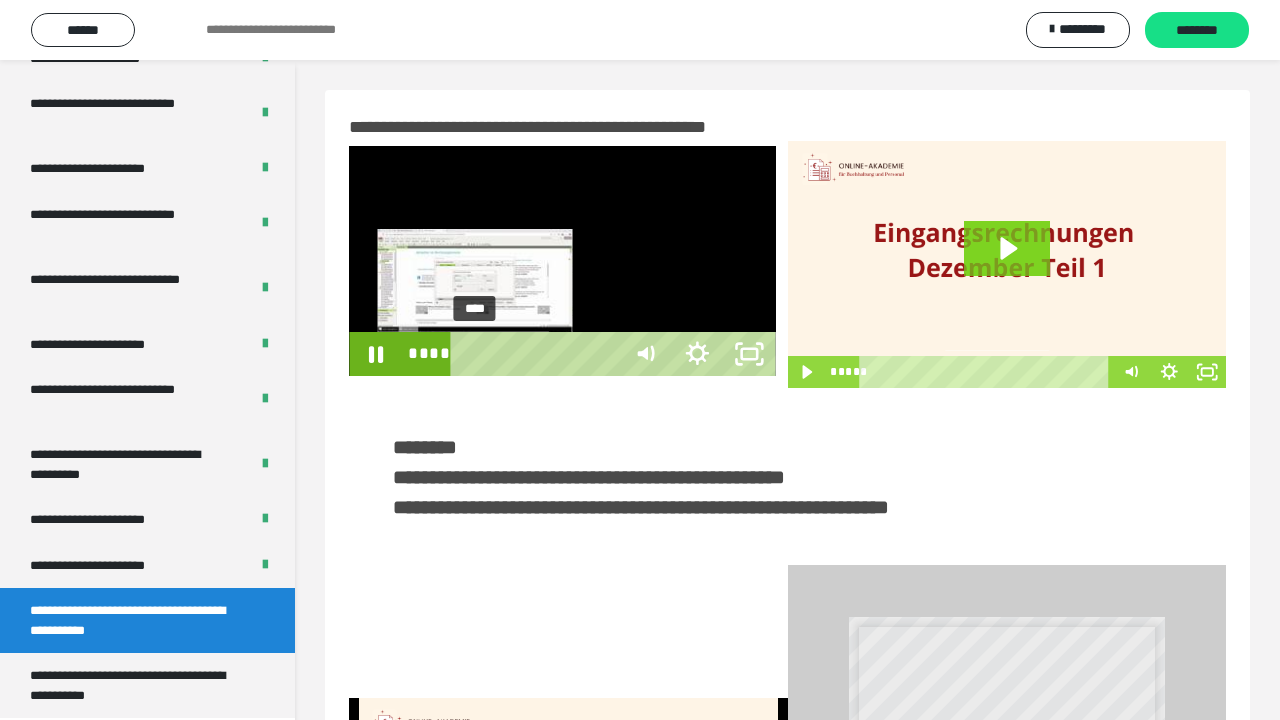 click on "****" at bounding box center [538, 354] 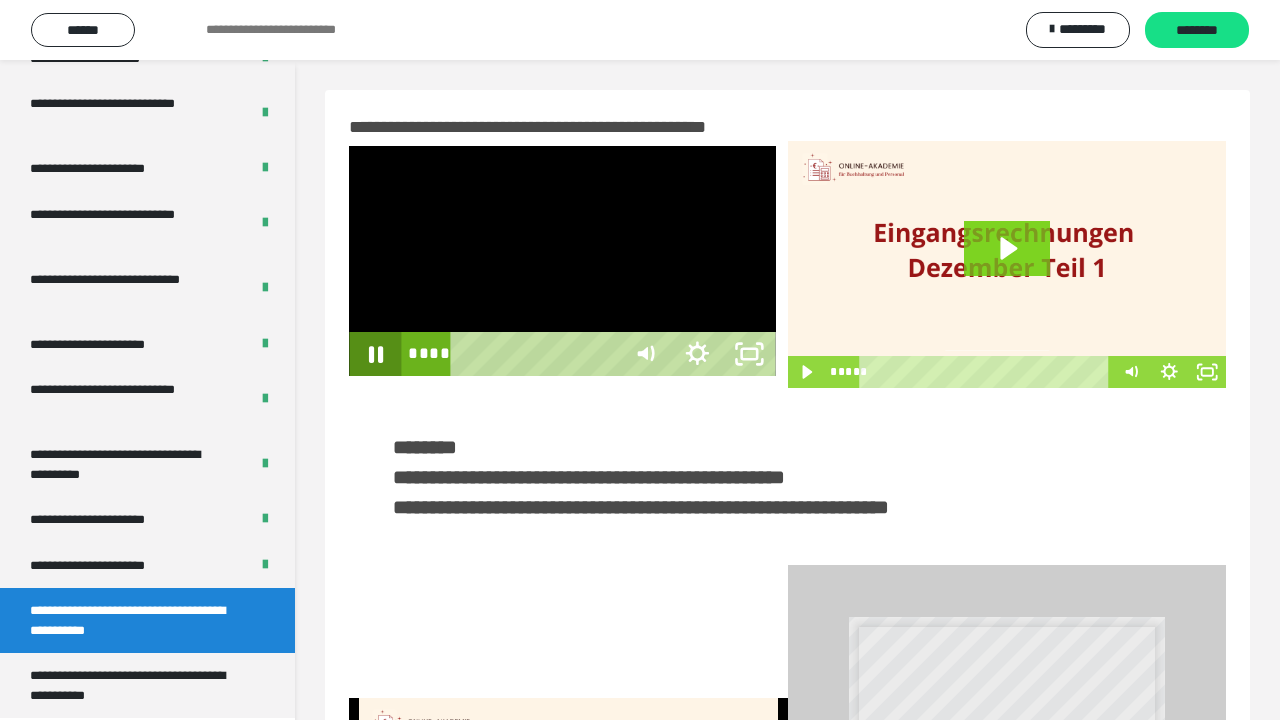 click 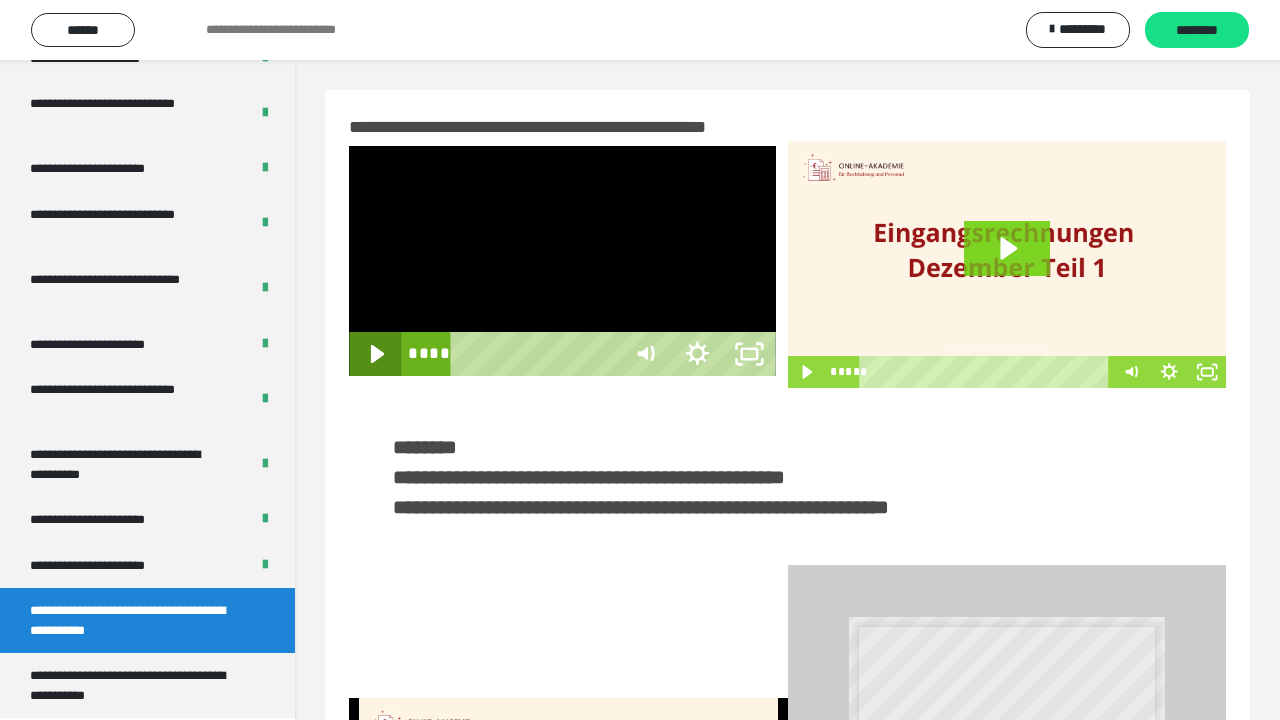 drag, startPoint x: 33, startPoint y: 692, endPoint x: 354, endPoint y: 307, distance: 501.2644 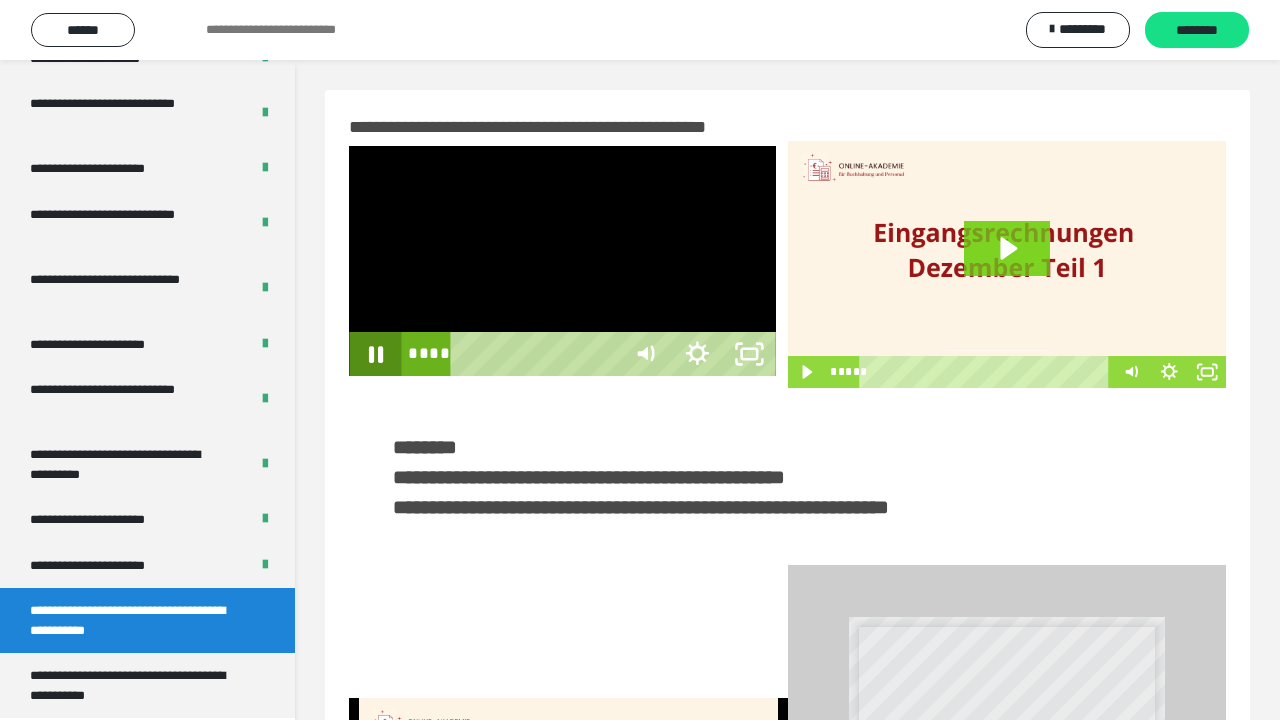 click 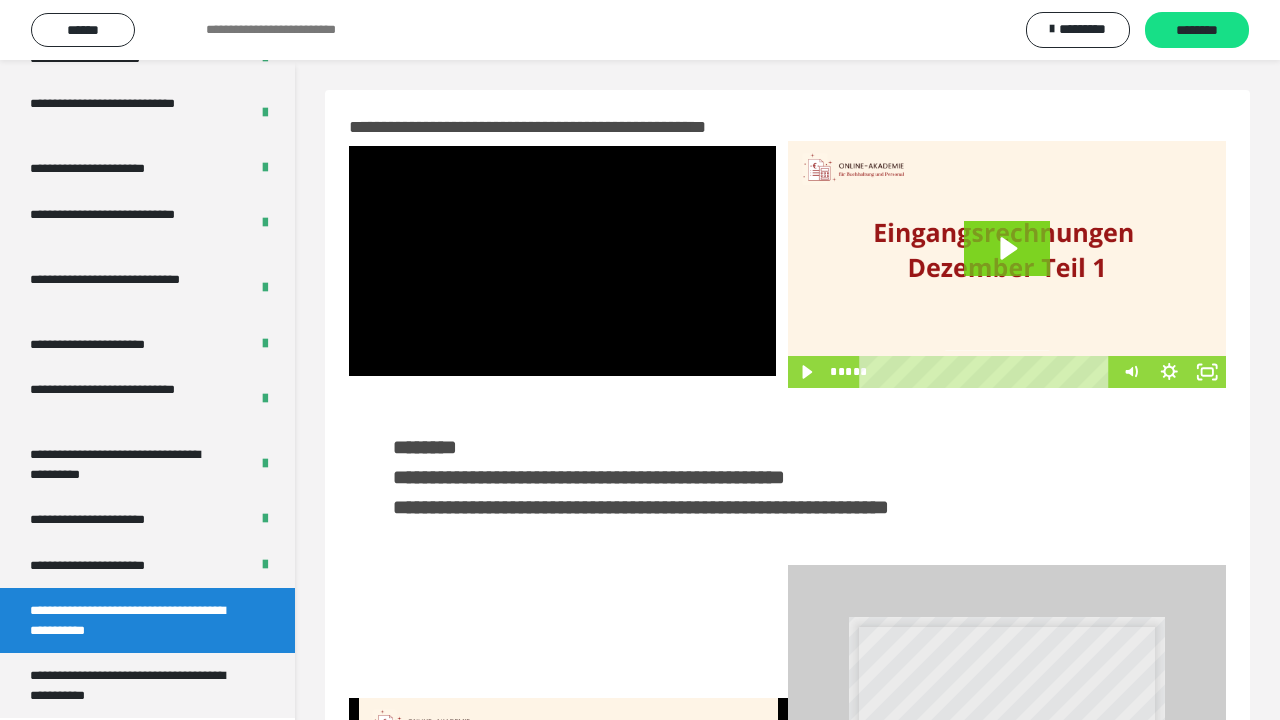 click at bounding box center [562, 260] 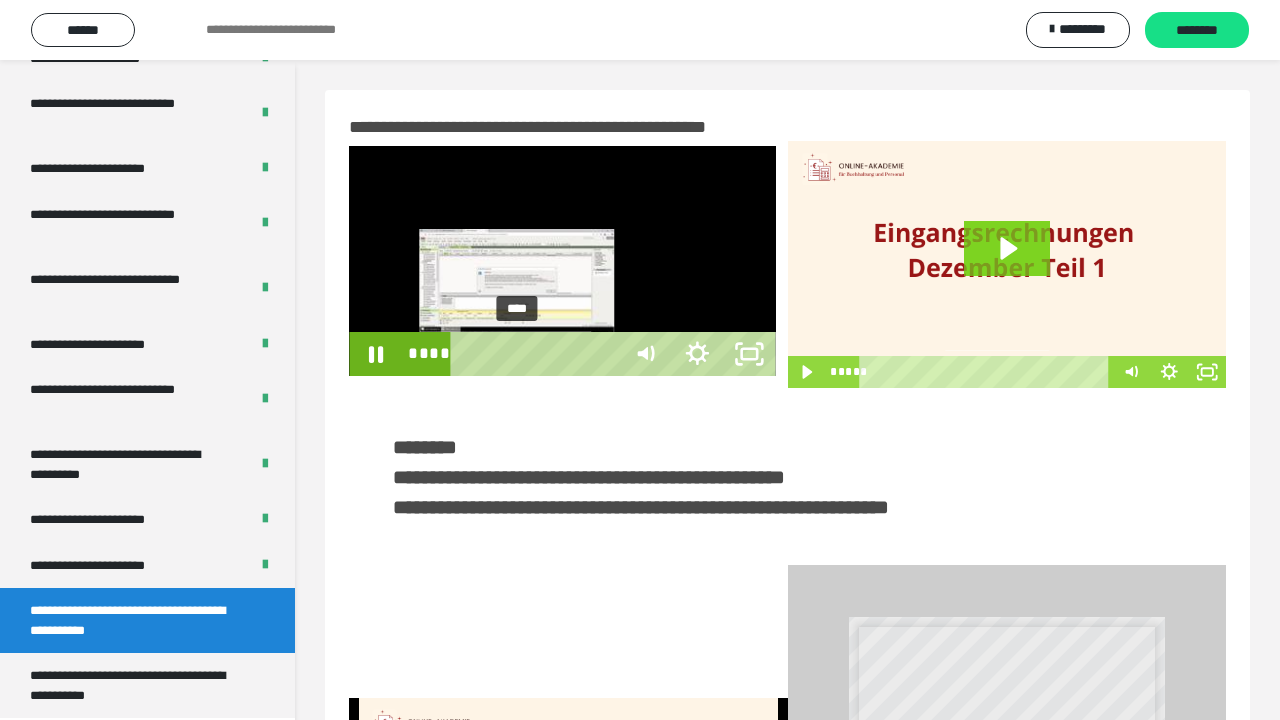 click on "****" at bounding box center (538, 354) 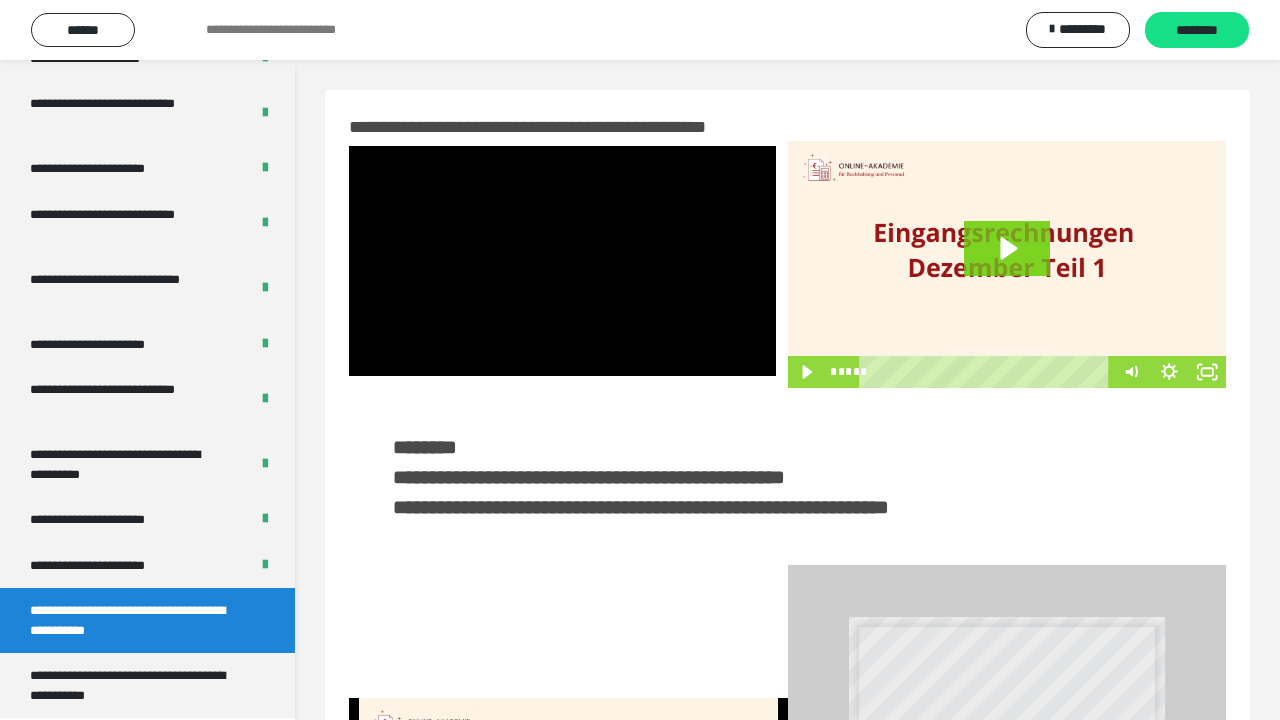 click at bounding box center [562, 260] 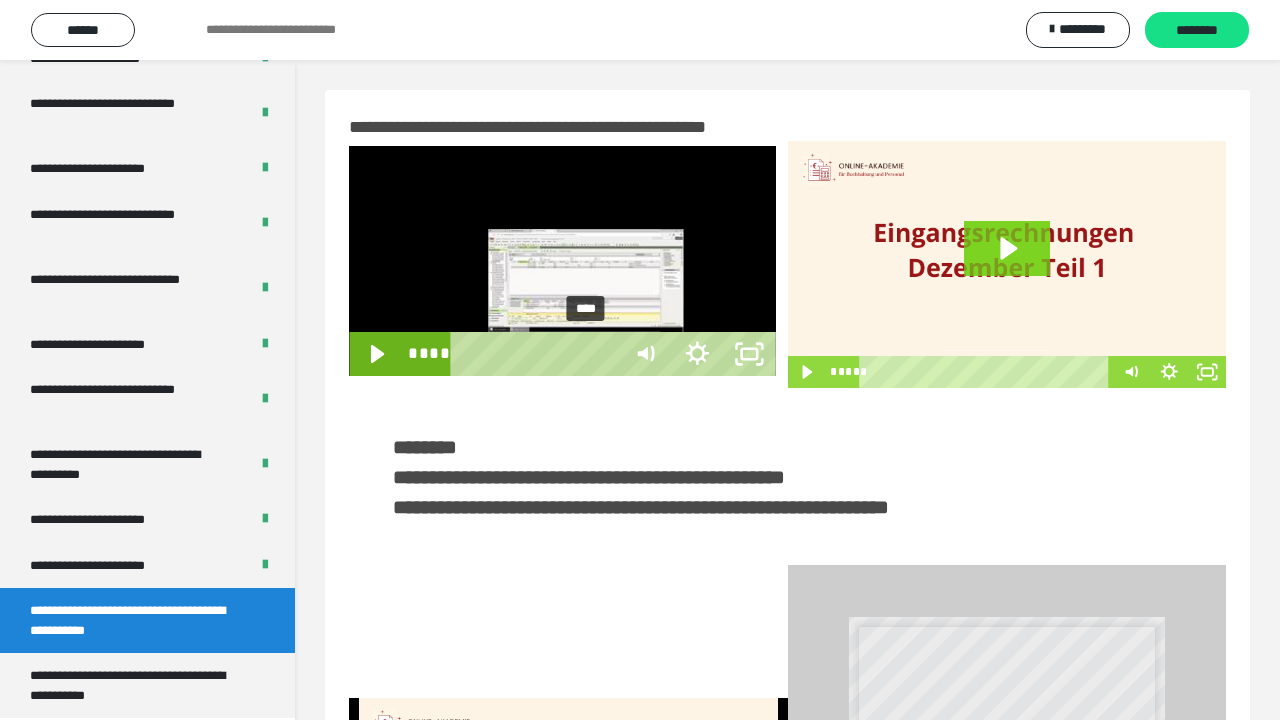 click on "****" at bounding box center [538, 354] 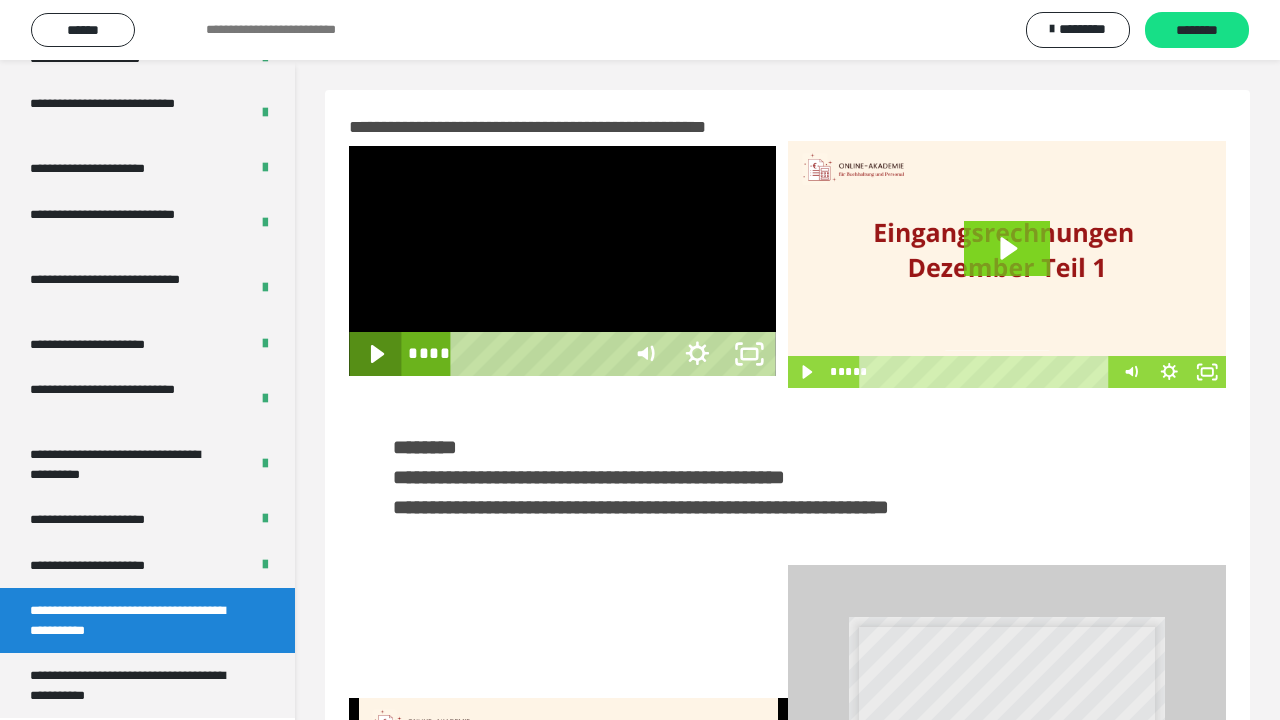 click 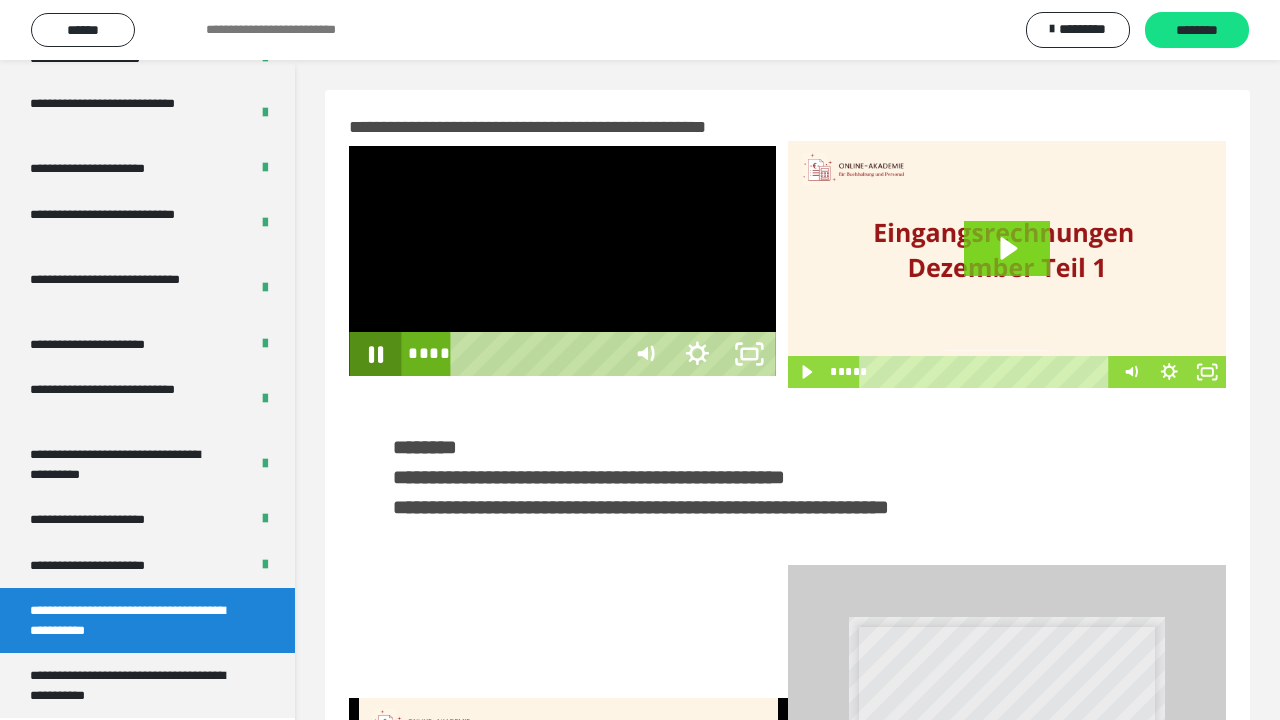 click 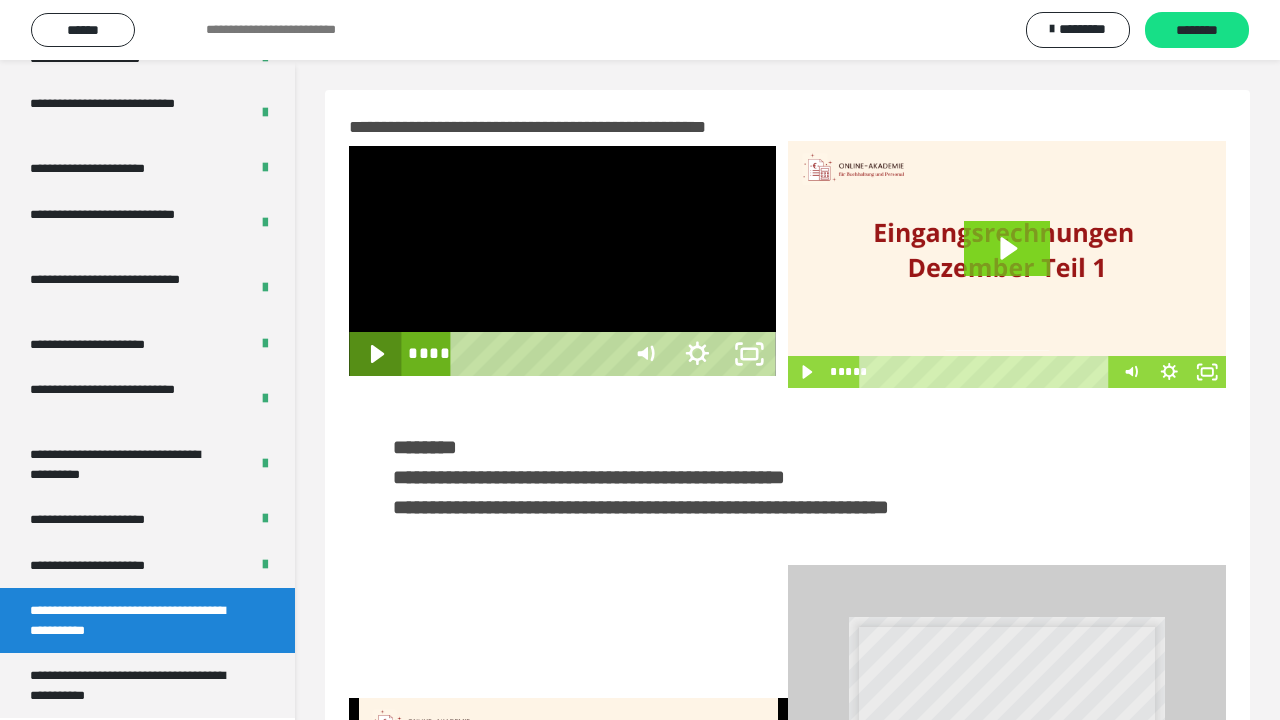 click 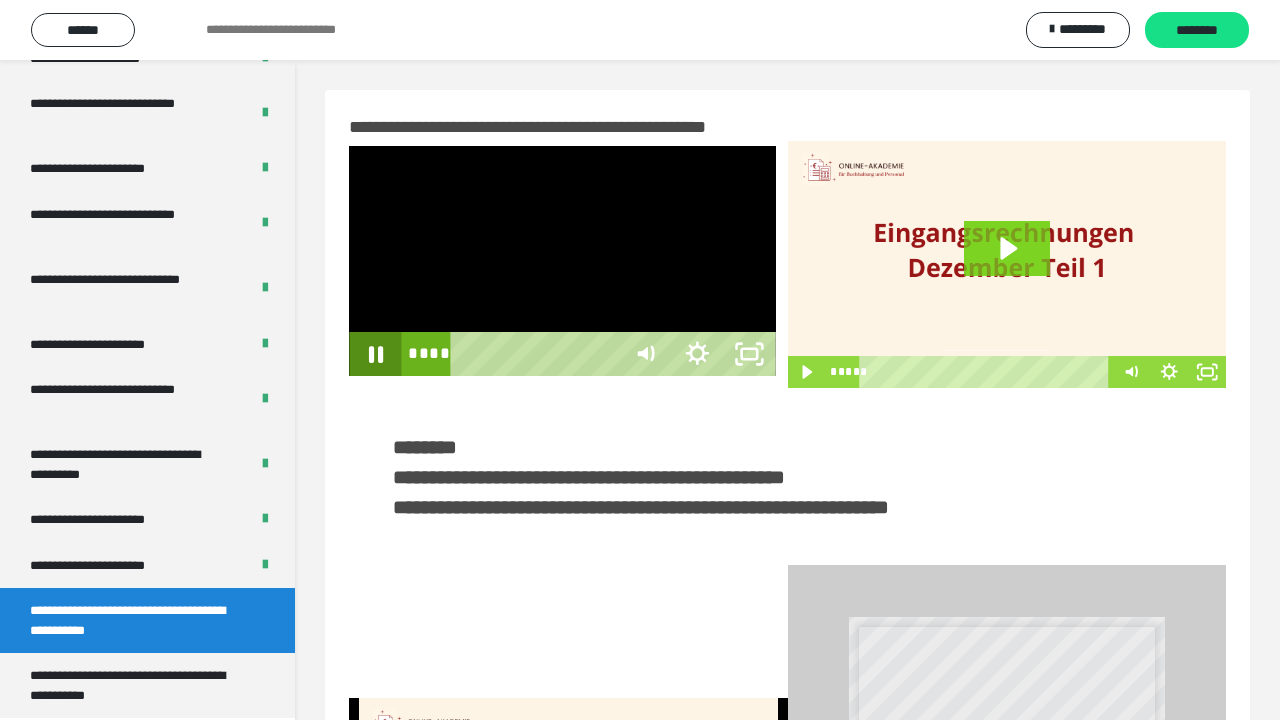drag, startPoint x: 12, startPoint y: 692, endPoint x: 40, endPoint y: 718, distance: 38.209946 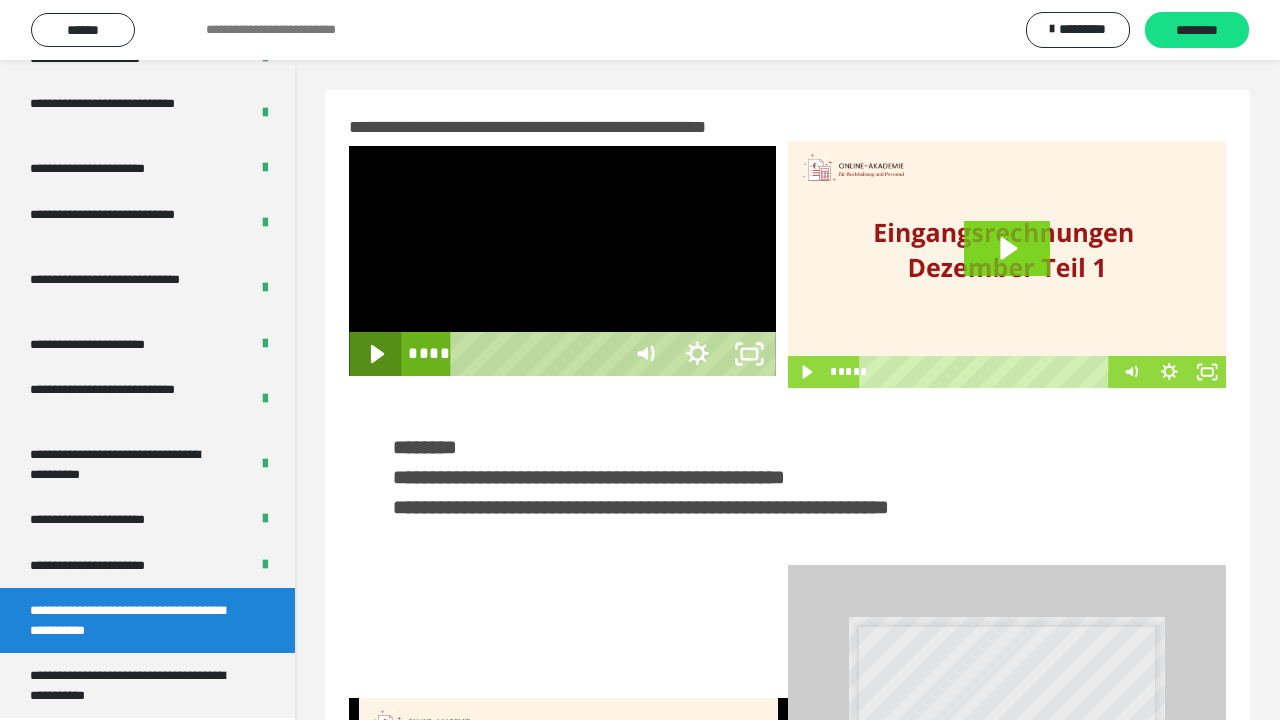 click 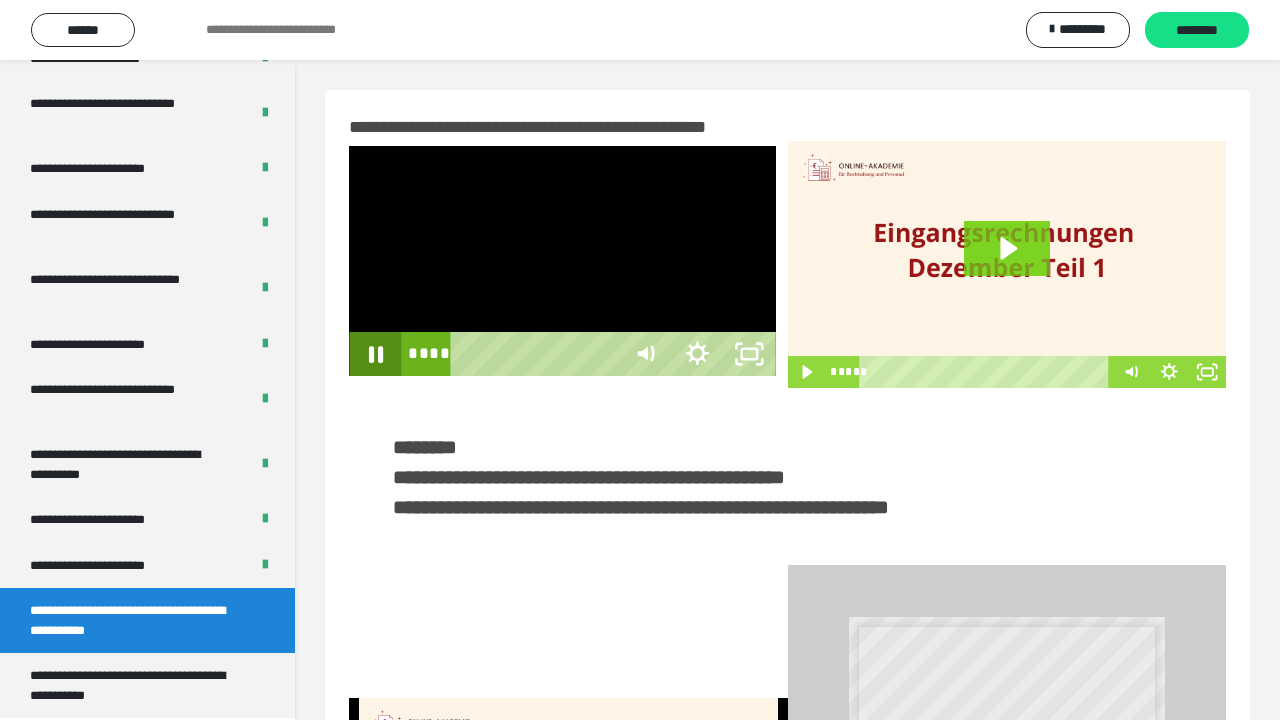 click 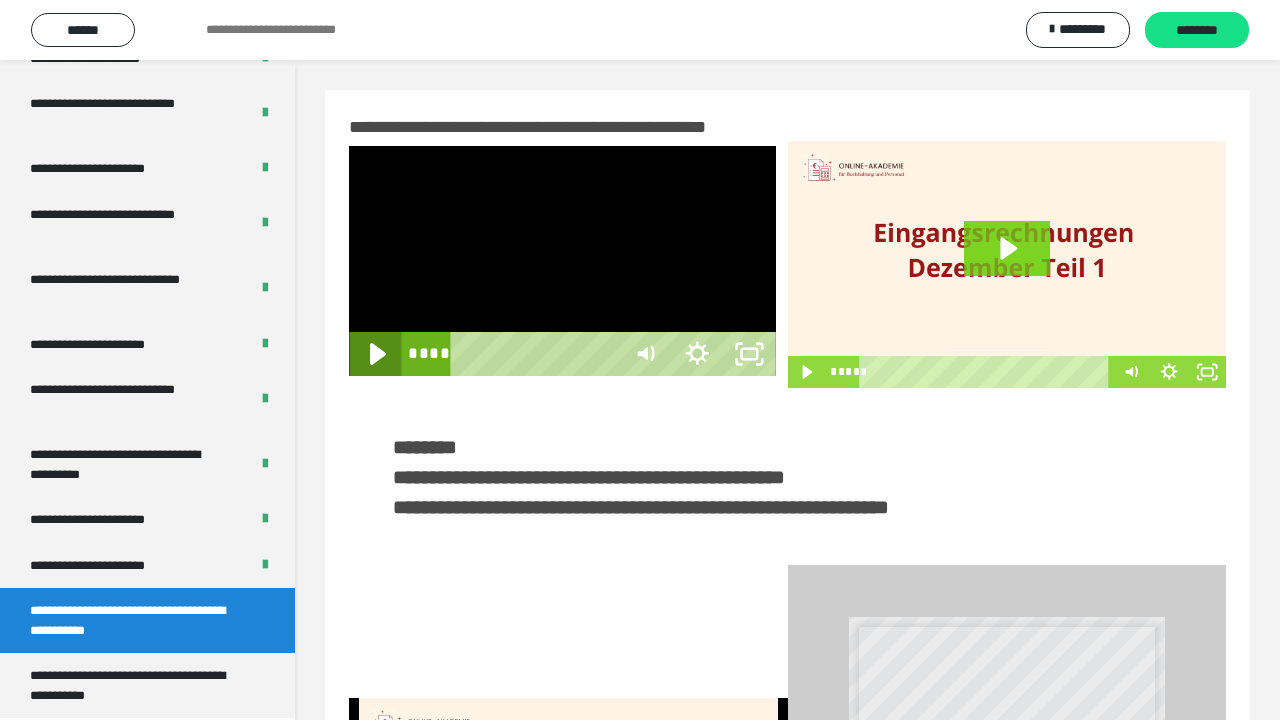 click 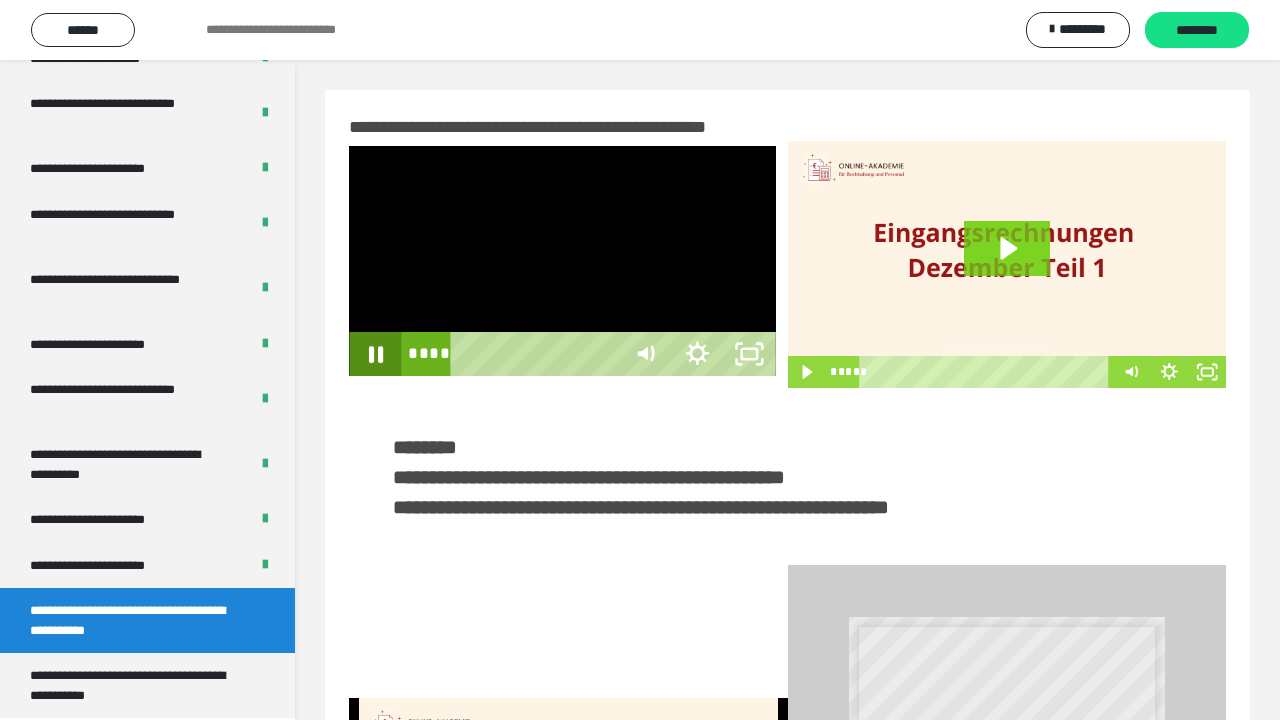 click 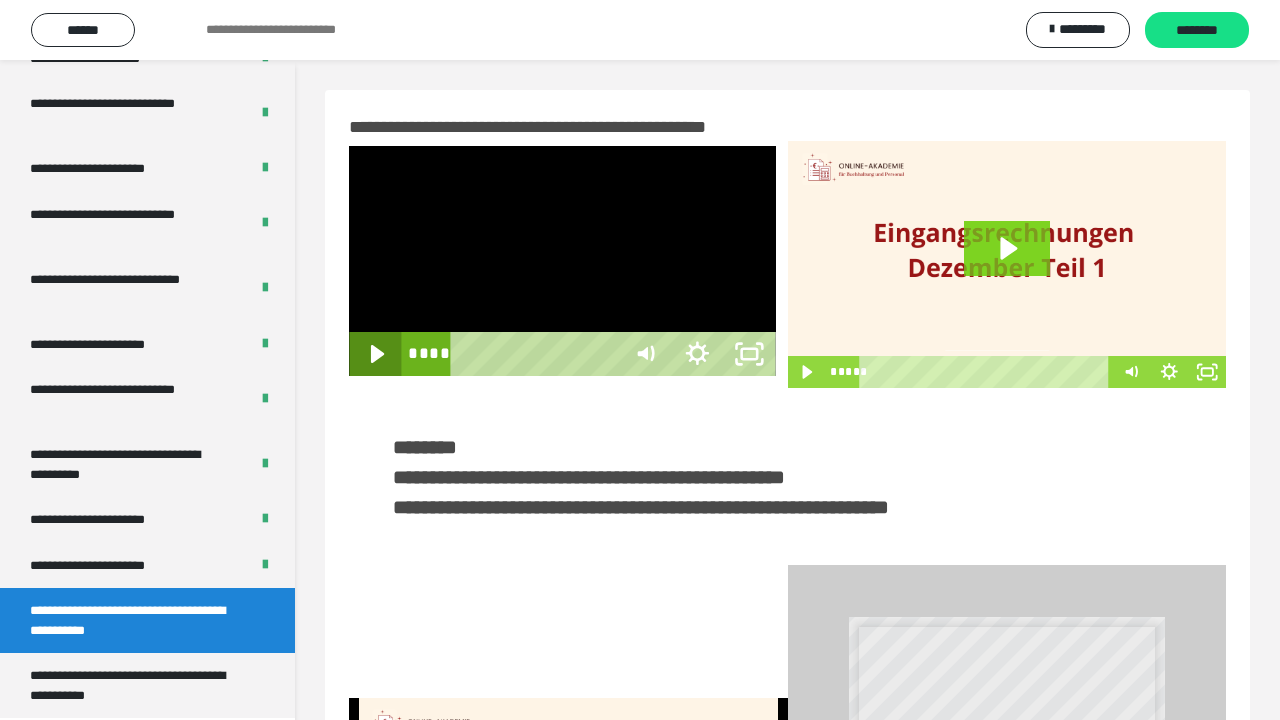 click 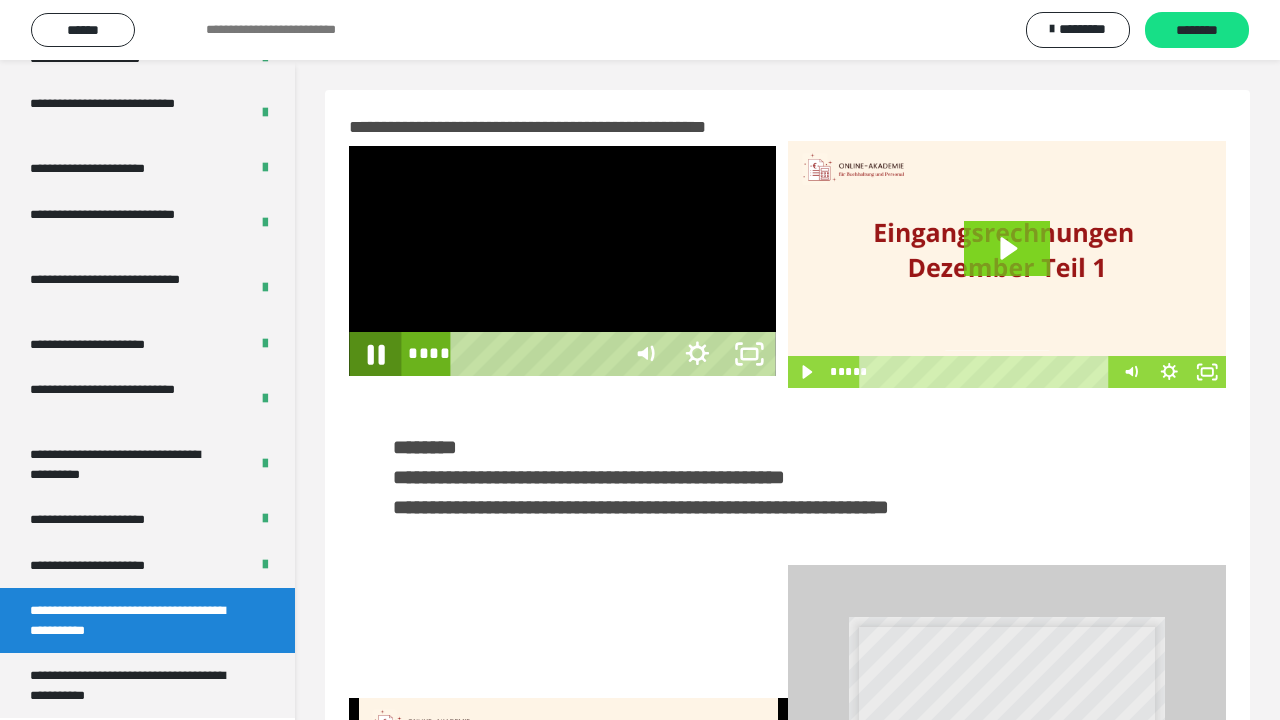 click 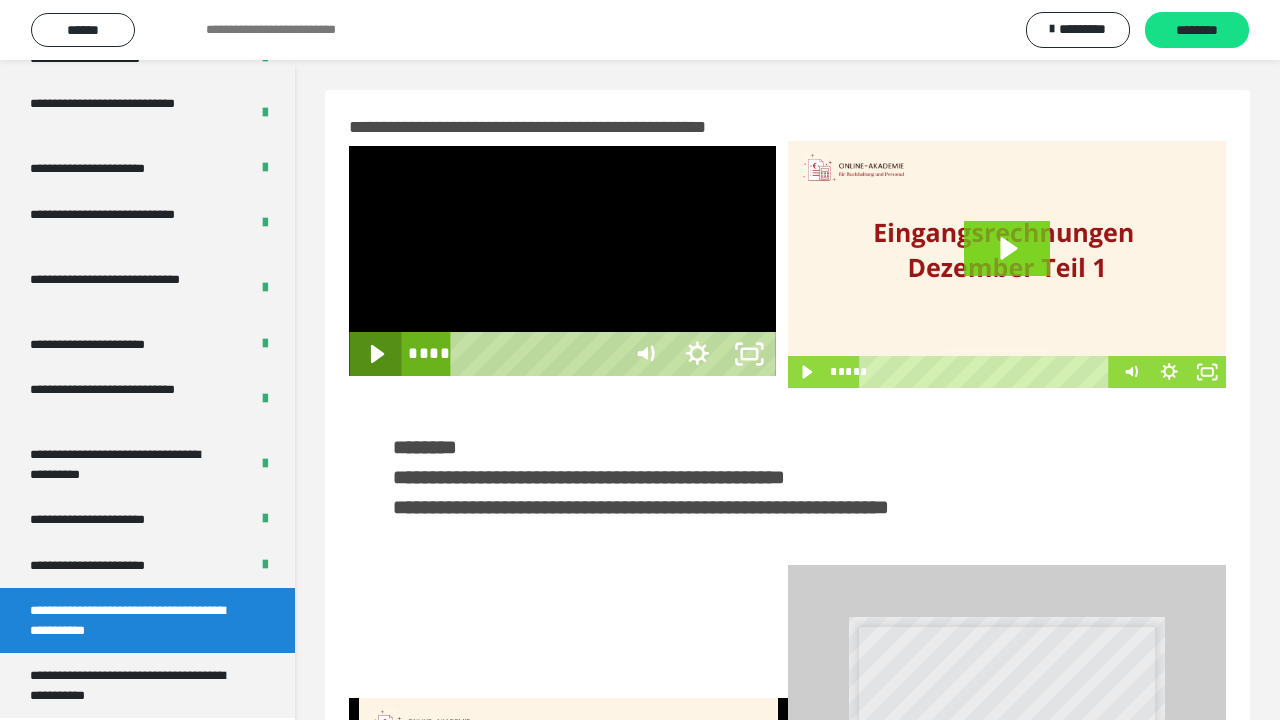 click 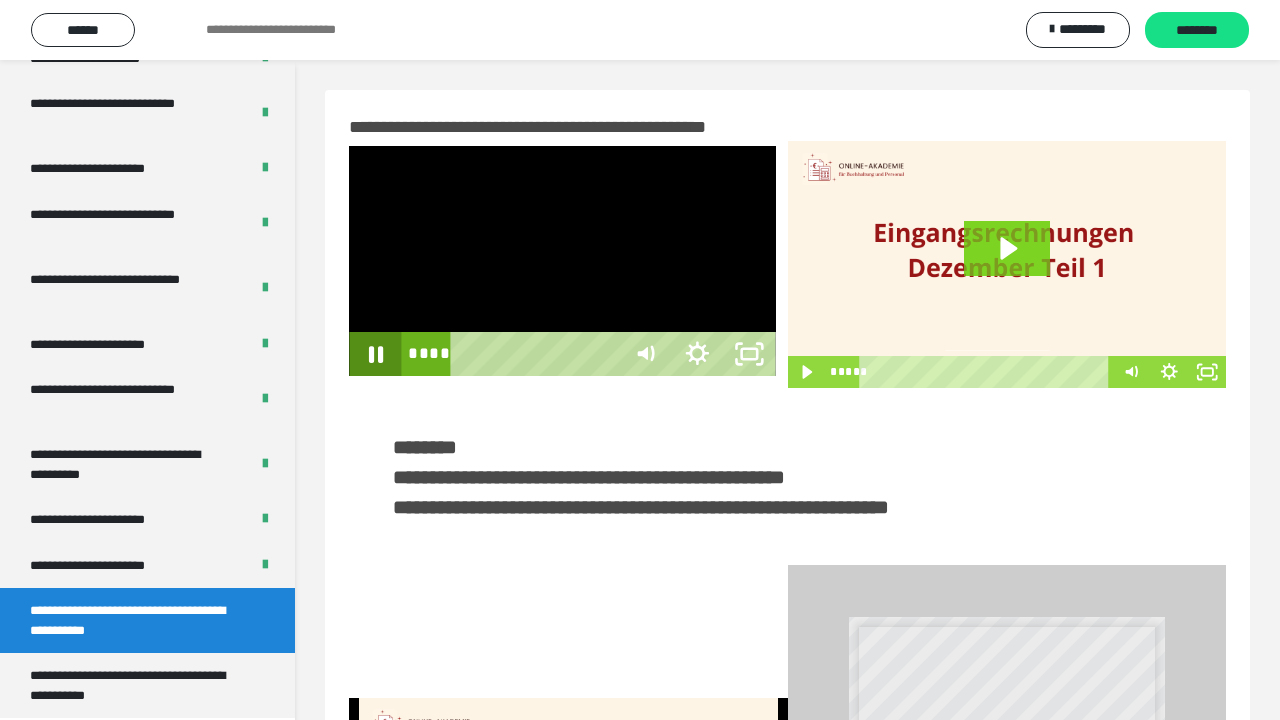 click 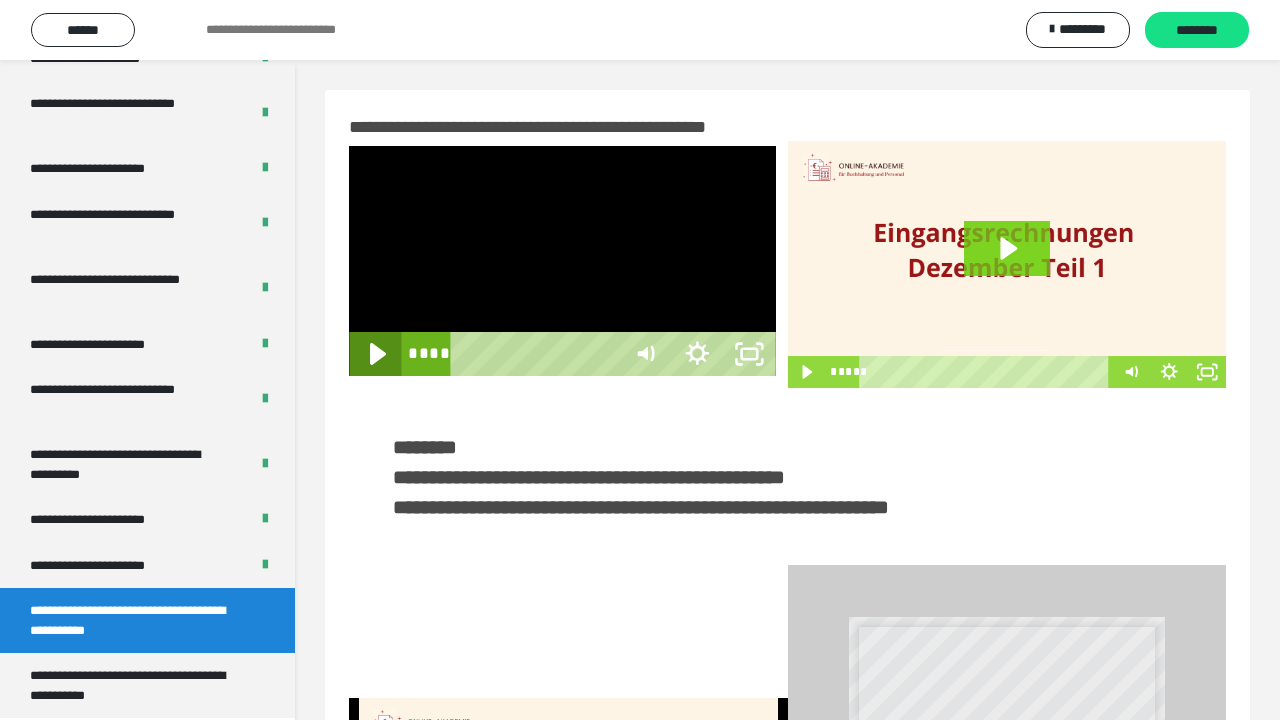 click 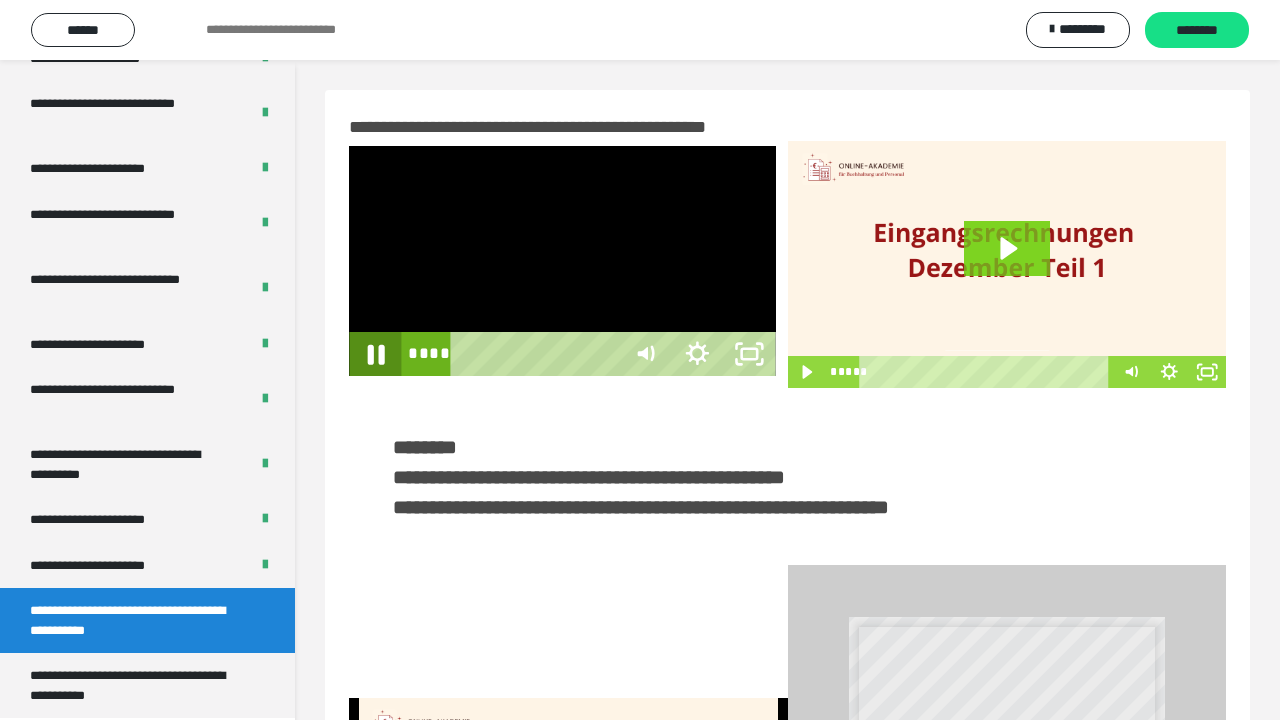 click 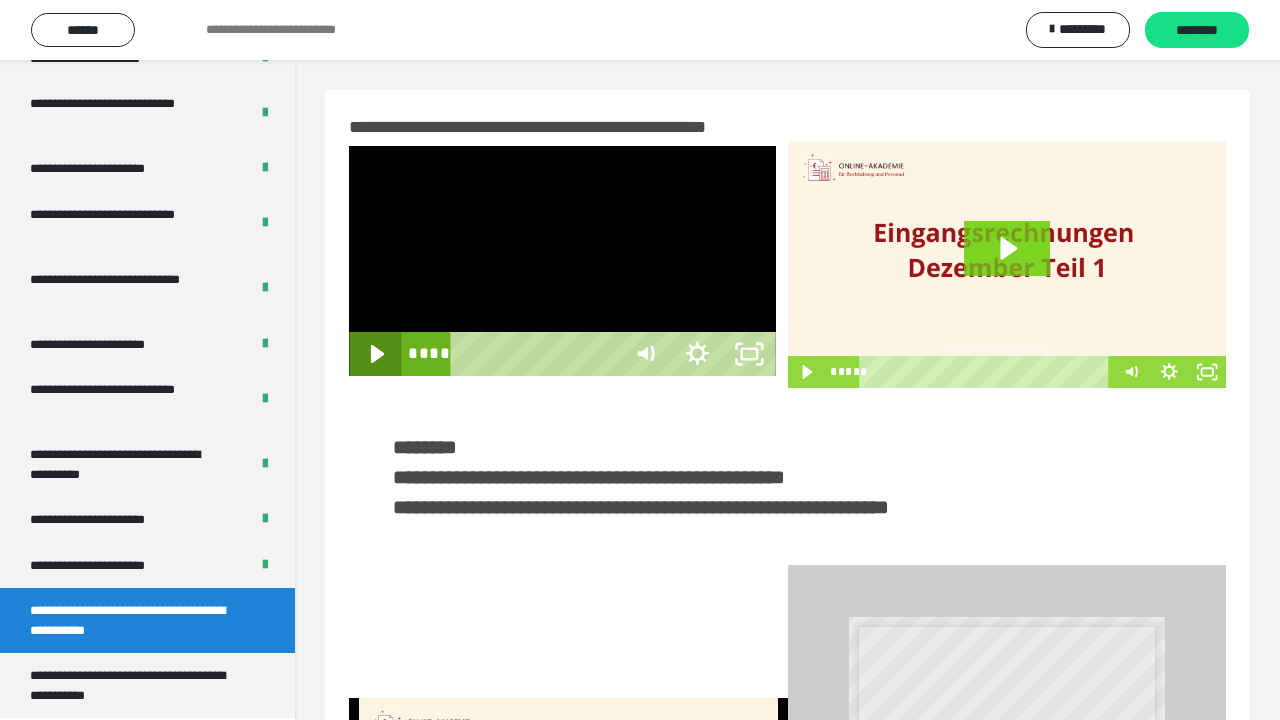 click 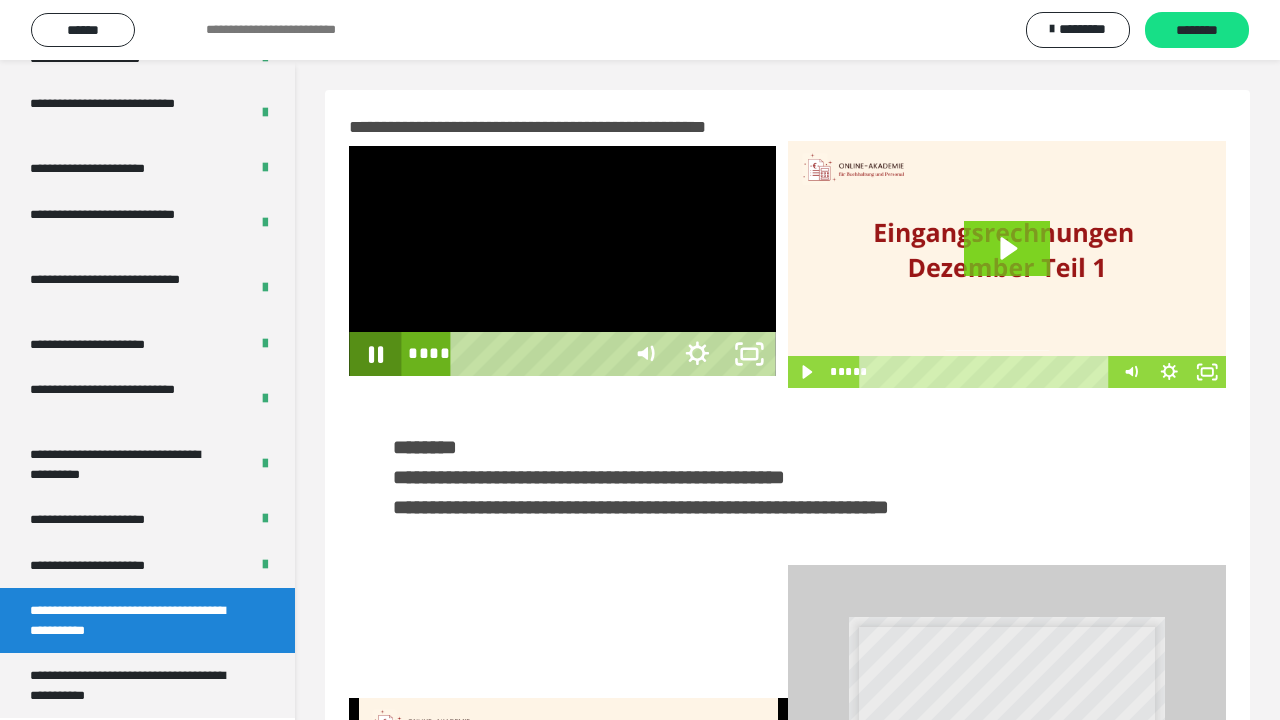 click 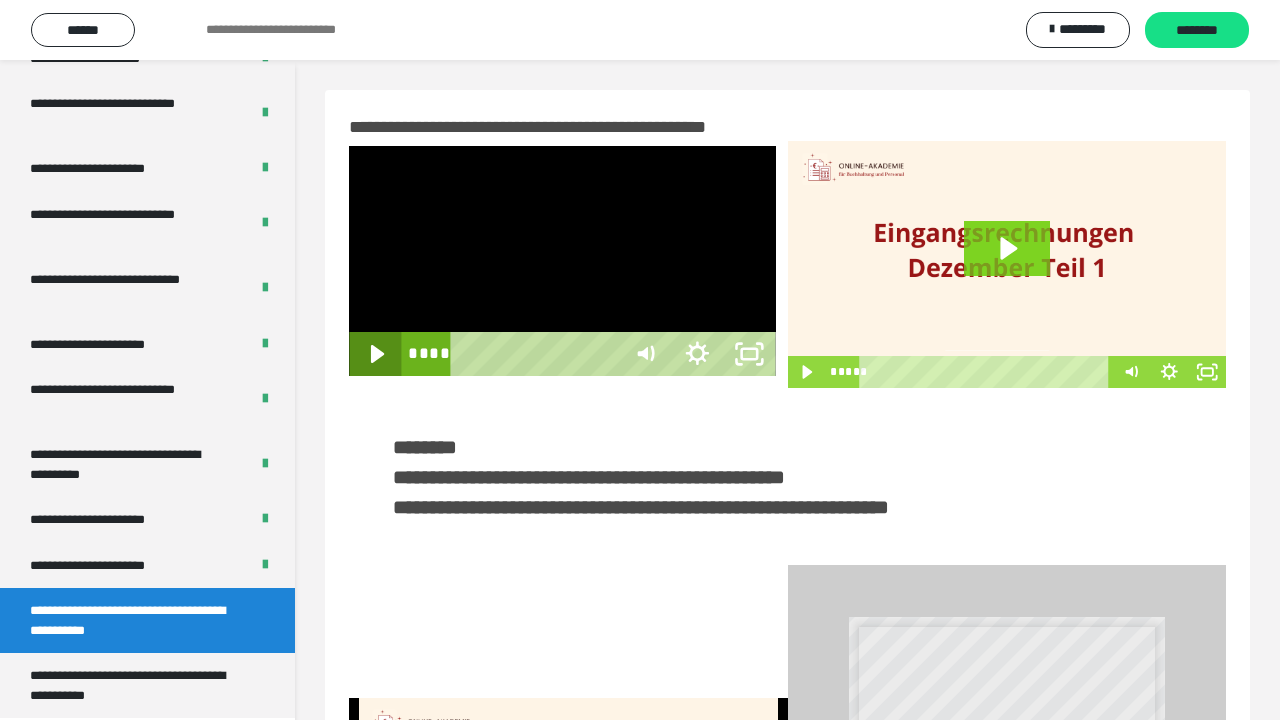 click 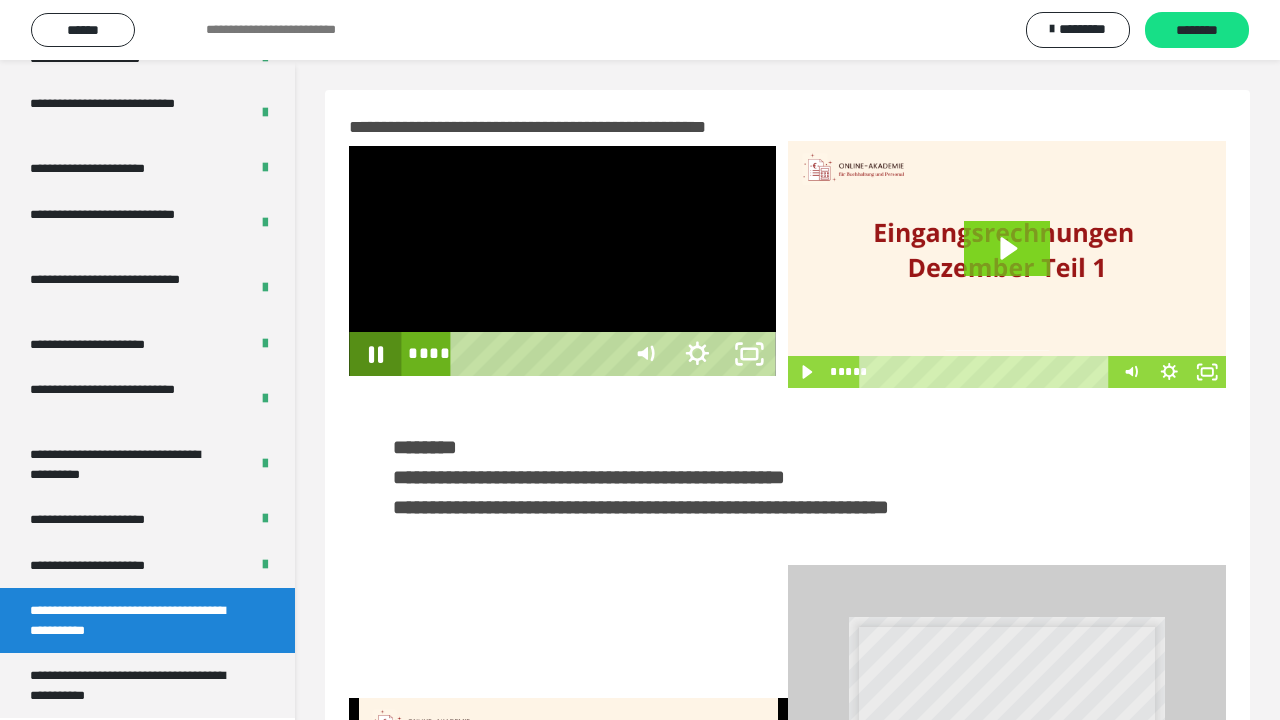 click 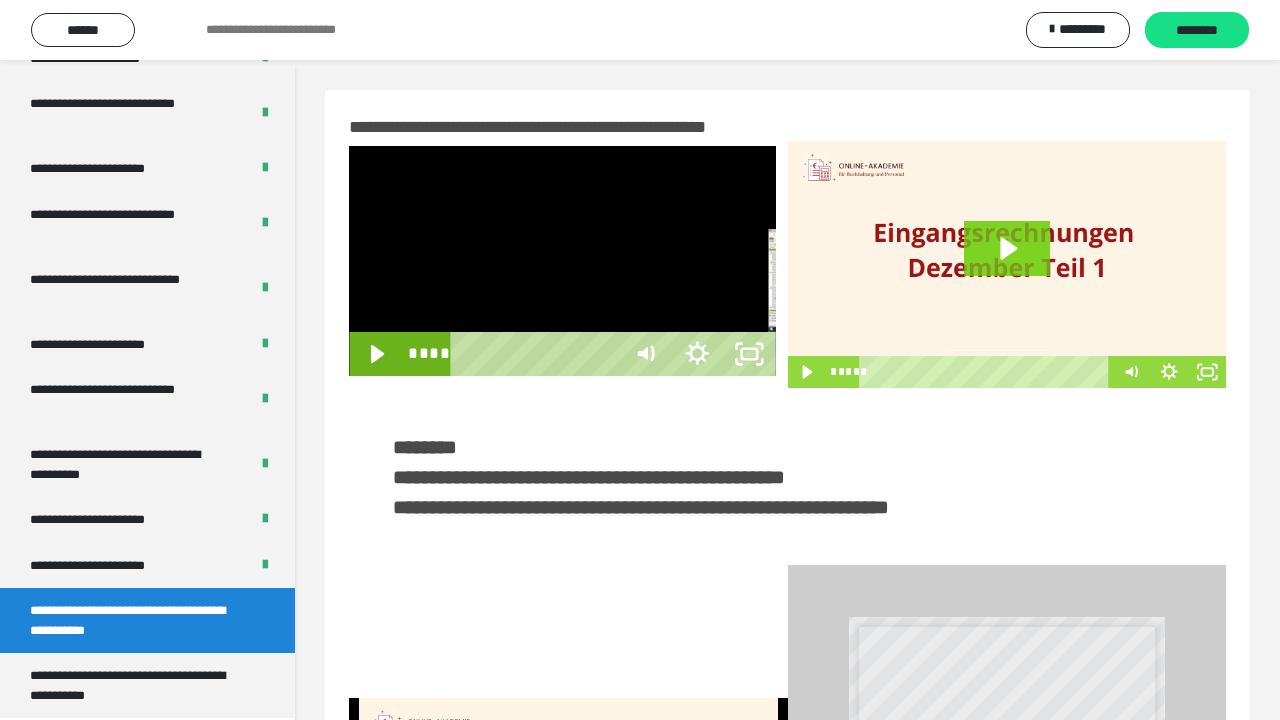 click on "****" at bounding box center (538, 354) 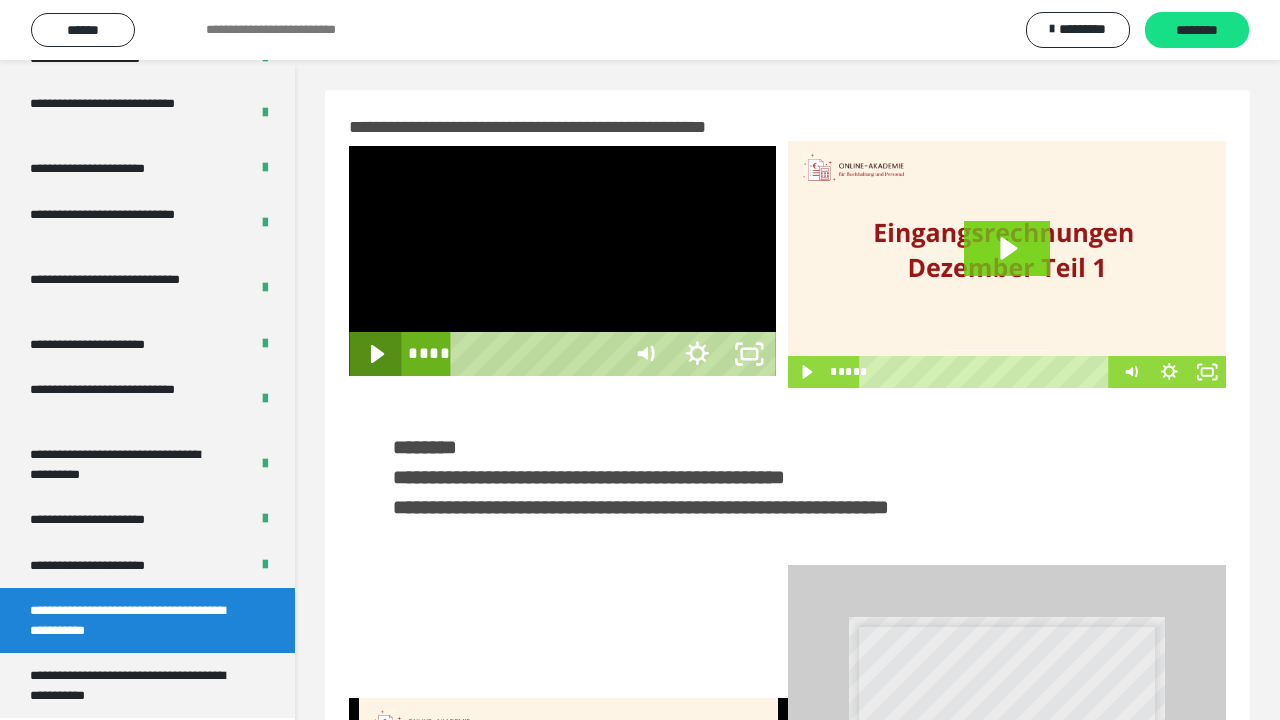 click 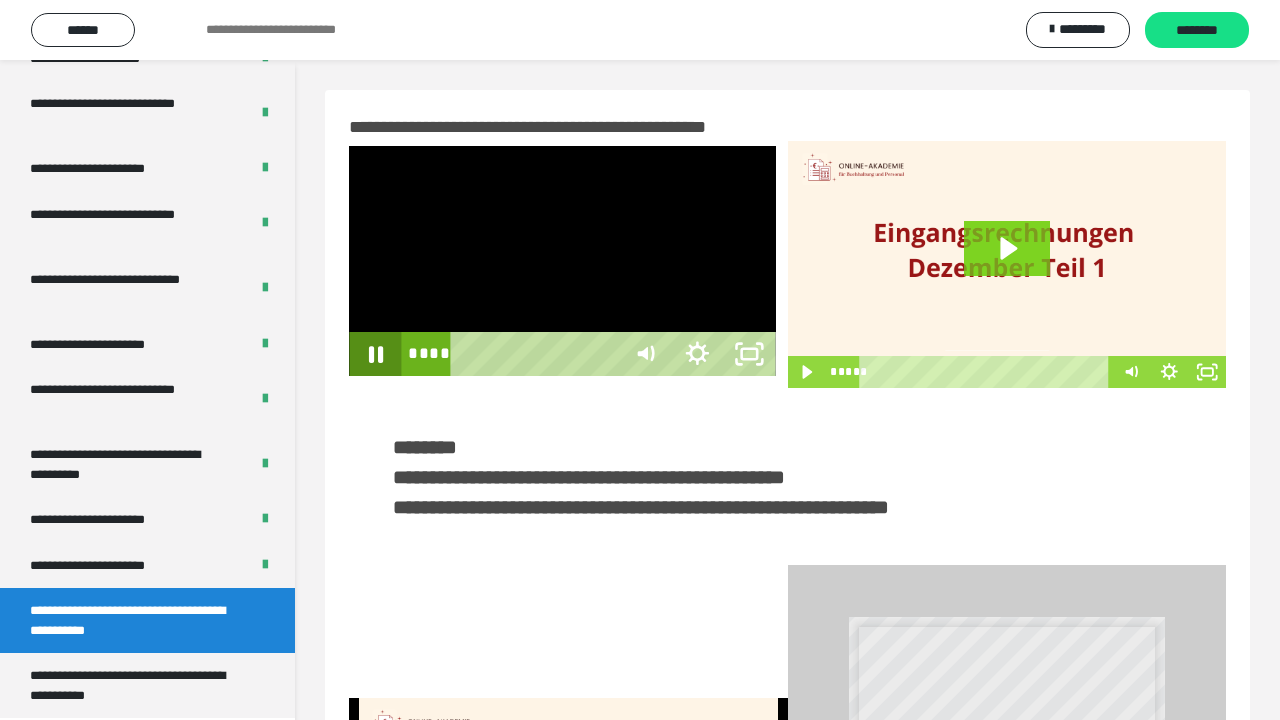 click 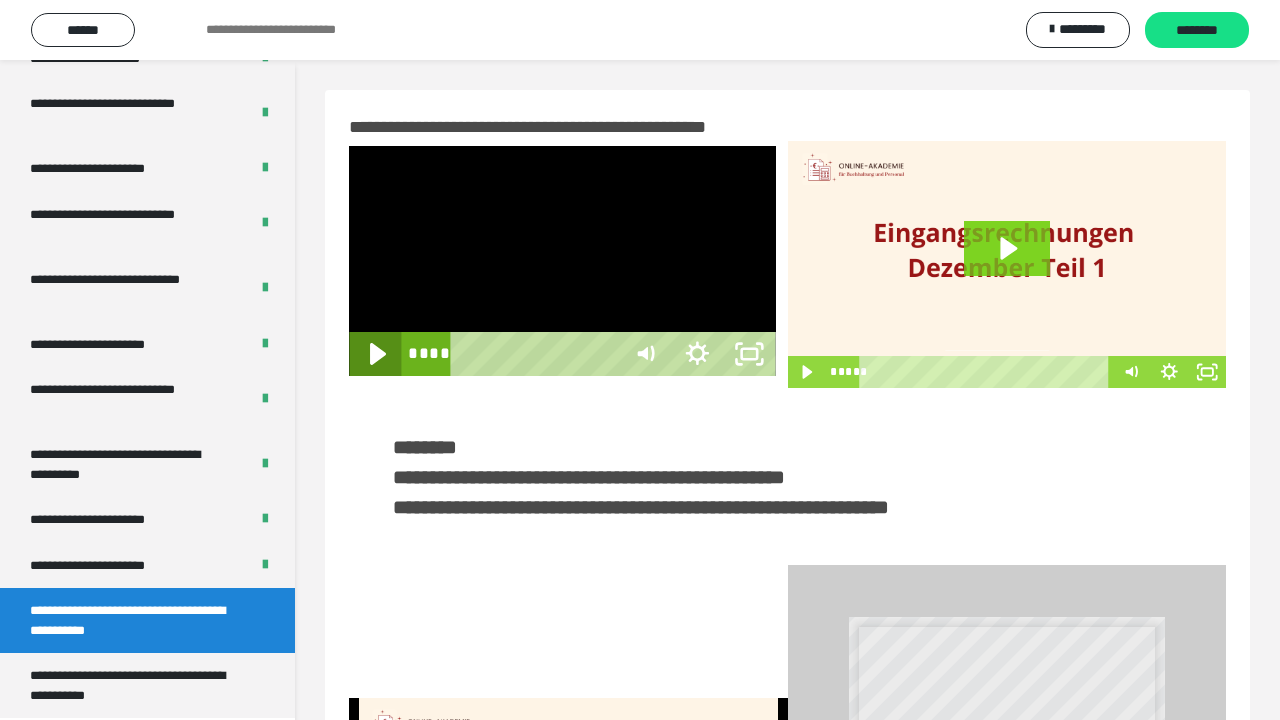 click 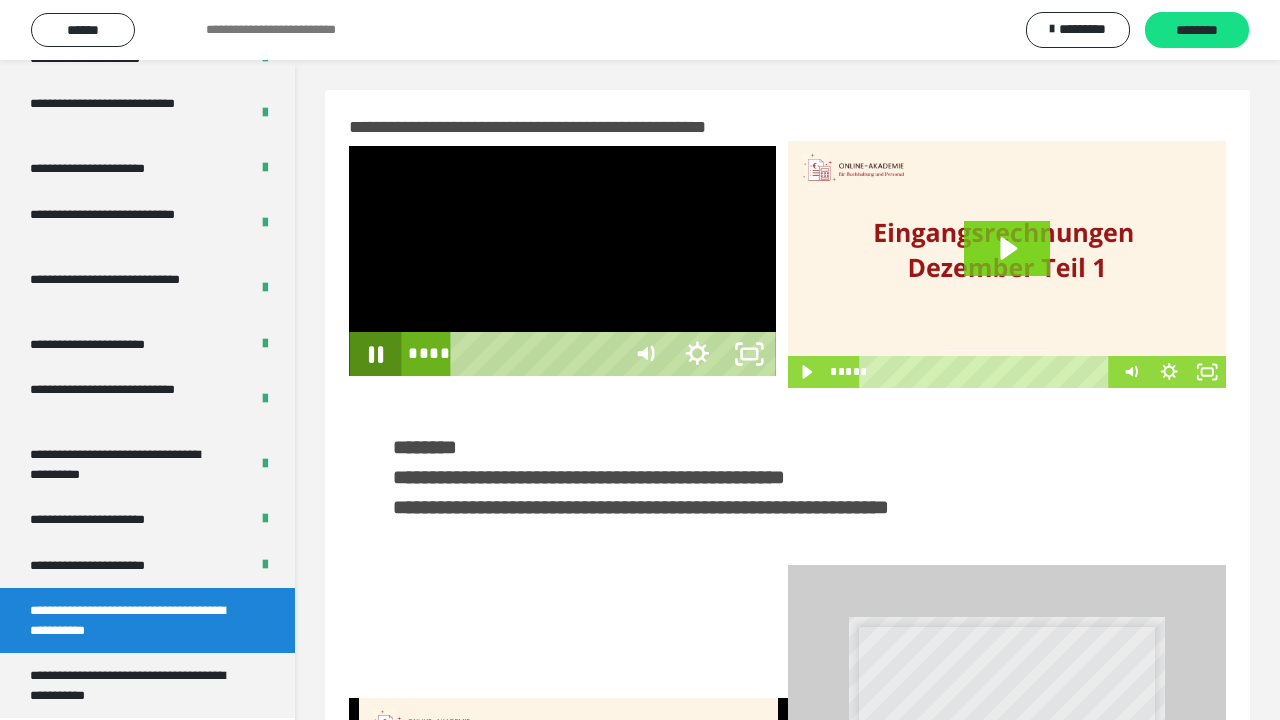 click 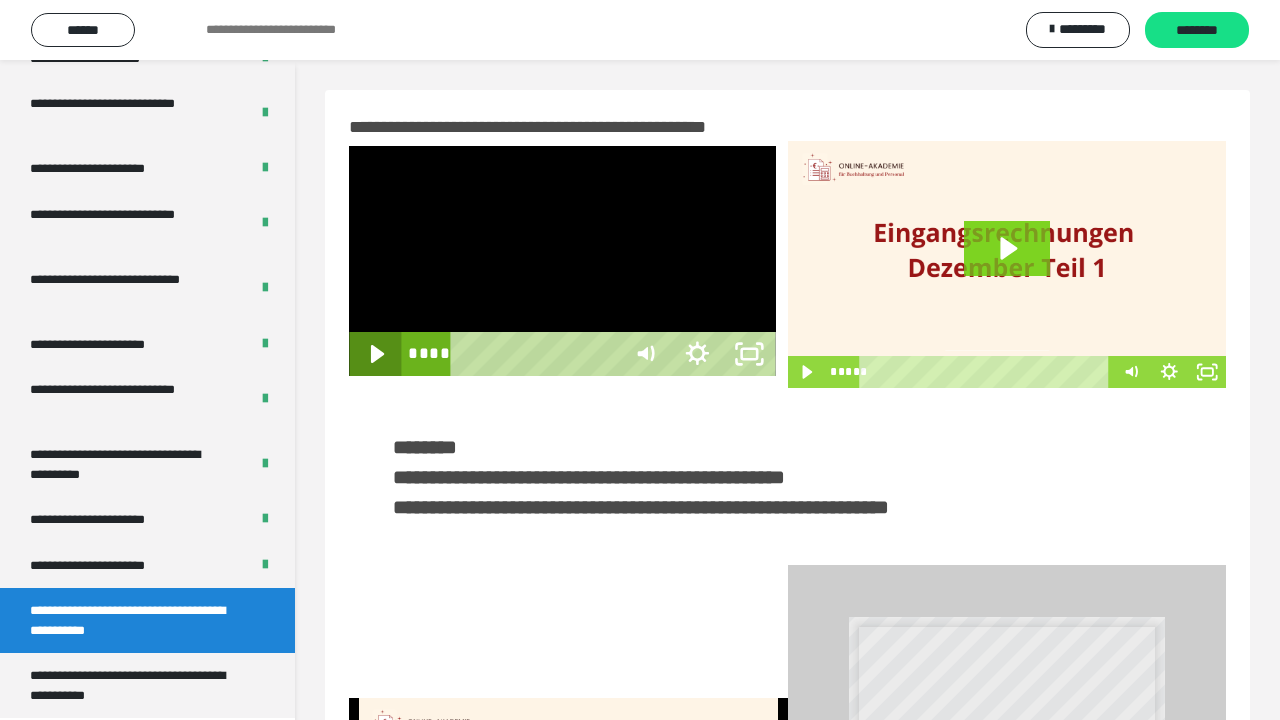 click 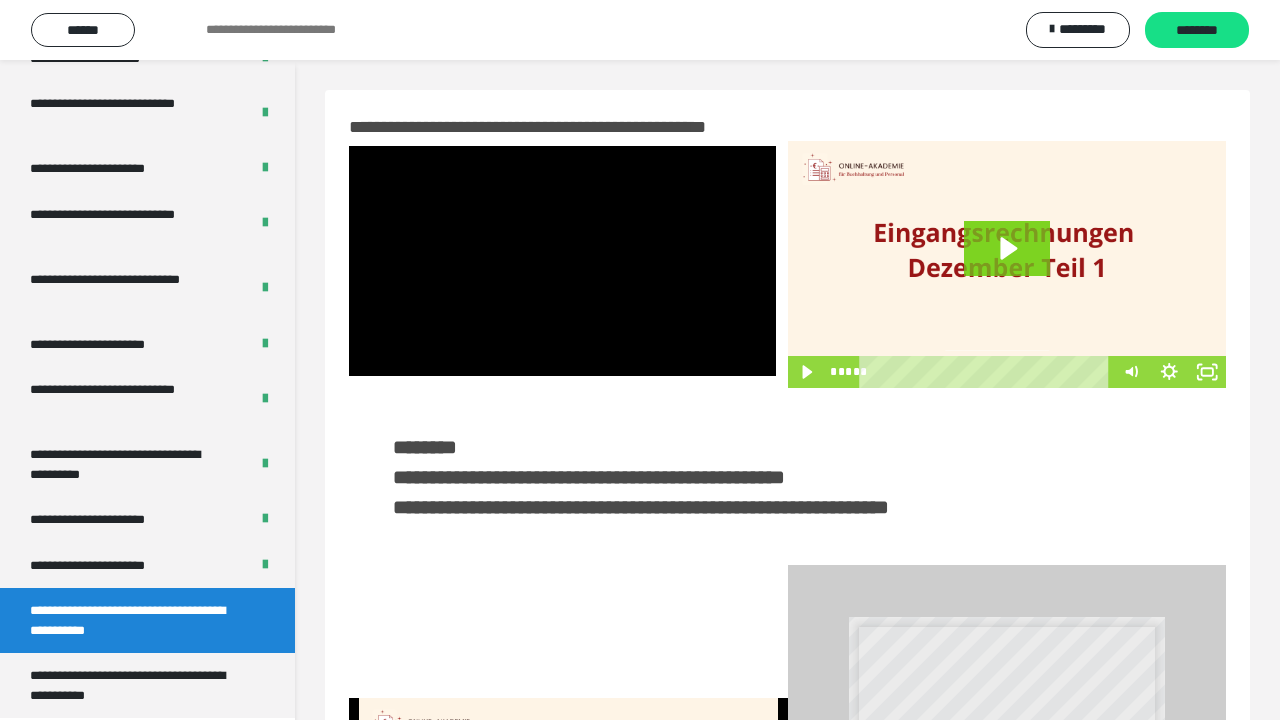 click at bounding box center (562, 260) 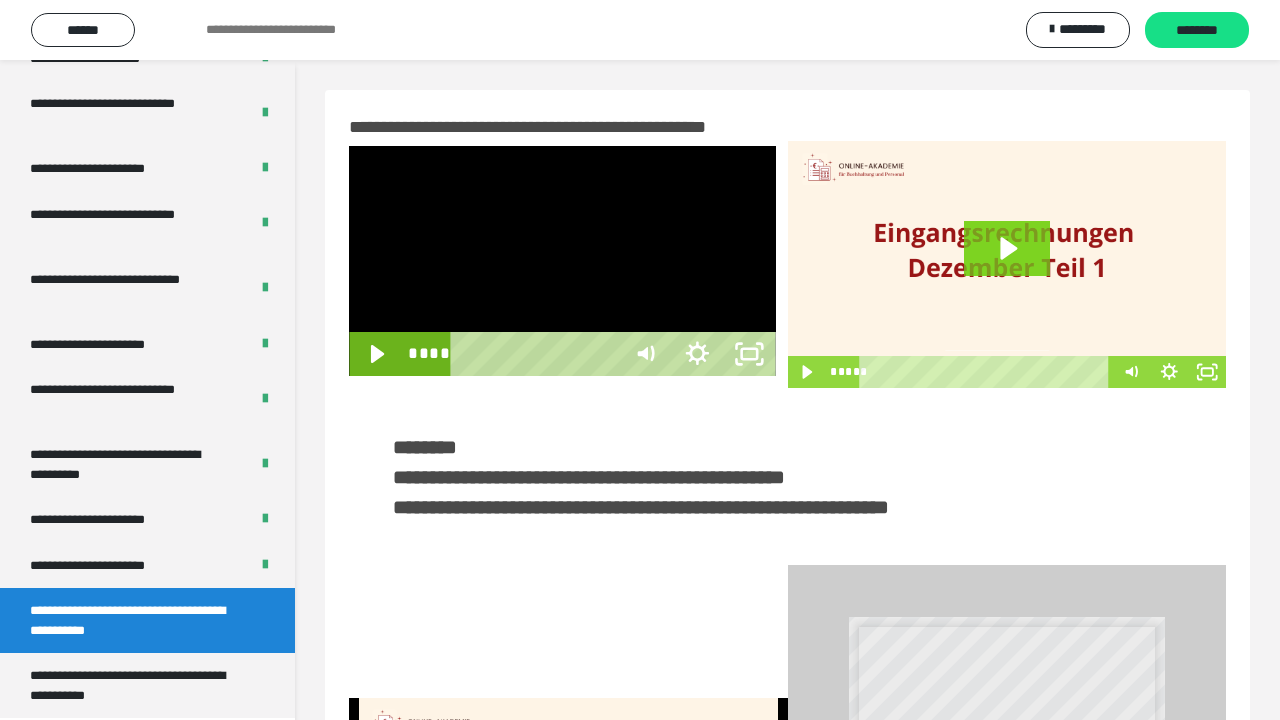 click at bounding box center (562, 260) 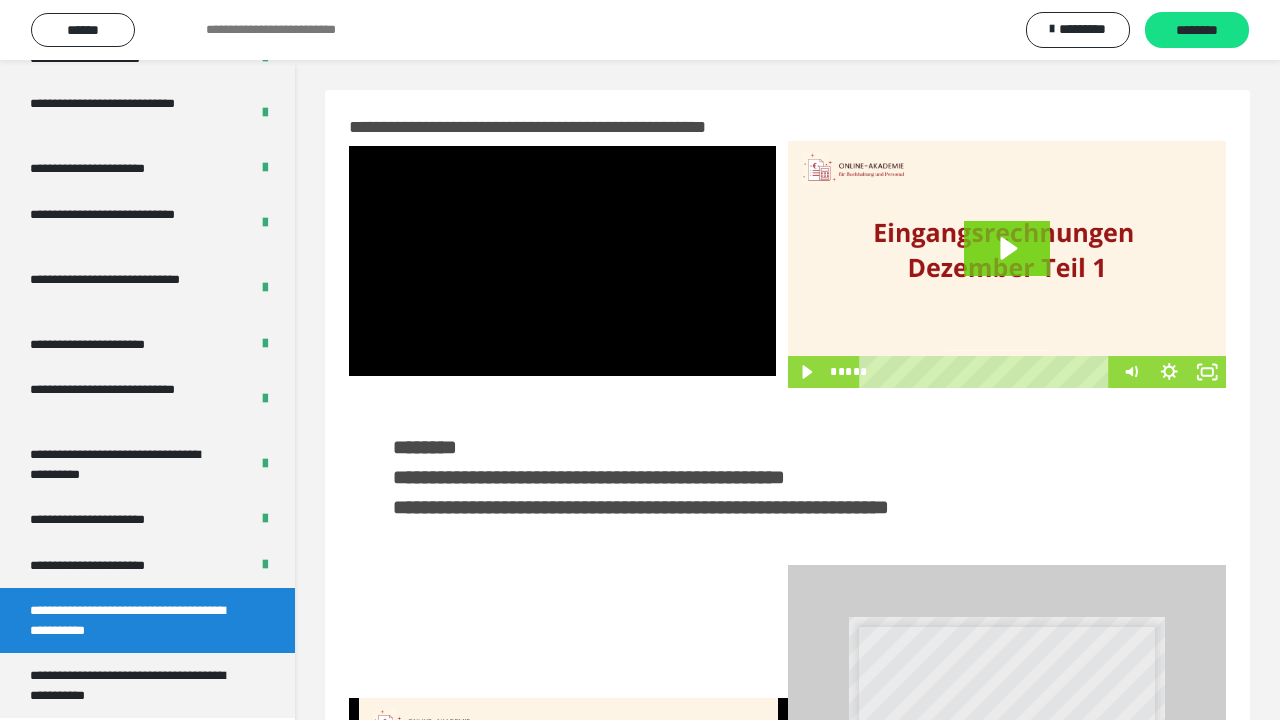 click at bounding box center (562, 260) 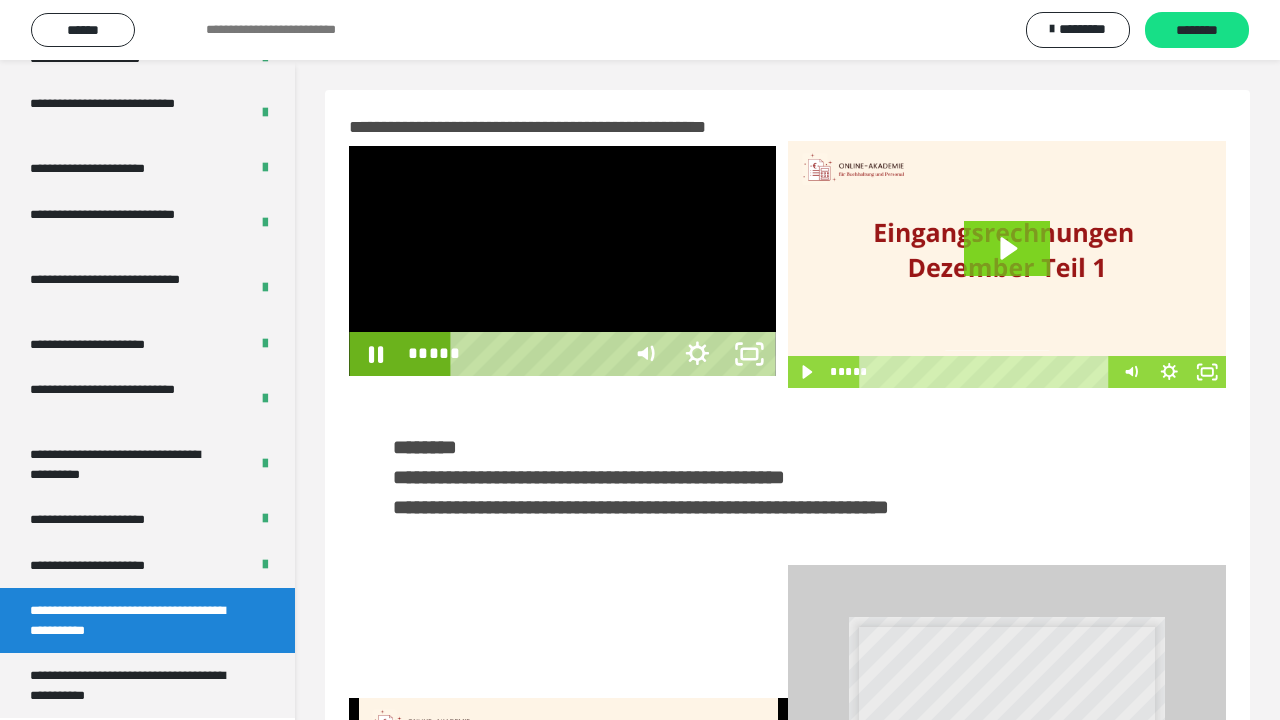 click on "*****" at bounding box center [538, 354] 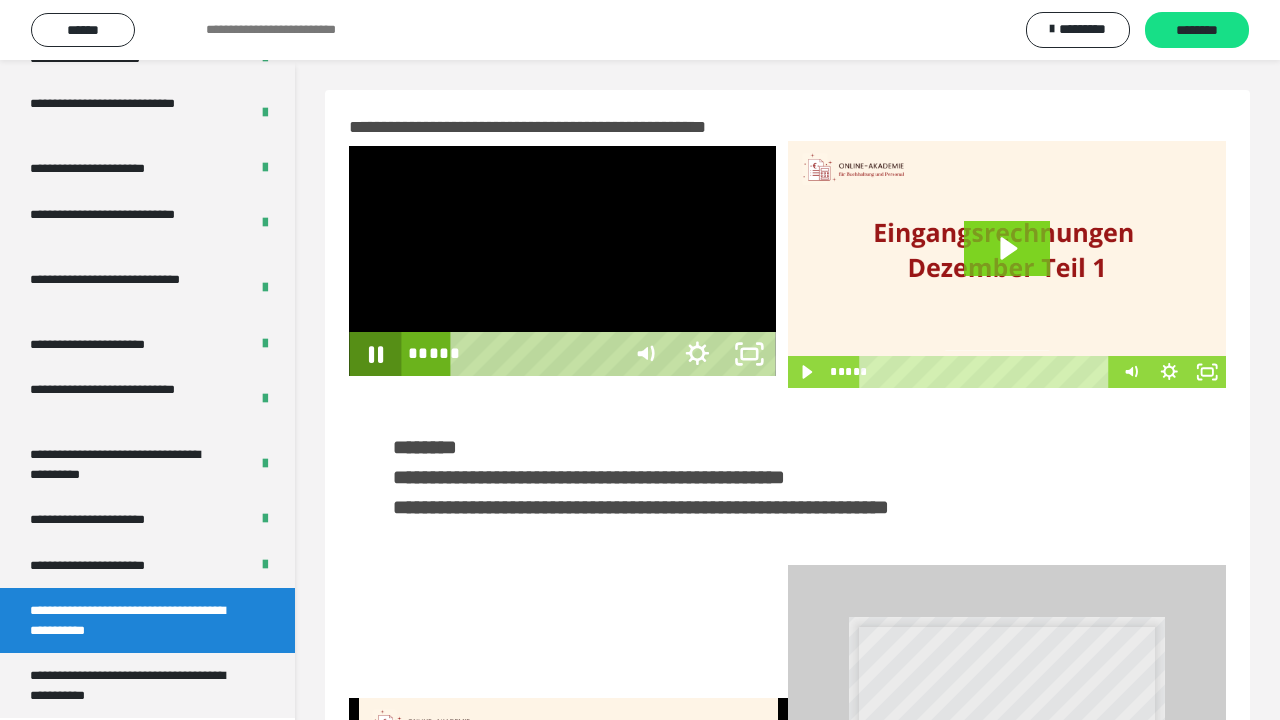 click 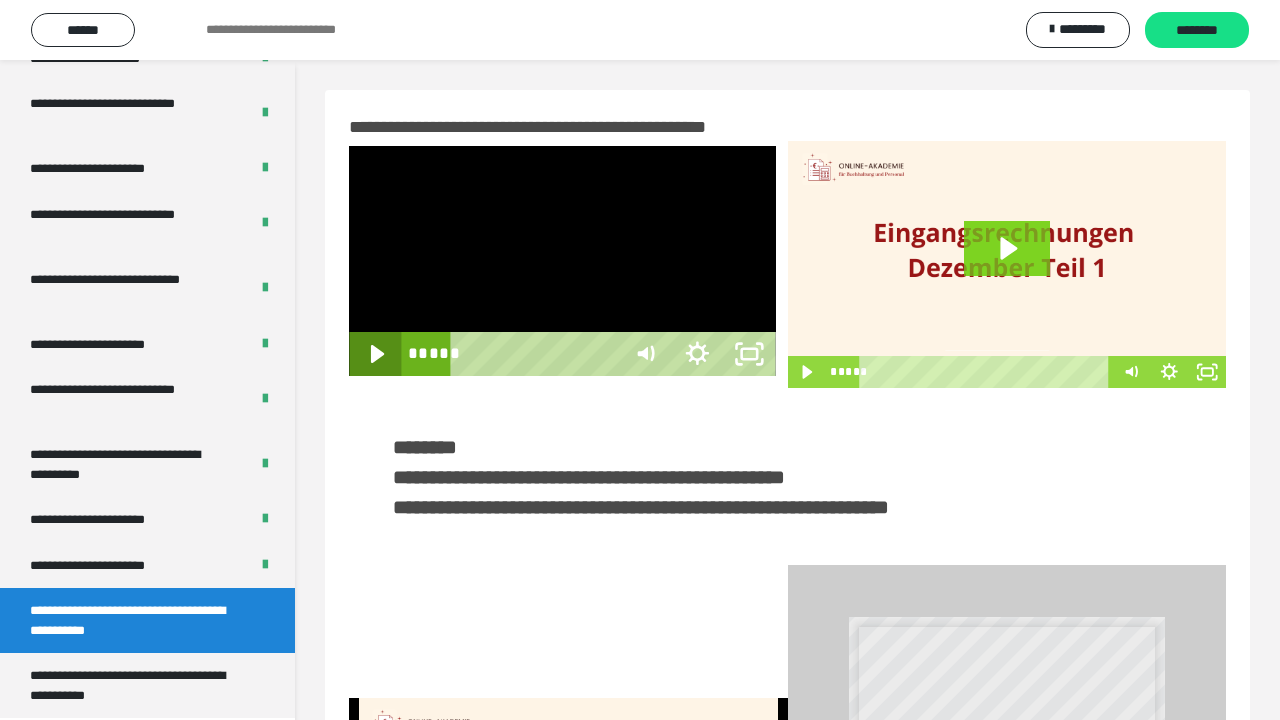 click 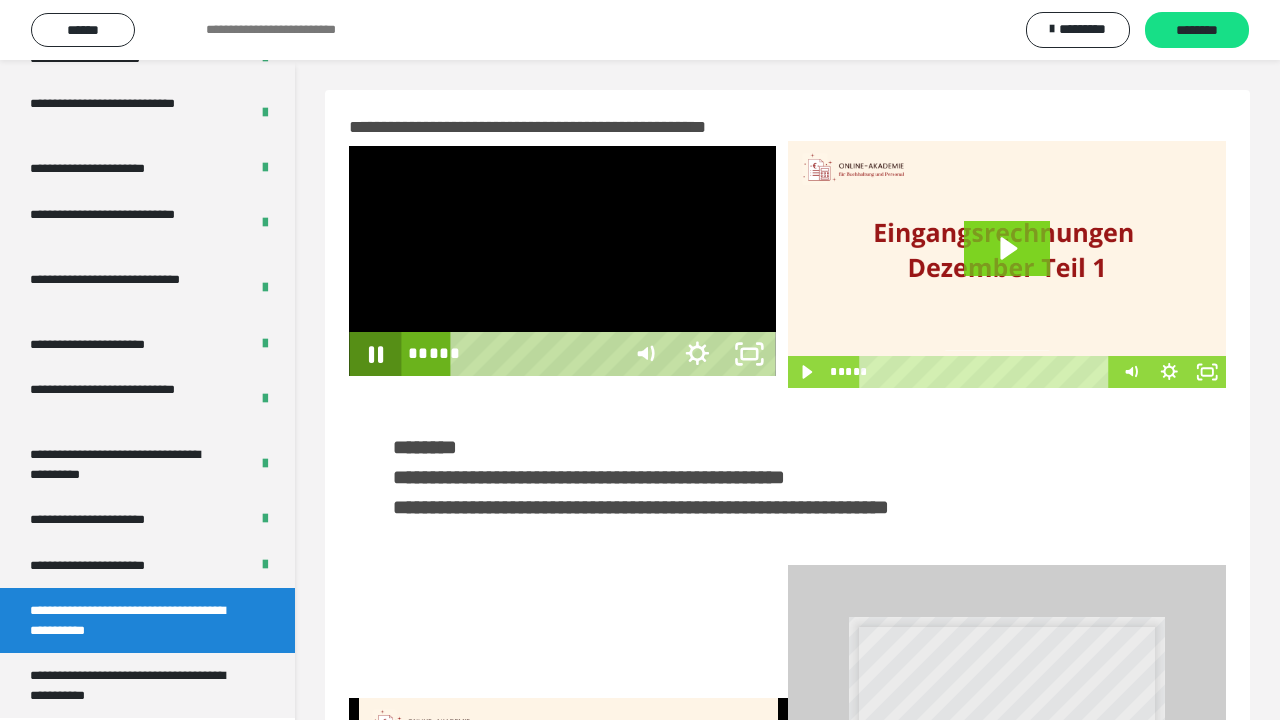 click 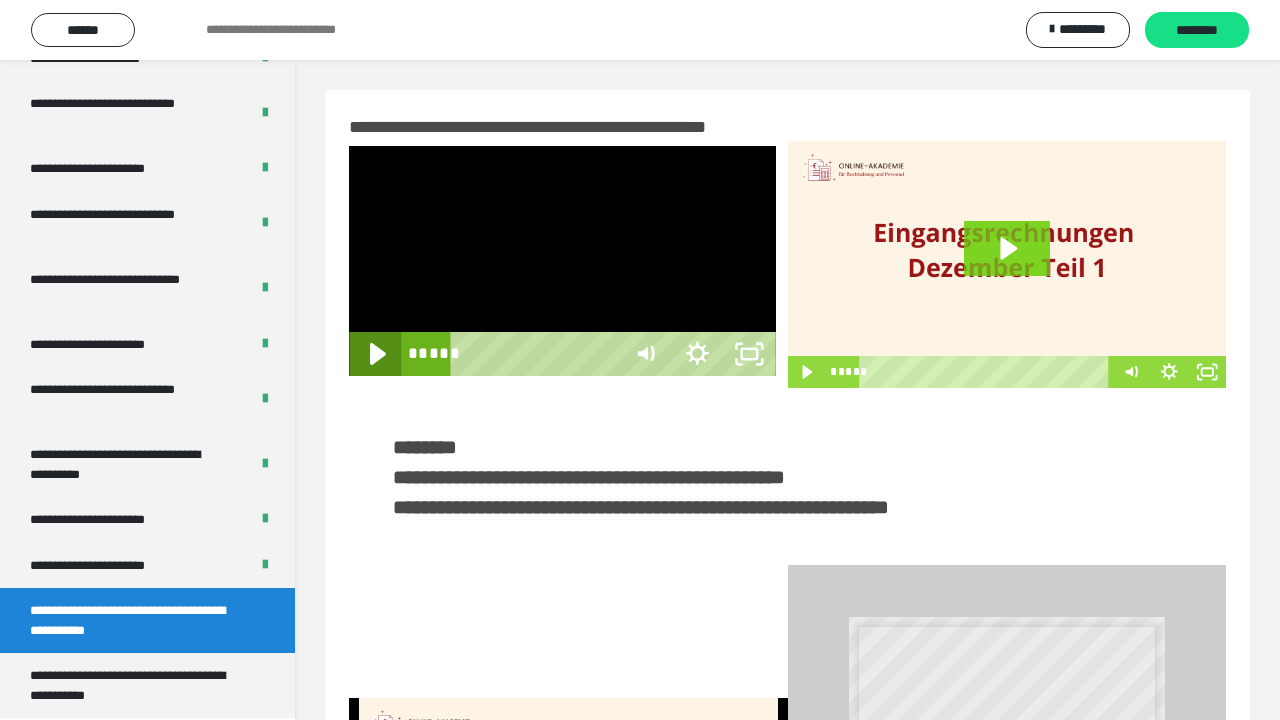 click 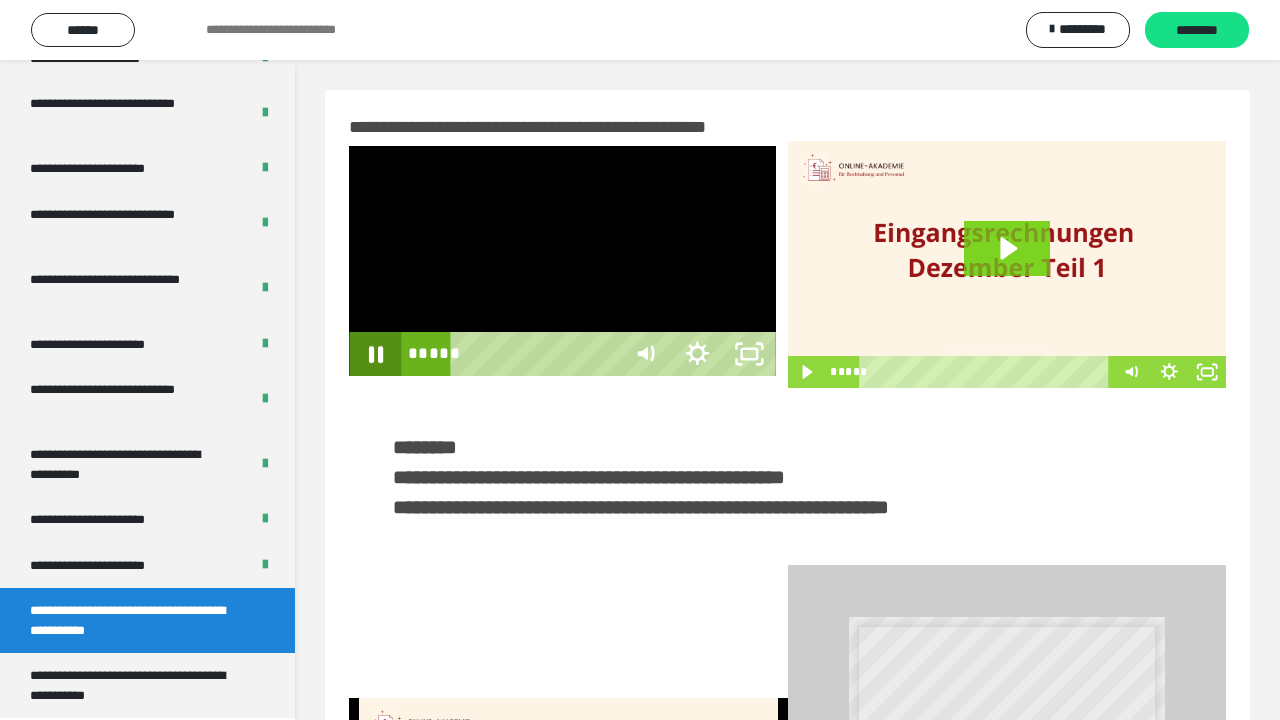 click 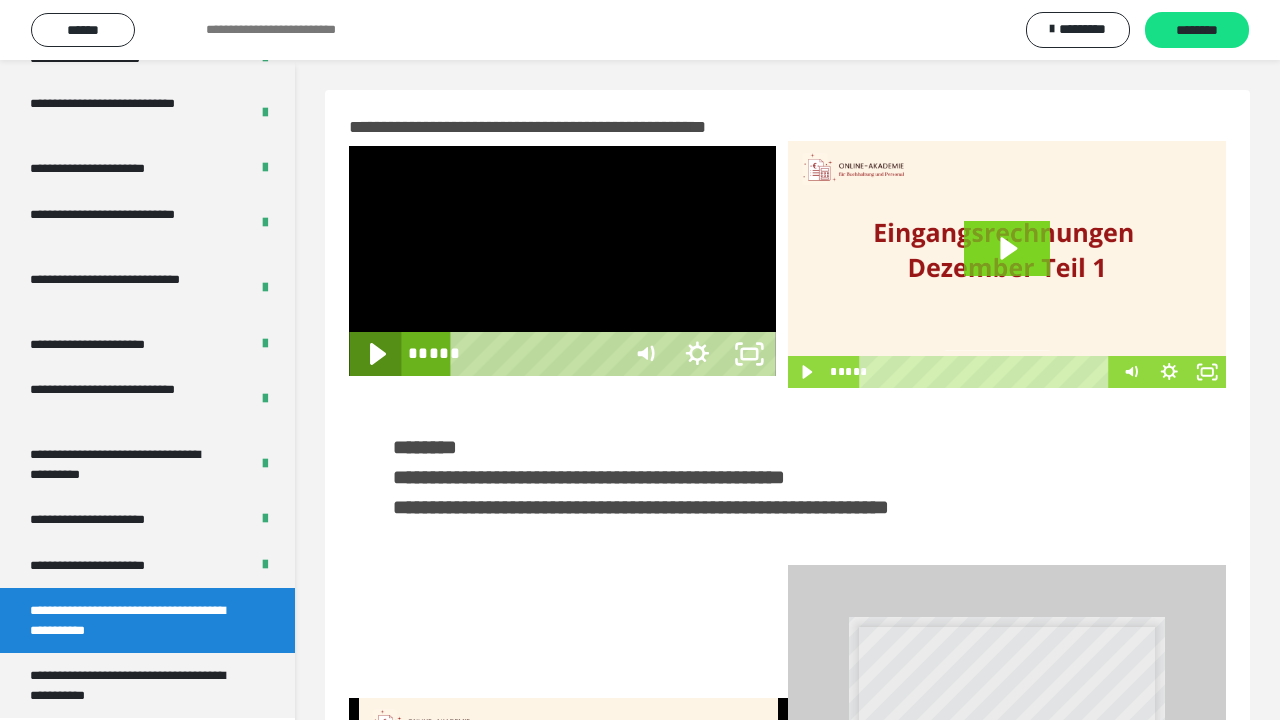 click 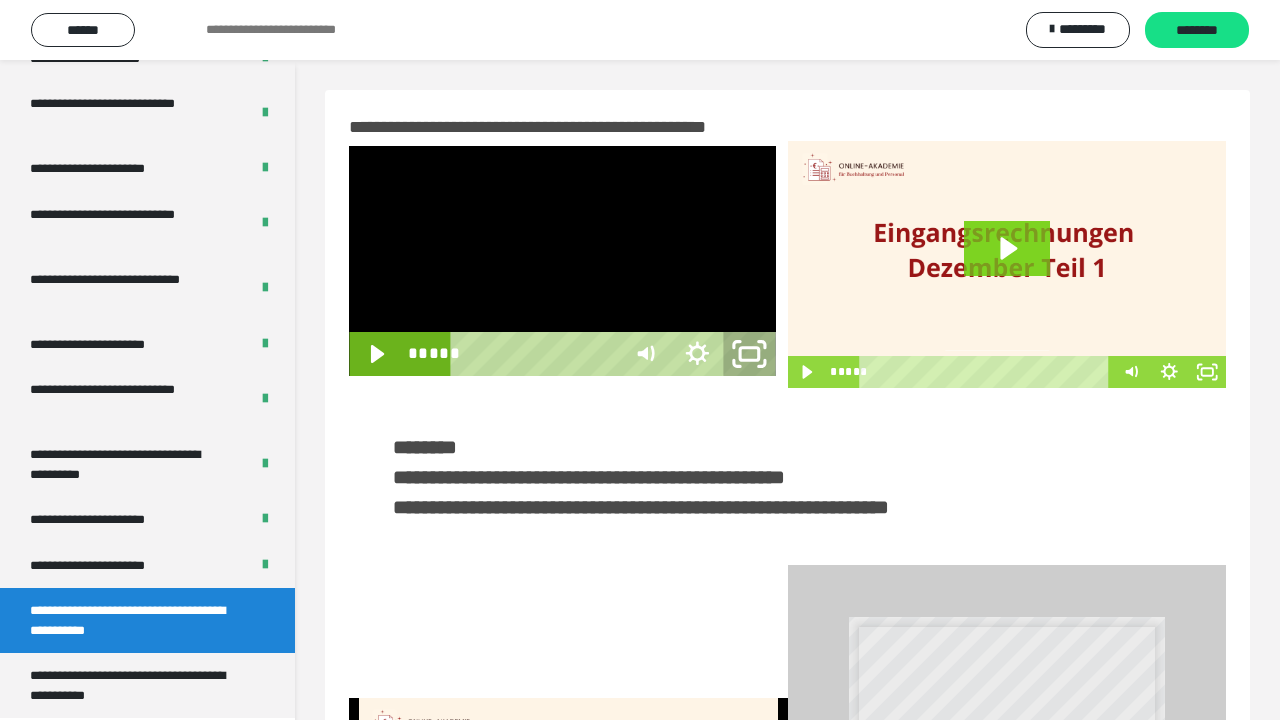 click 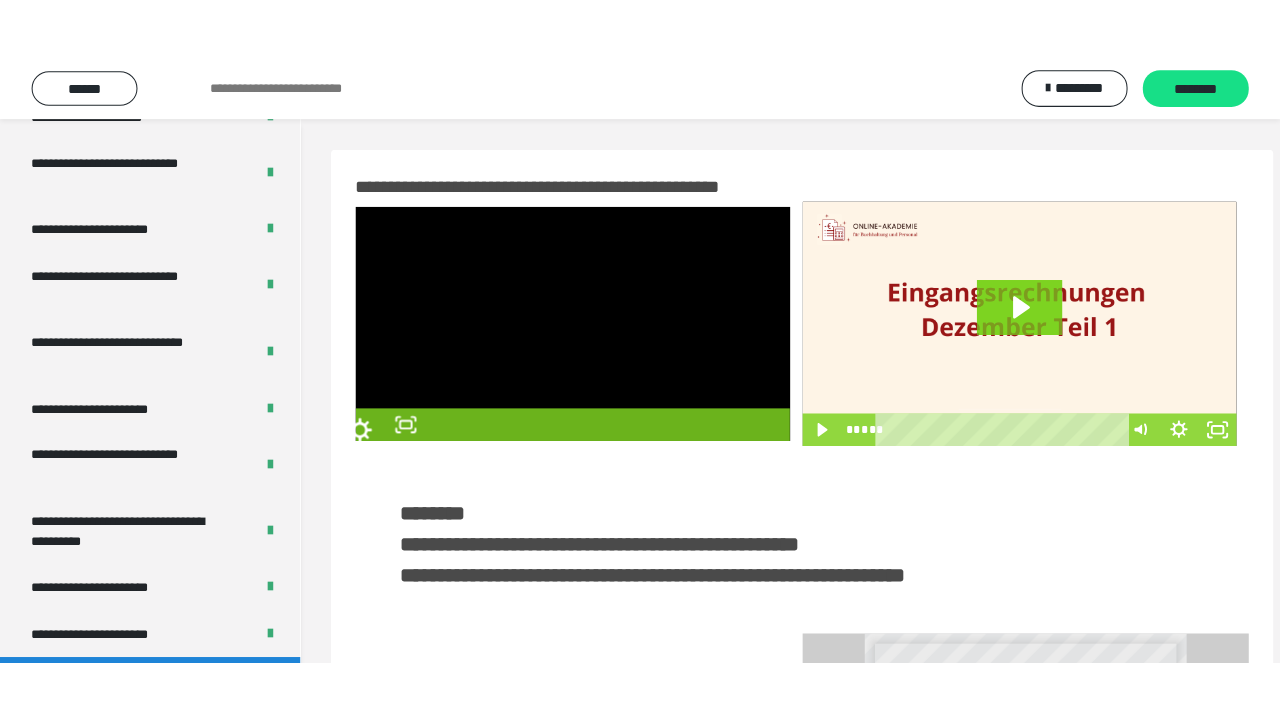 scroll, scrollTop: 3962, scrollLeft: 0, axis: vertical 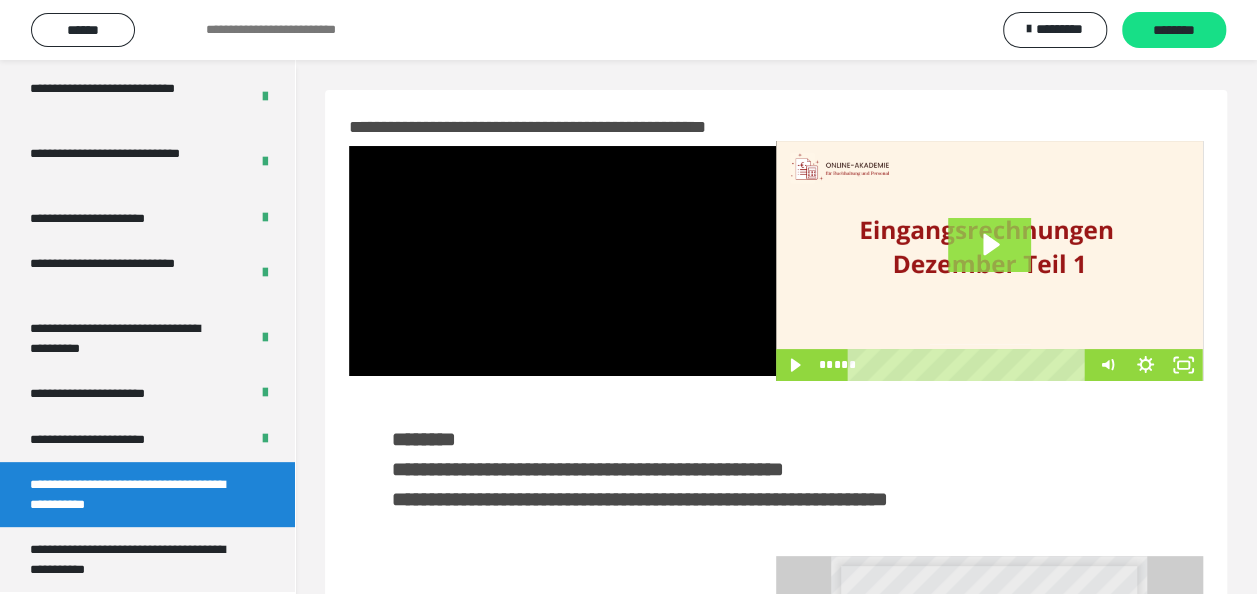 click 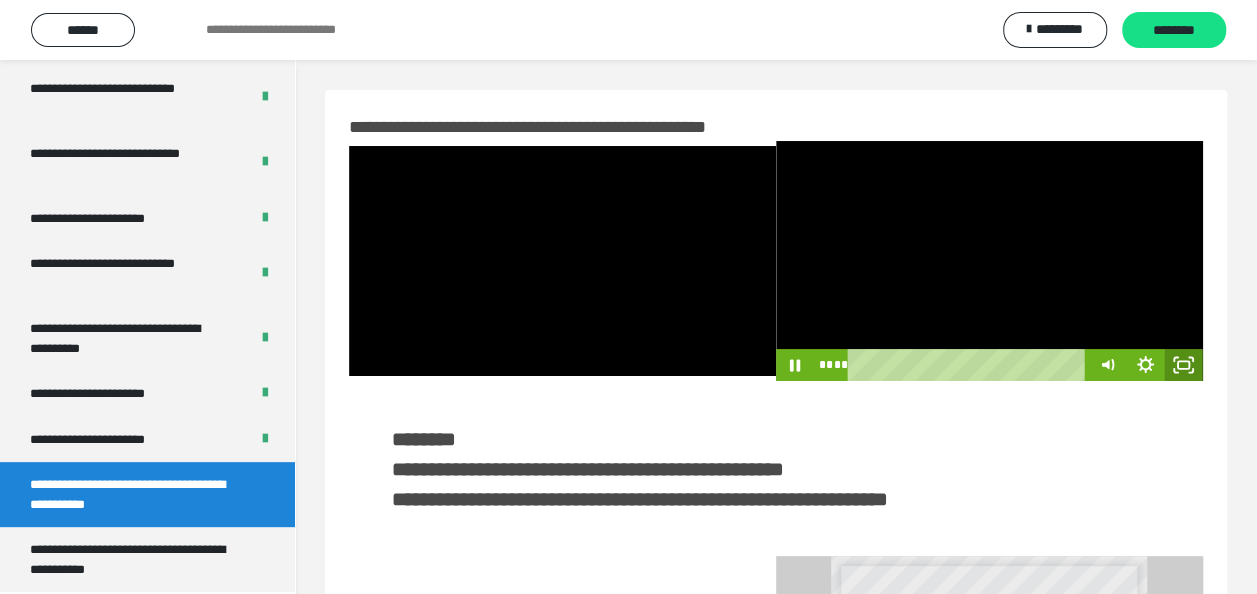click 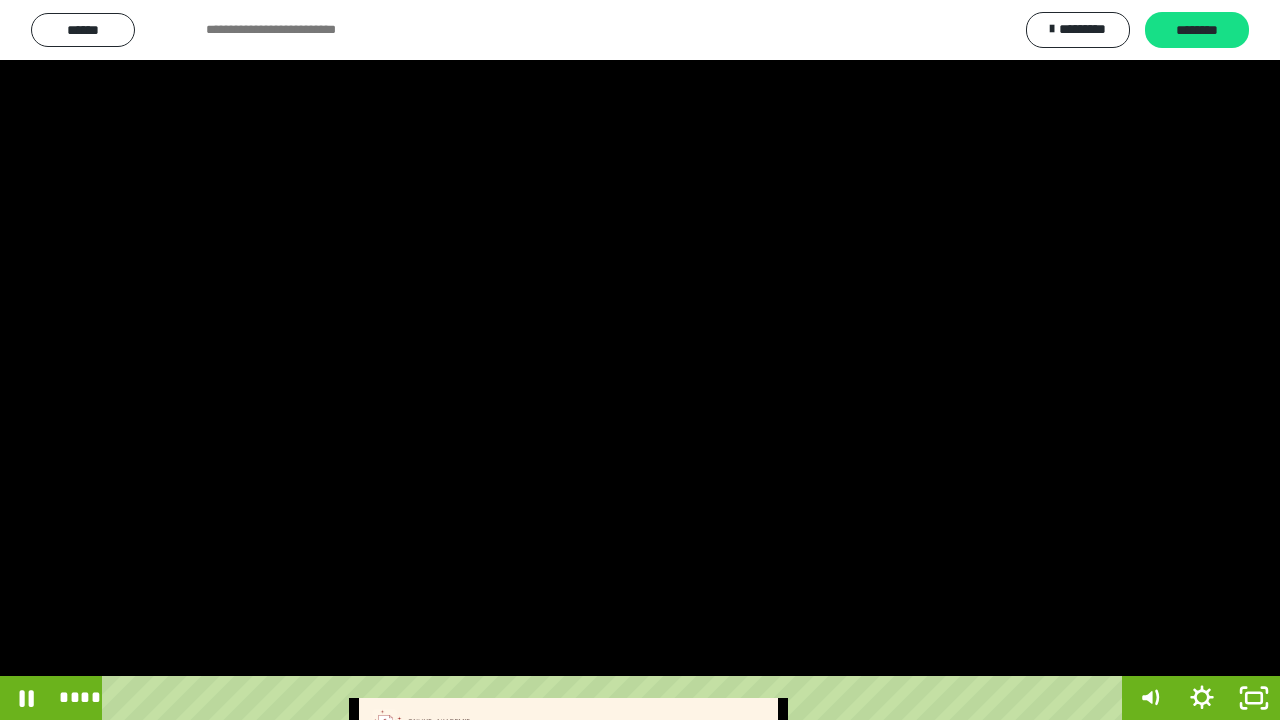 click at bounding box center (640, 360) 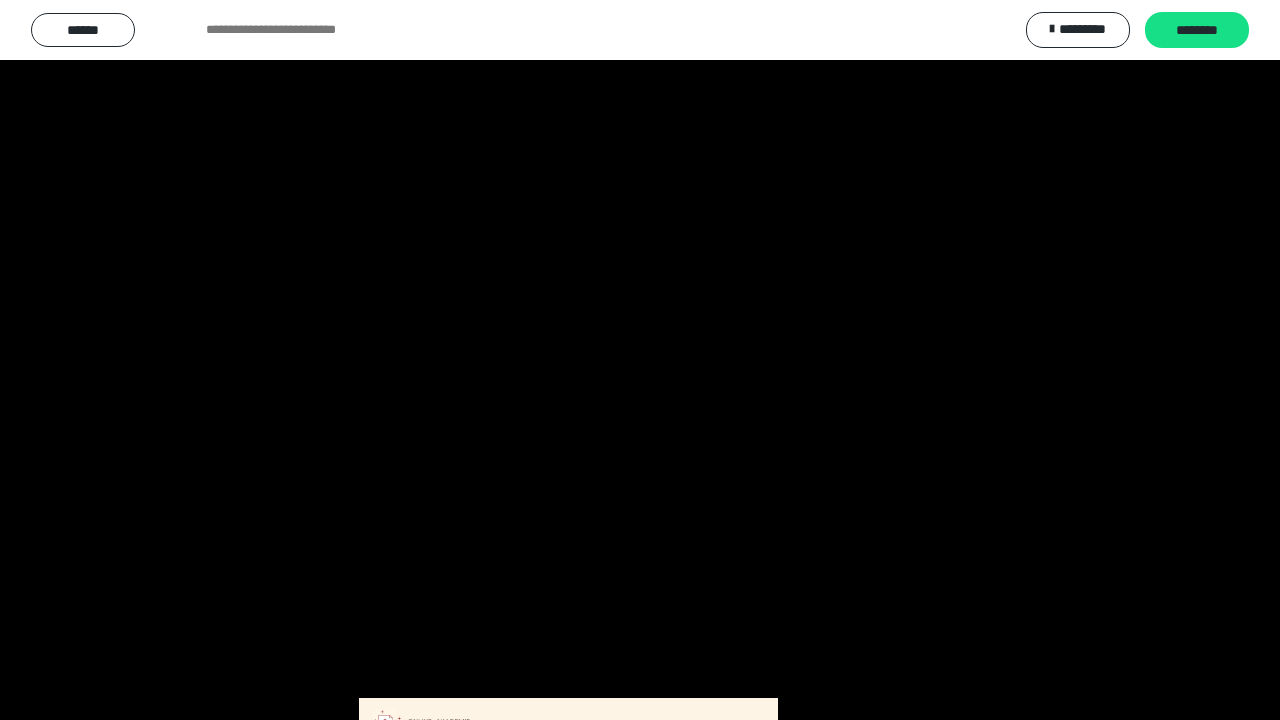 click at bounding box center (640, 360) 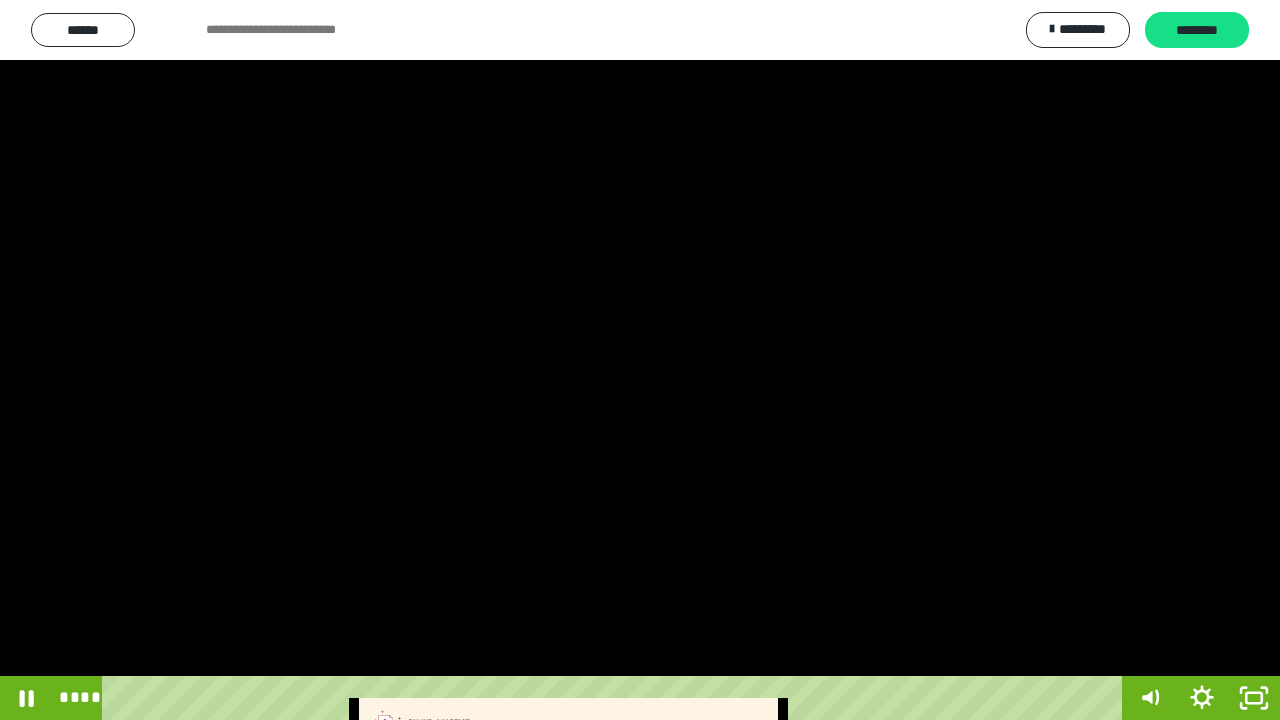 click at bounding box center [640, 360] 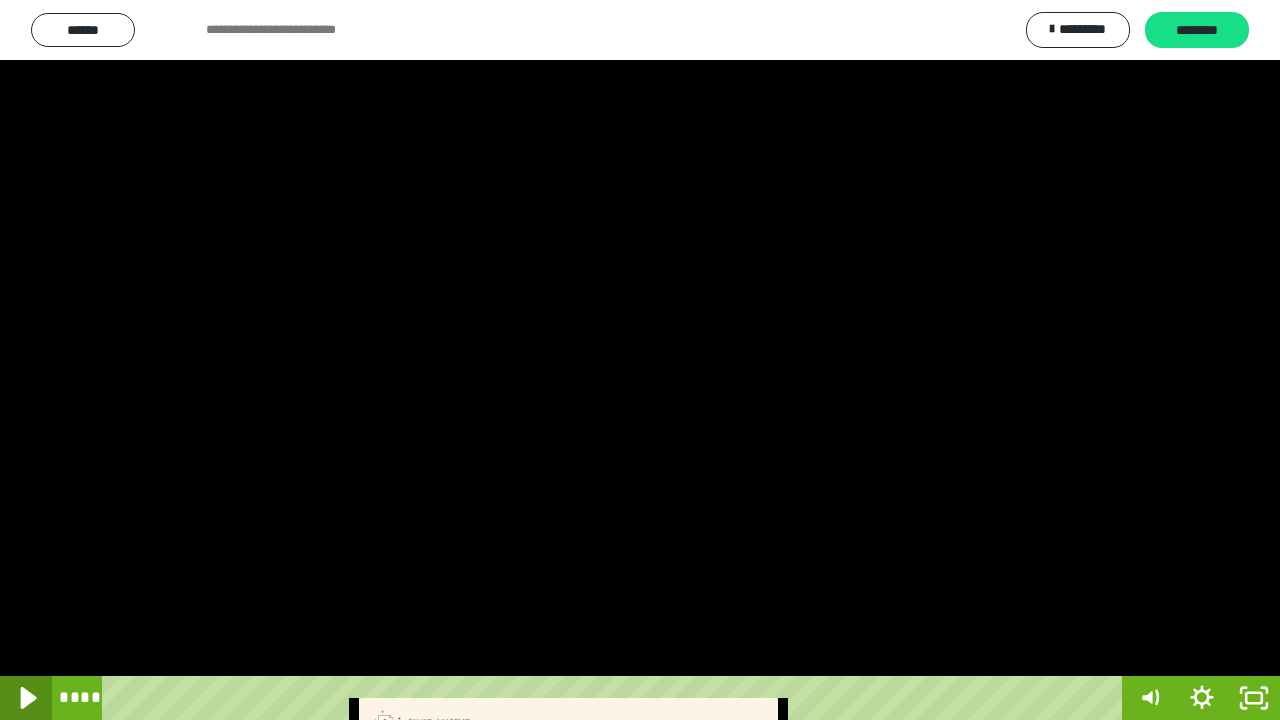click 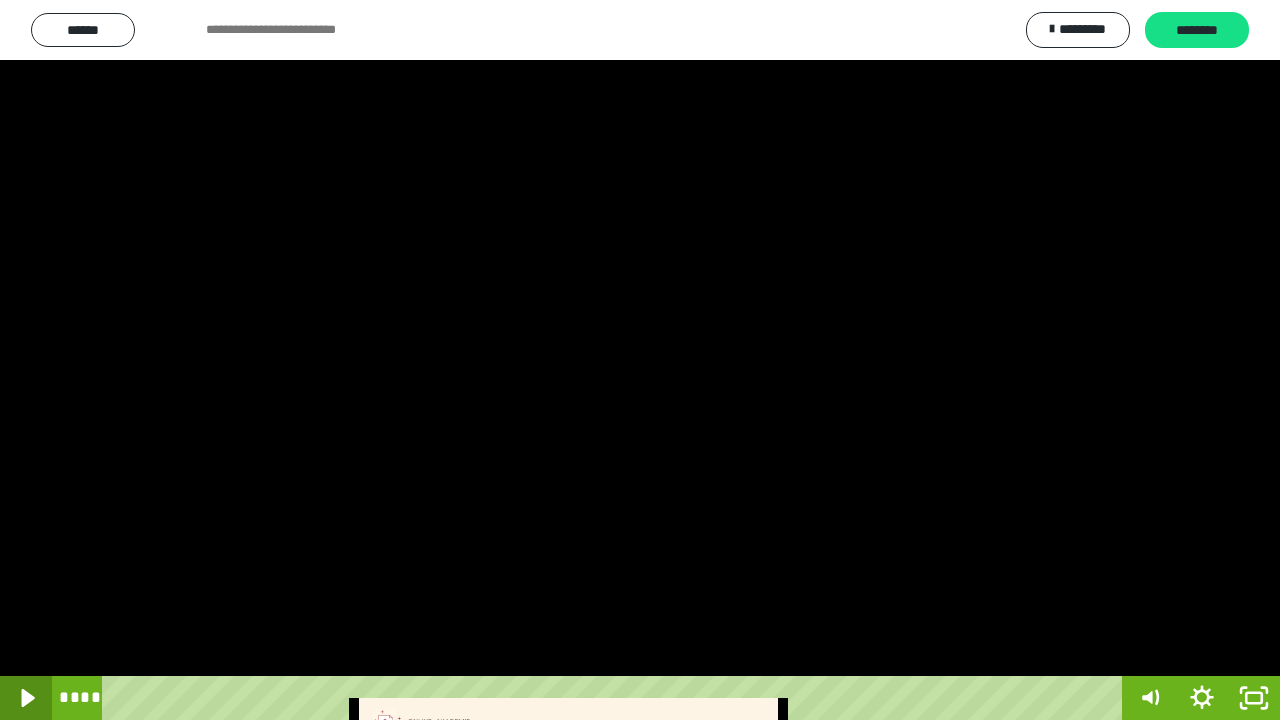 click 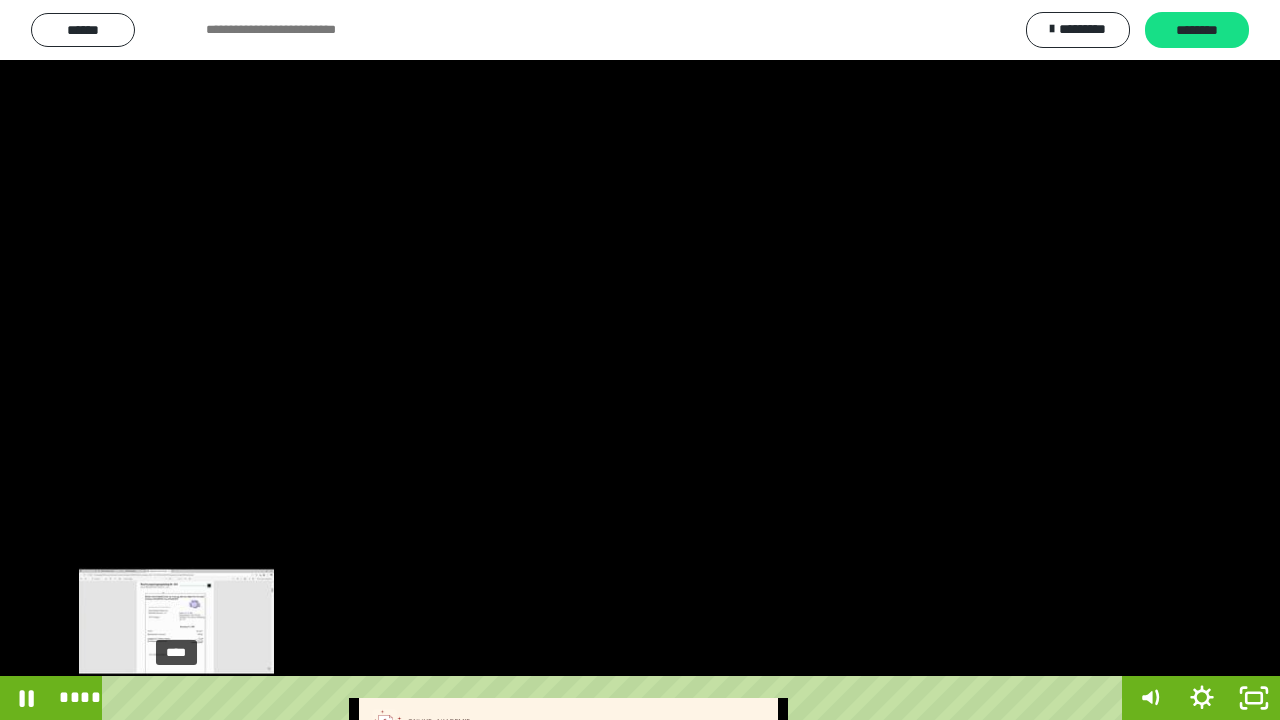 click on "****" at bounding box center [616, 698] 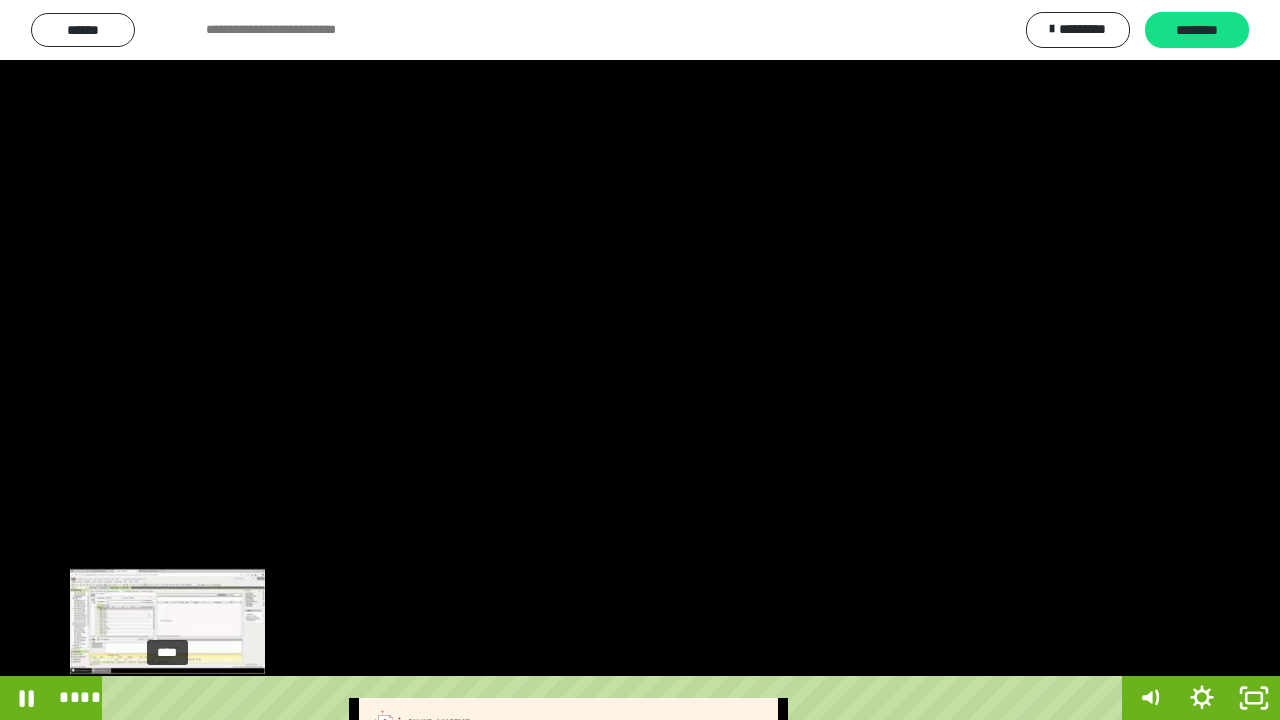 click on "****" at bounding box center [616, 698] 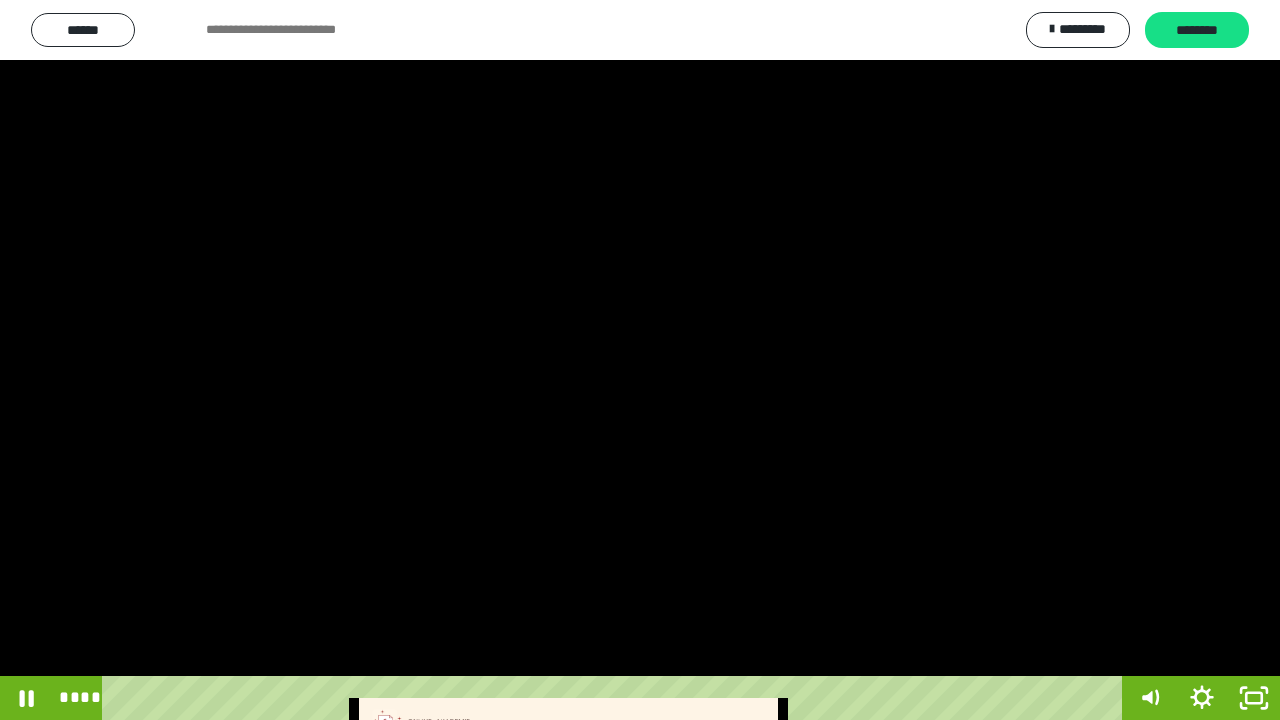 click at bounding box center (640, 360) 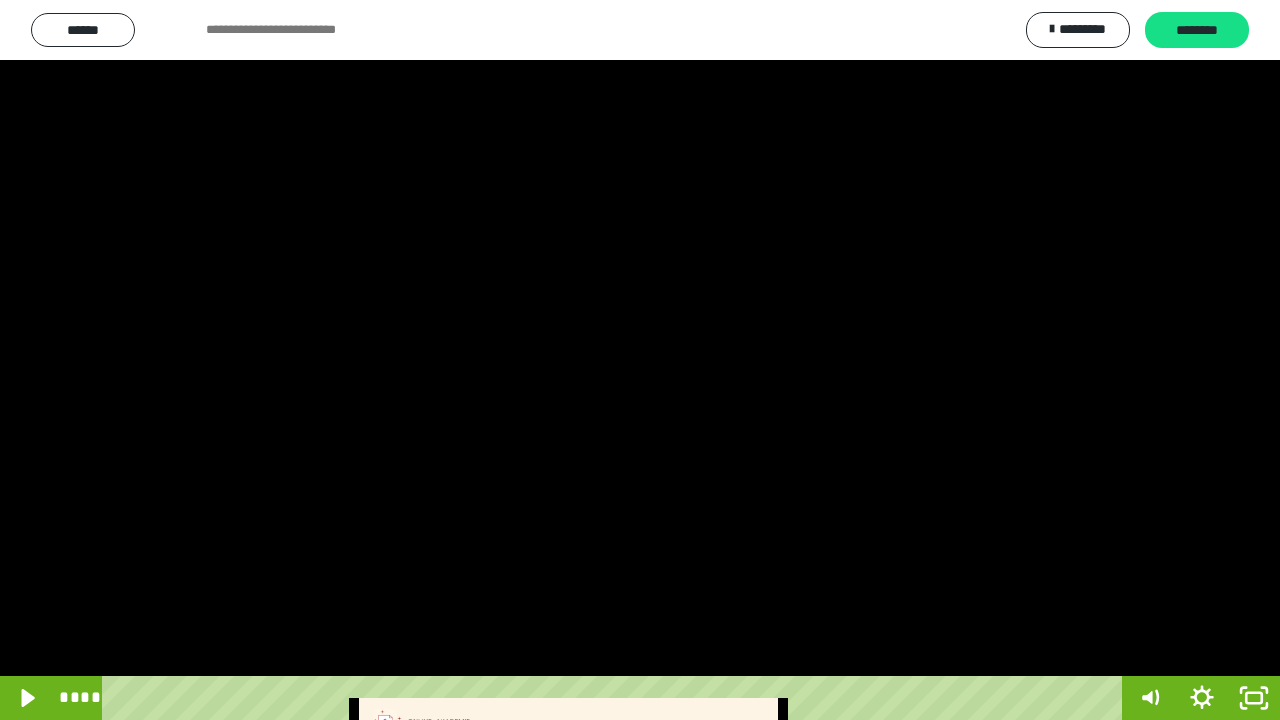 click at bounding box center [640, 360] 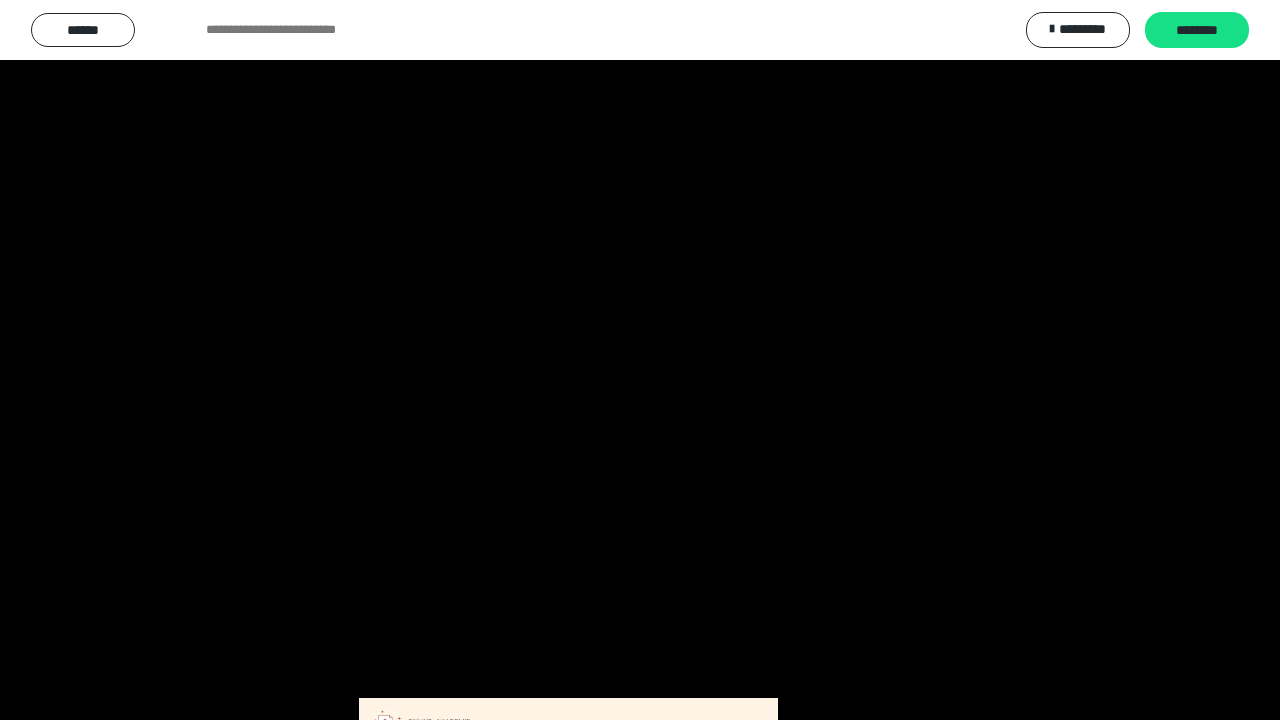 click at bounding box center [640, 360] 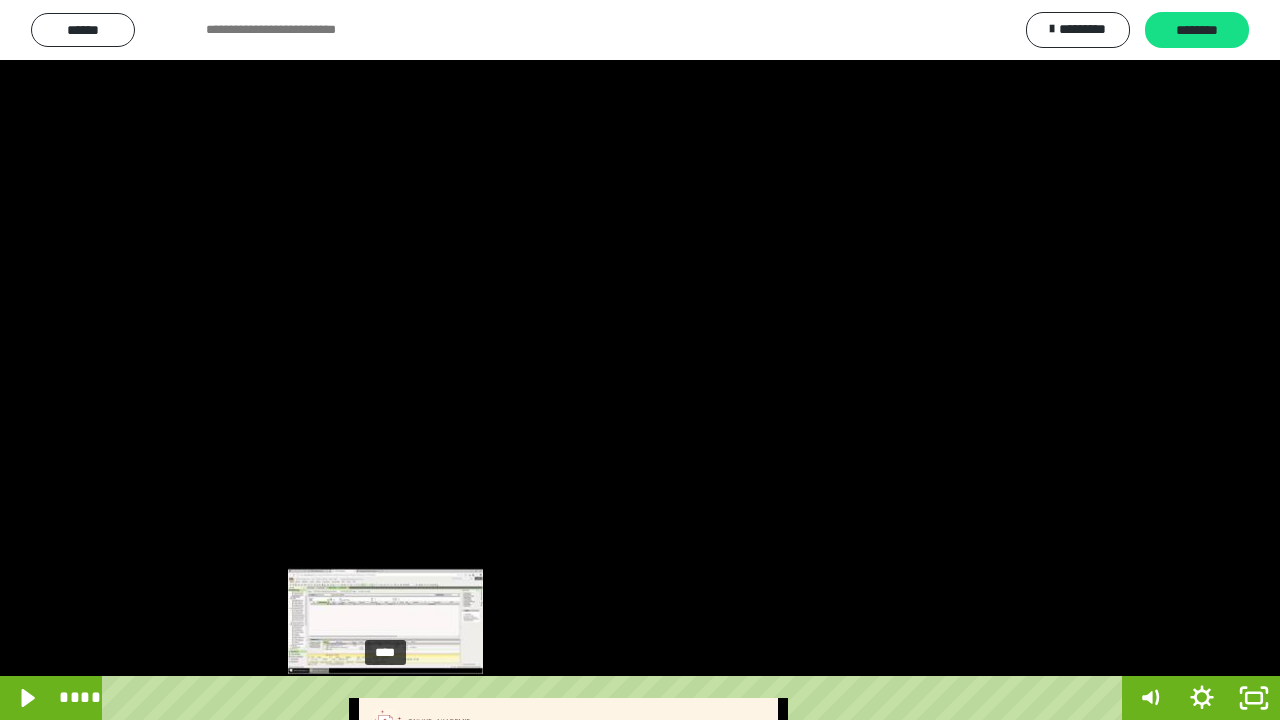click on "****" at bounding box center [616, 698] 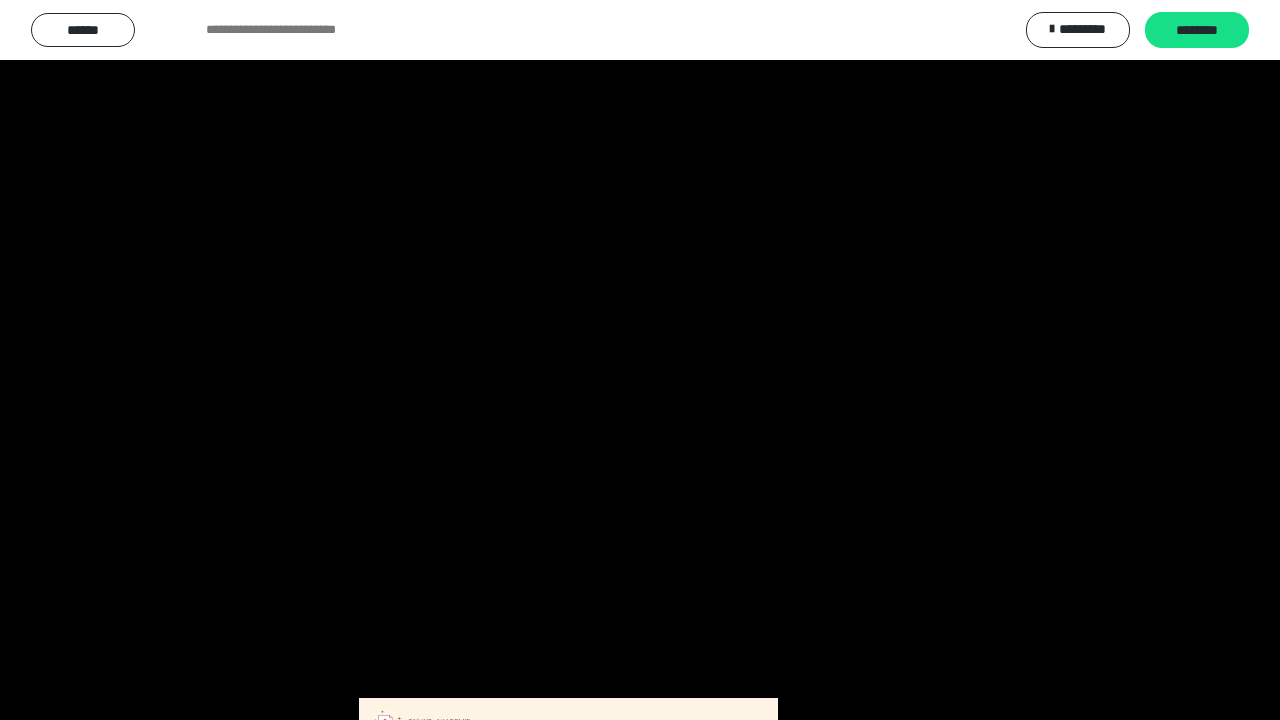 click at bounding box center (640, 360) 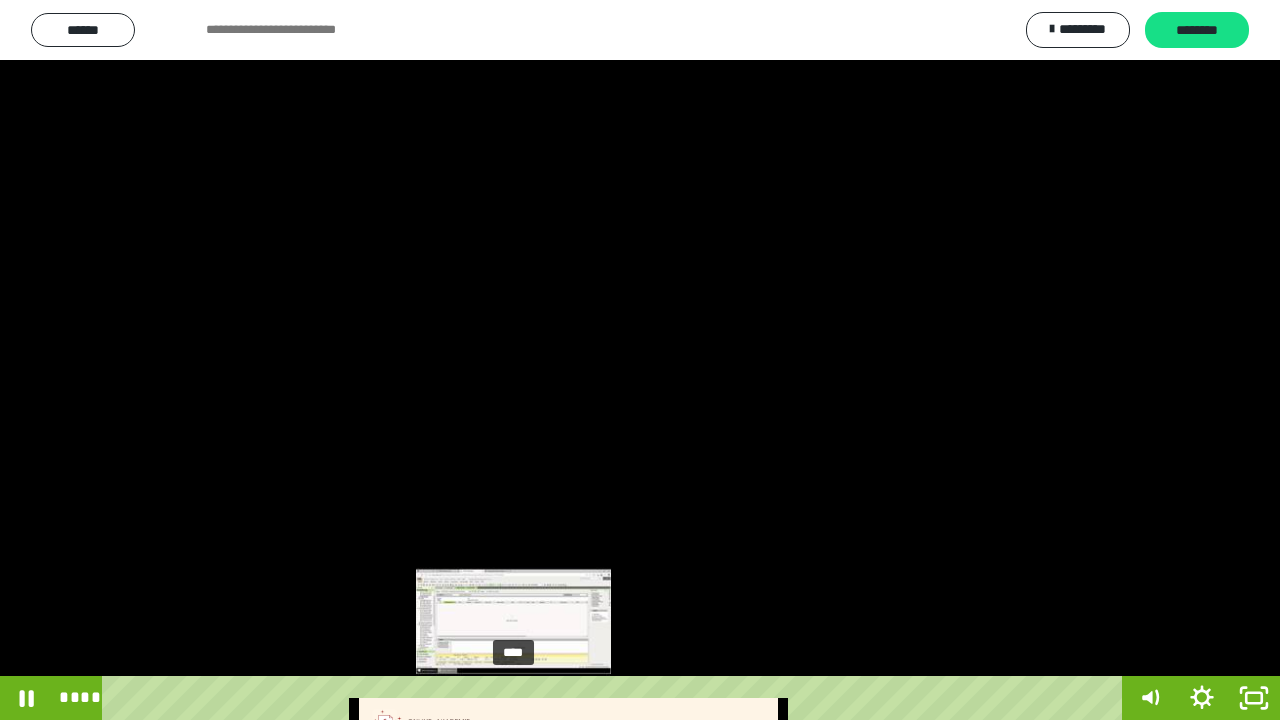 click on "****" at bounding box center (616, 698) 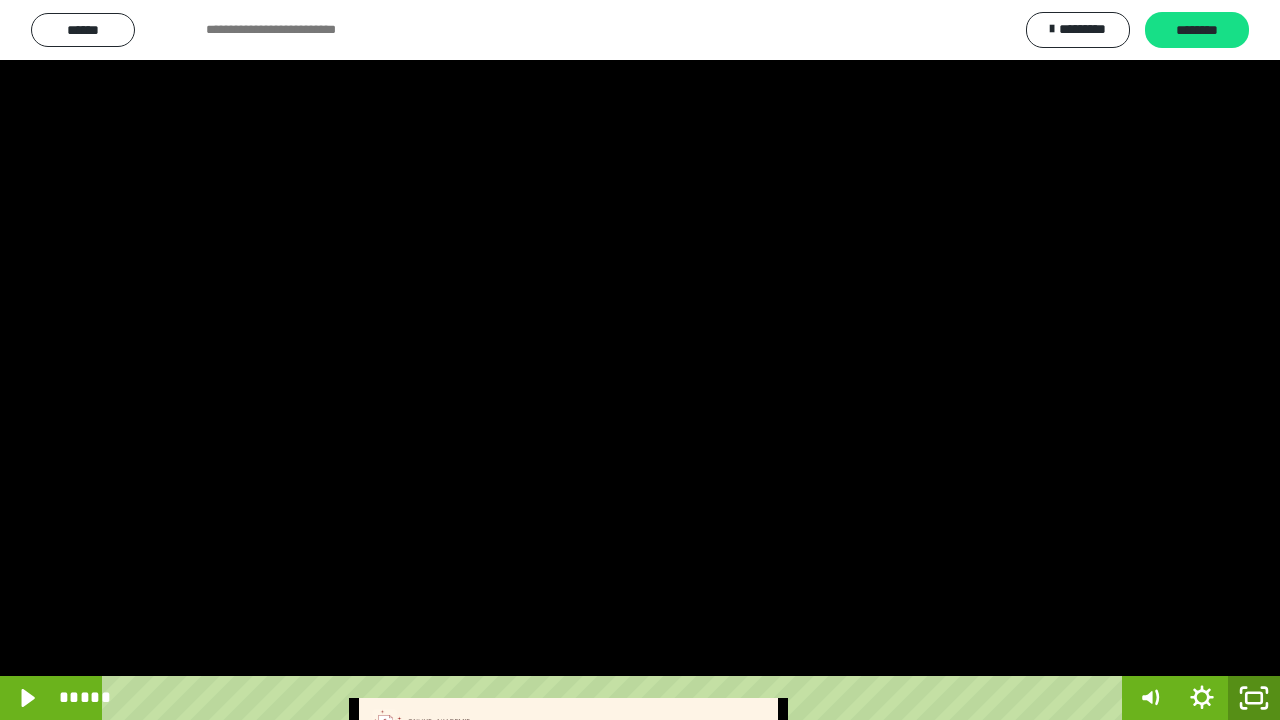 click 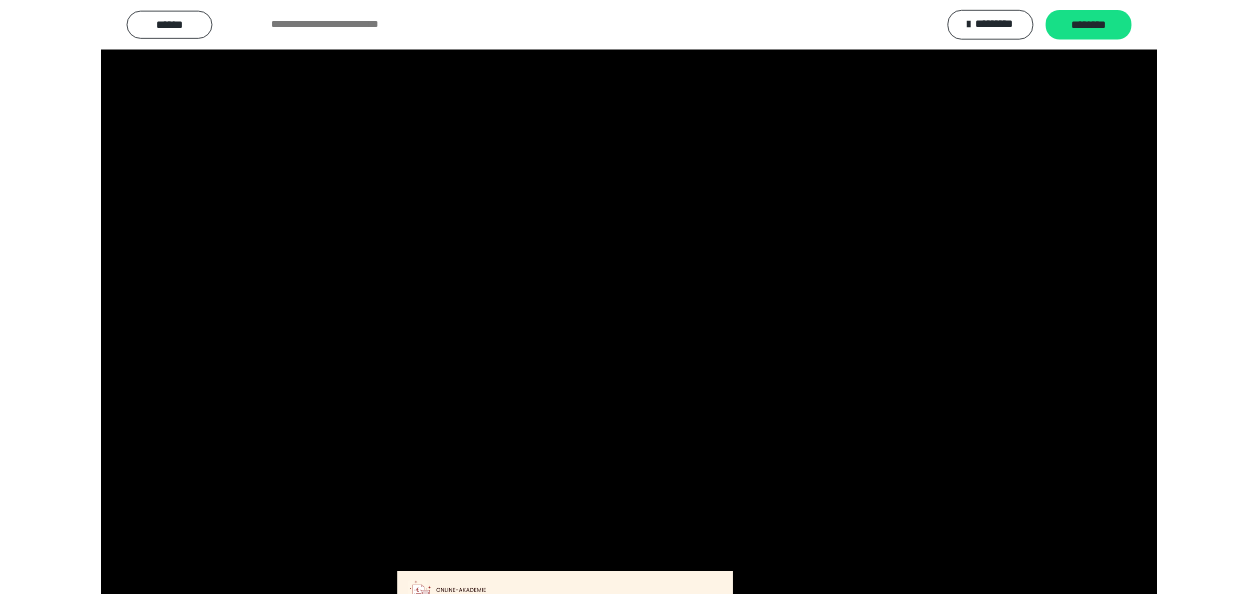 scroll, scrollTop: 3962, scrollLeft: 0, axis: vertical 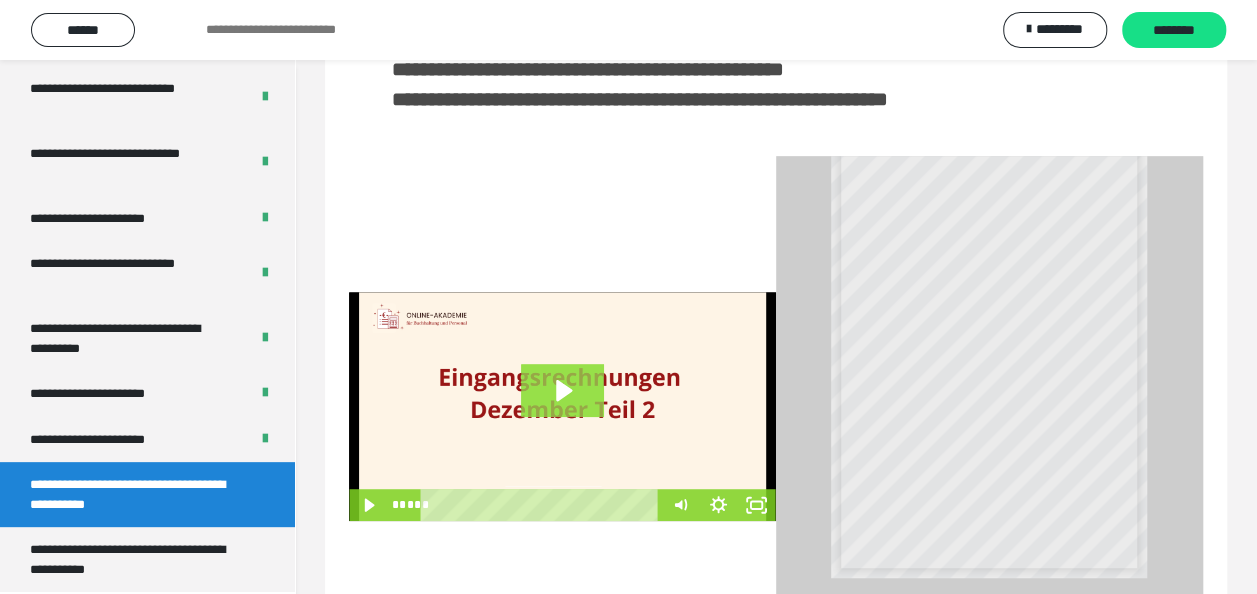click 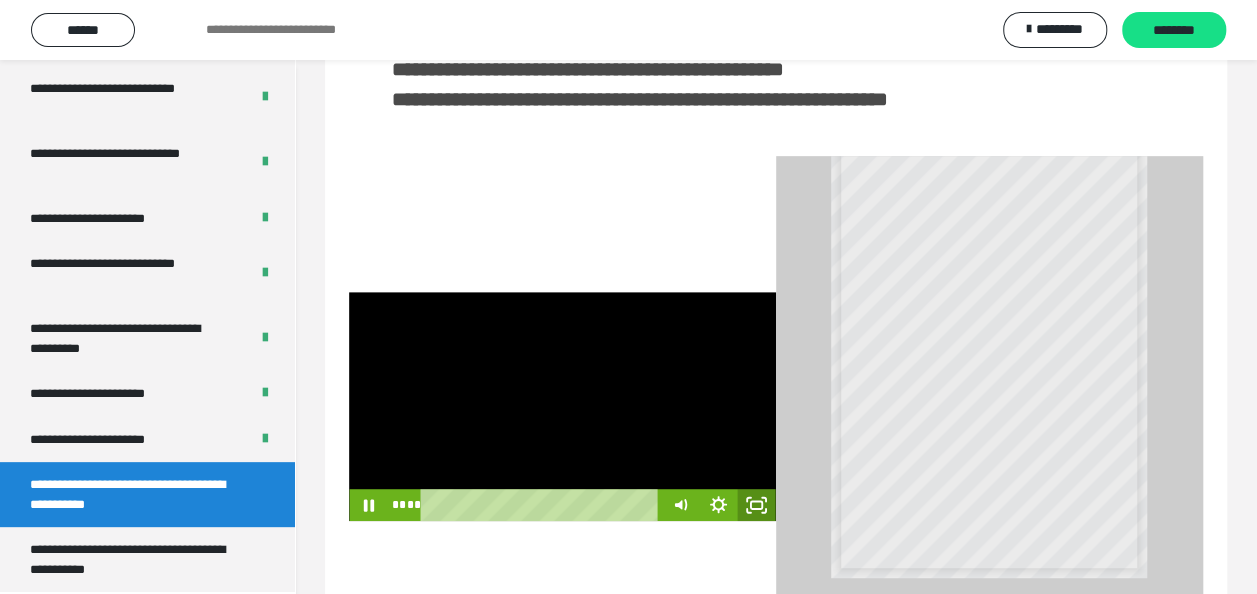 click 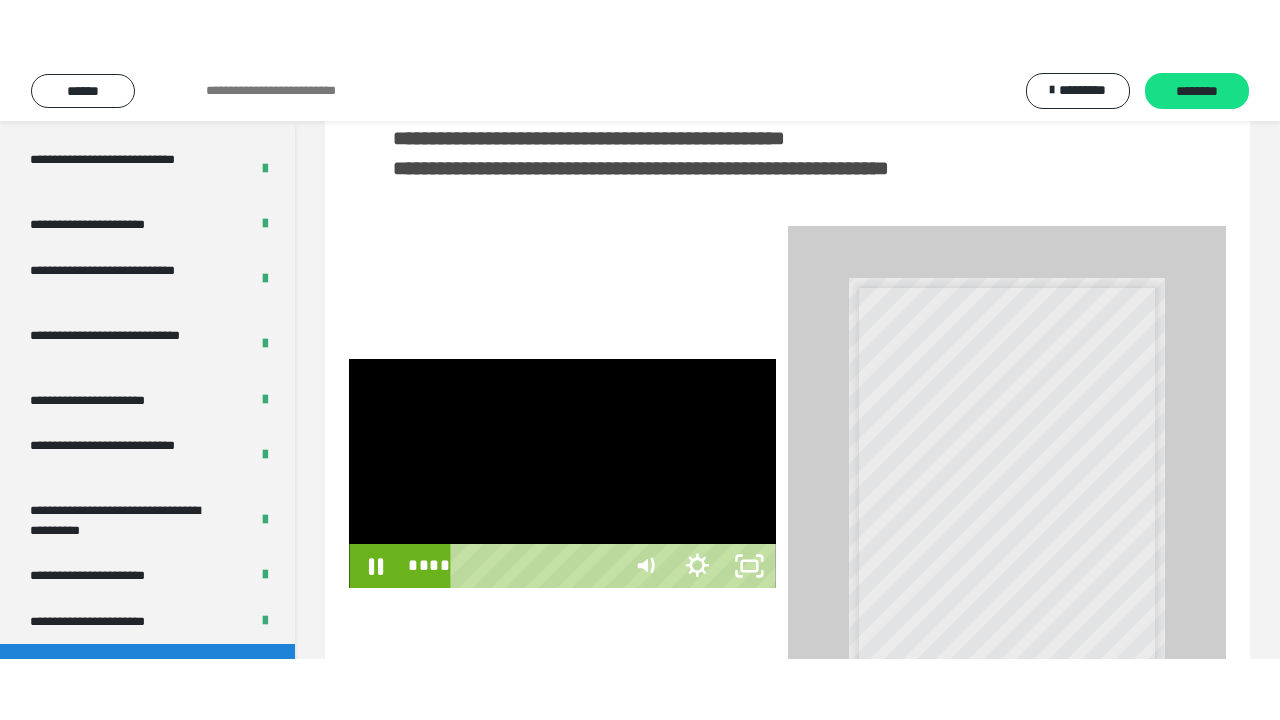scroll, scrollTop: 399, scrollLeft: 0, axis: vertical 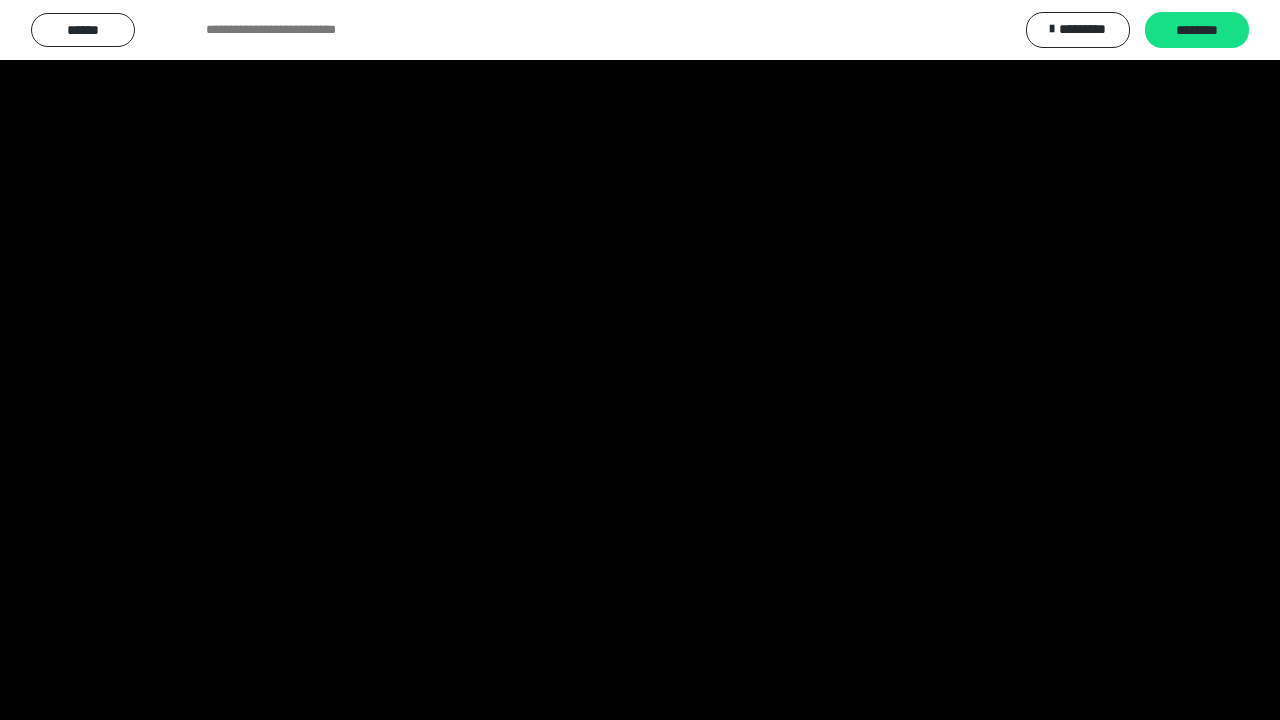 click at bounding box center (640, 360) 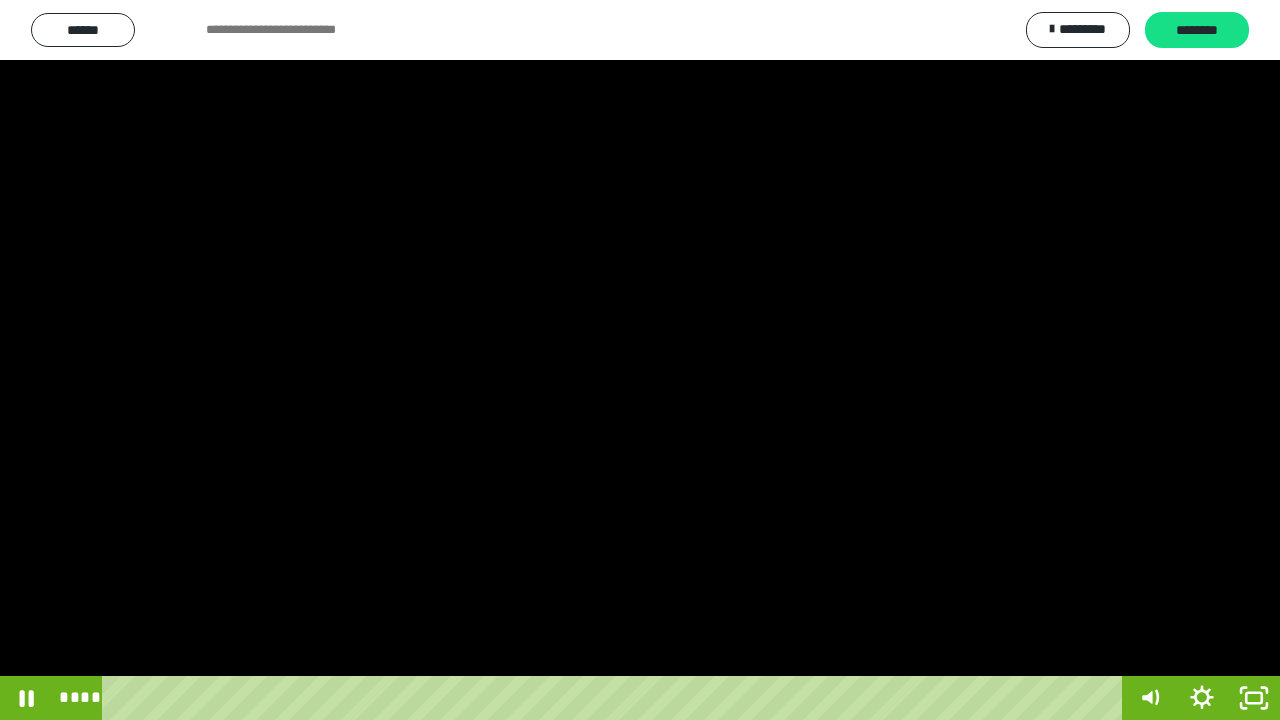 click at bounding box center (640, 360) 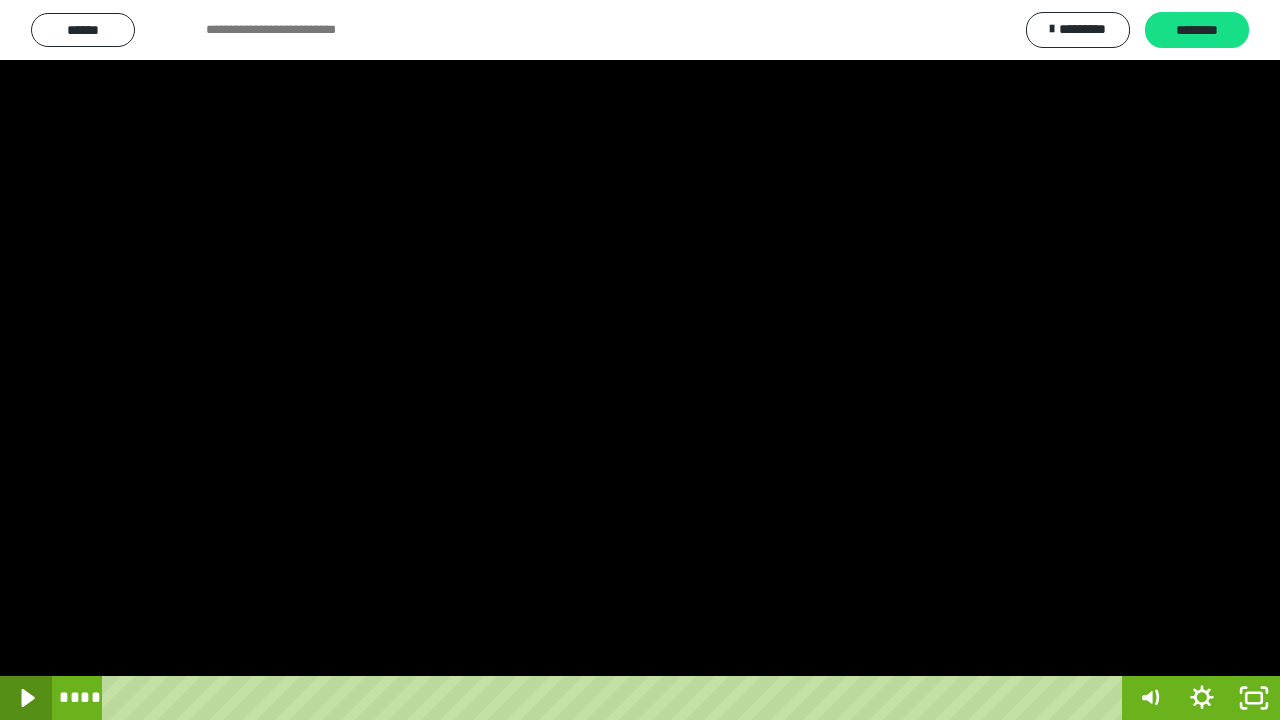 click 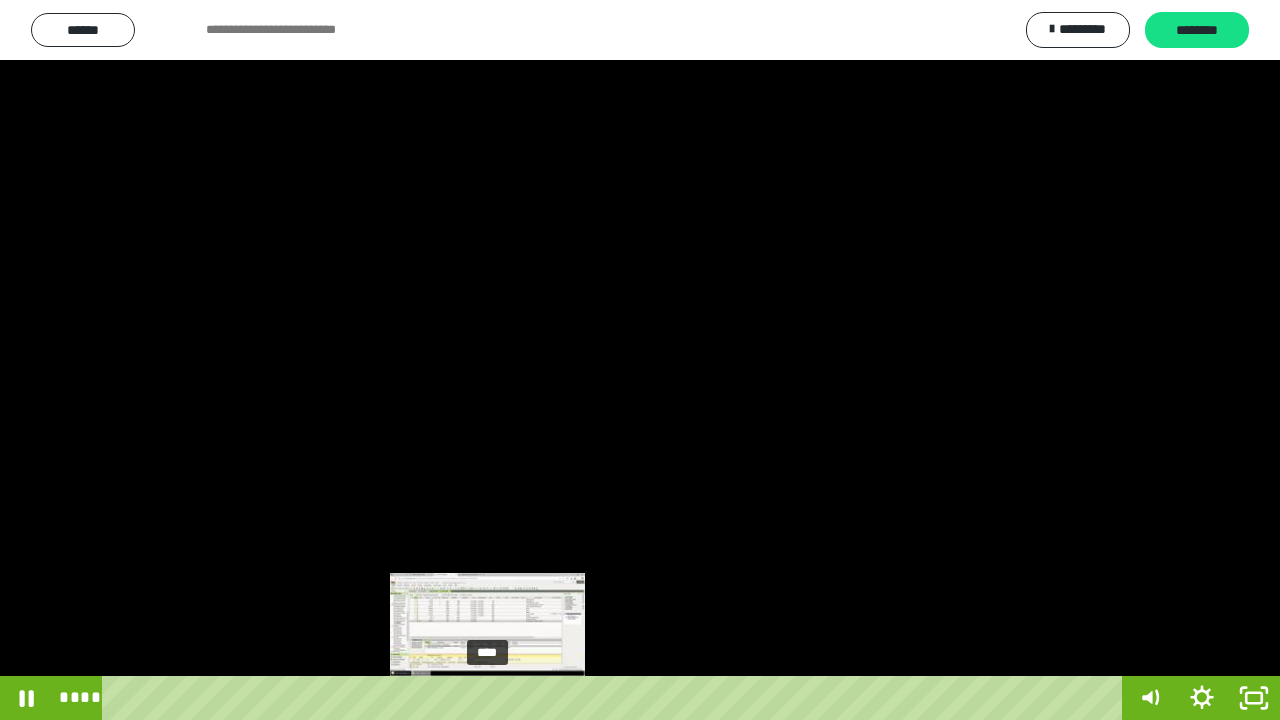 click on "****" at bounding box center [616, 698] 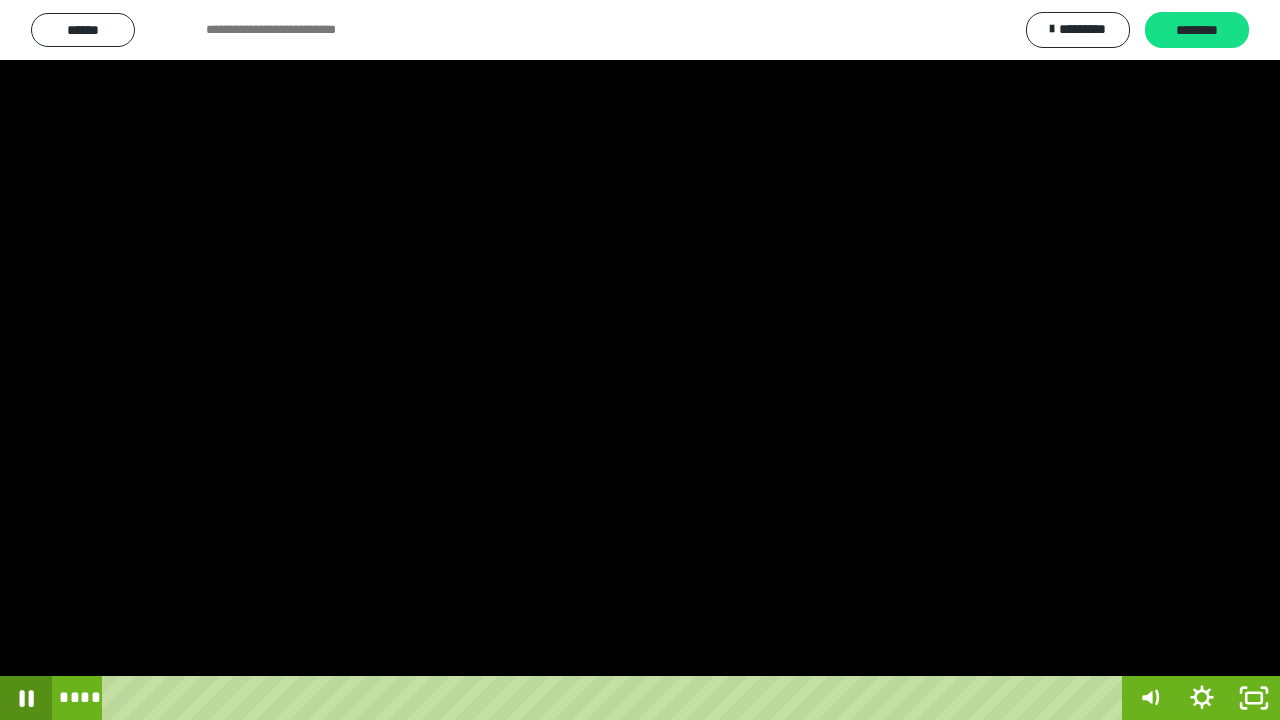 click 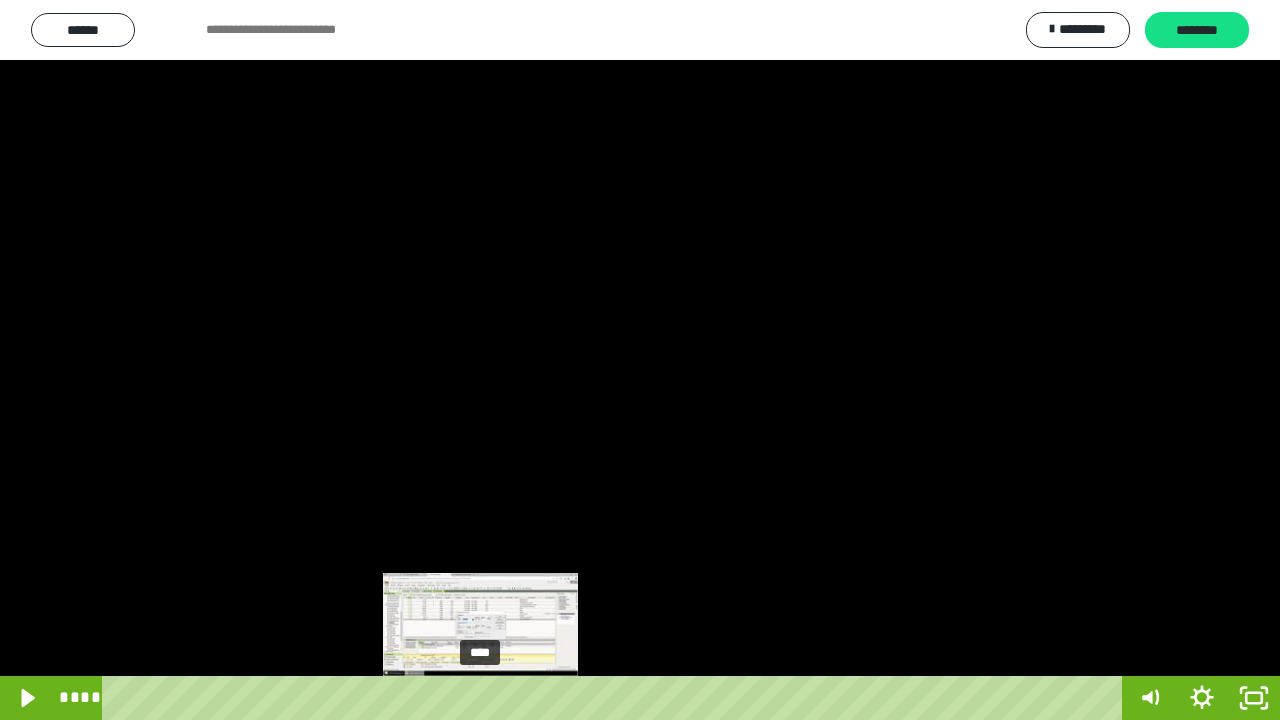click on "****" at bounding box center (616, 698) 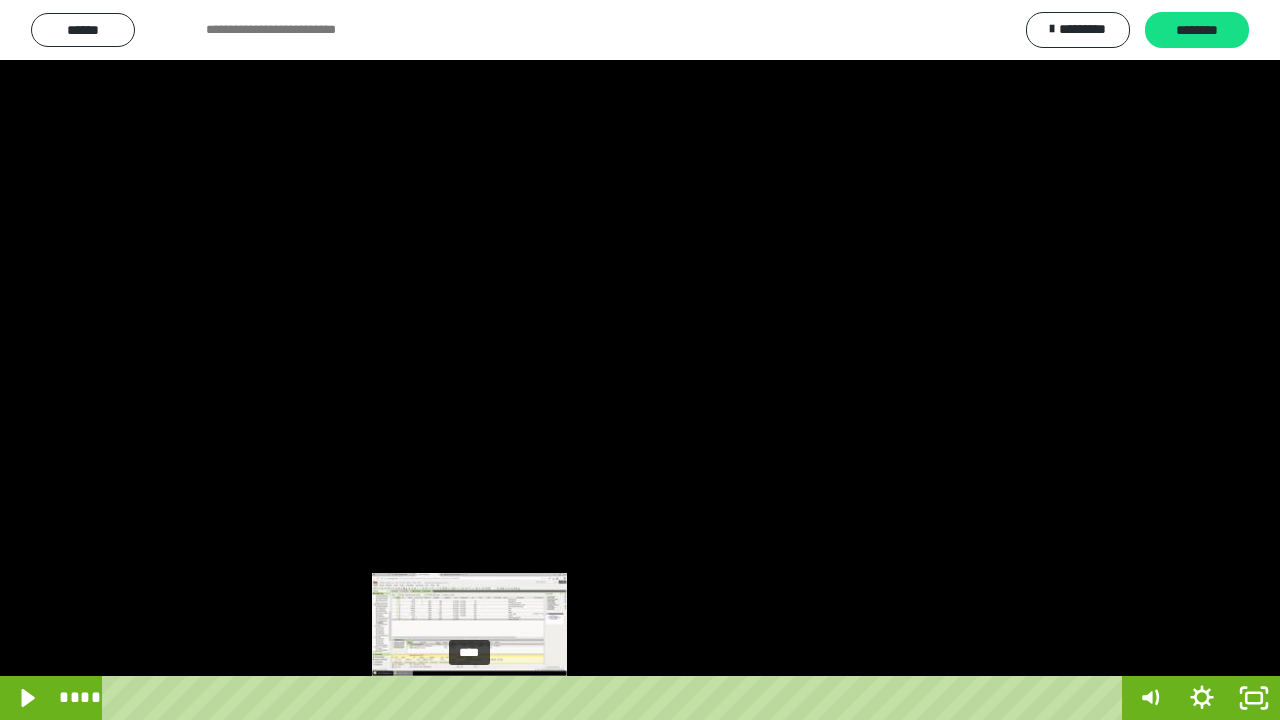 click on "****" at bounding box center (616, 698) 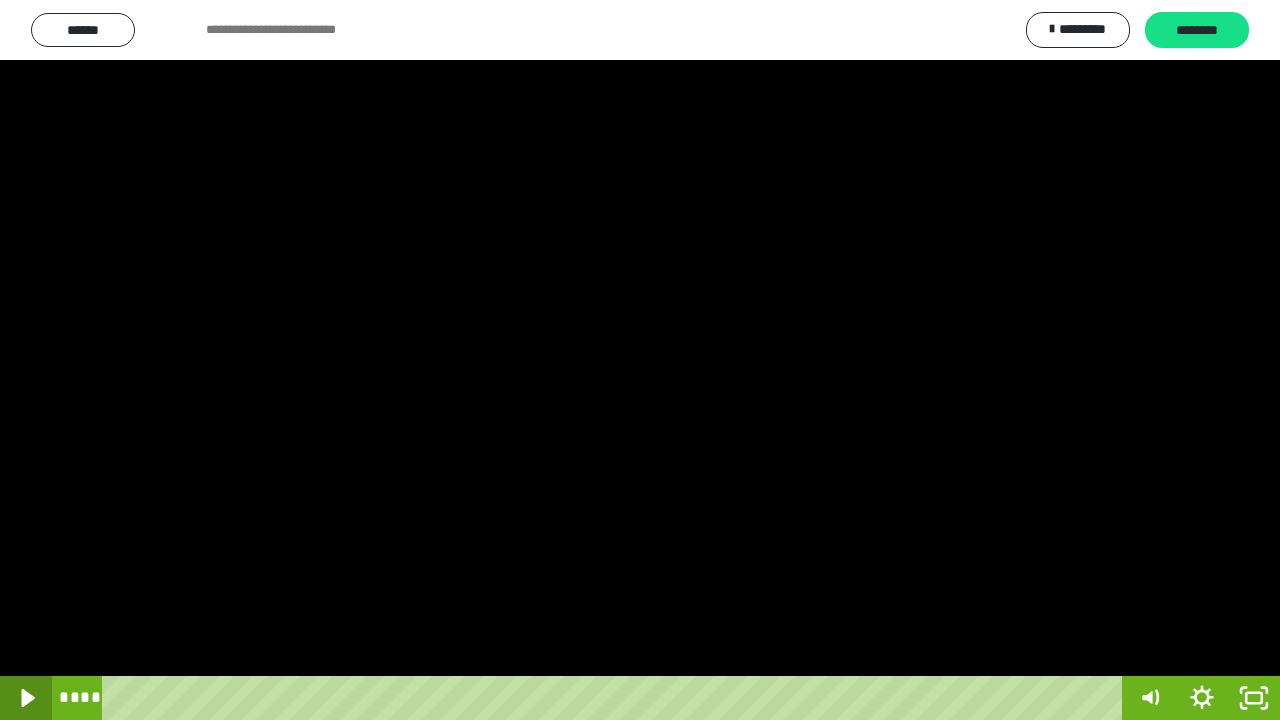 click 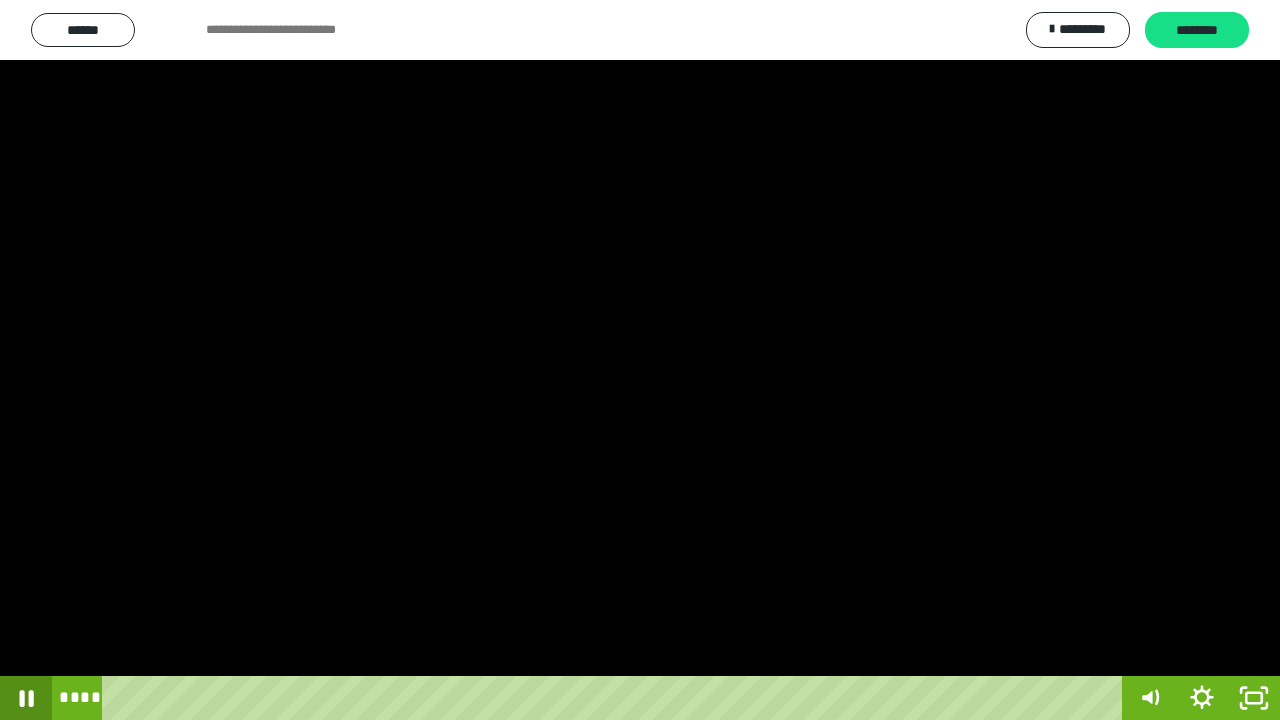 click 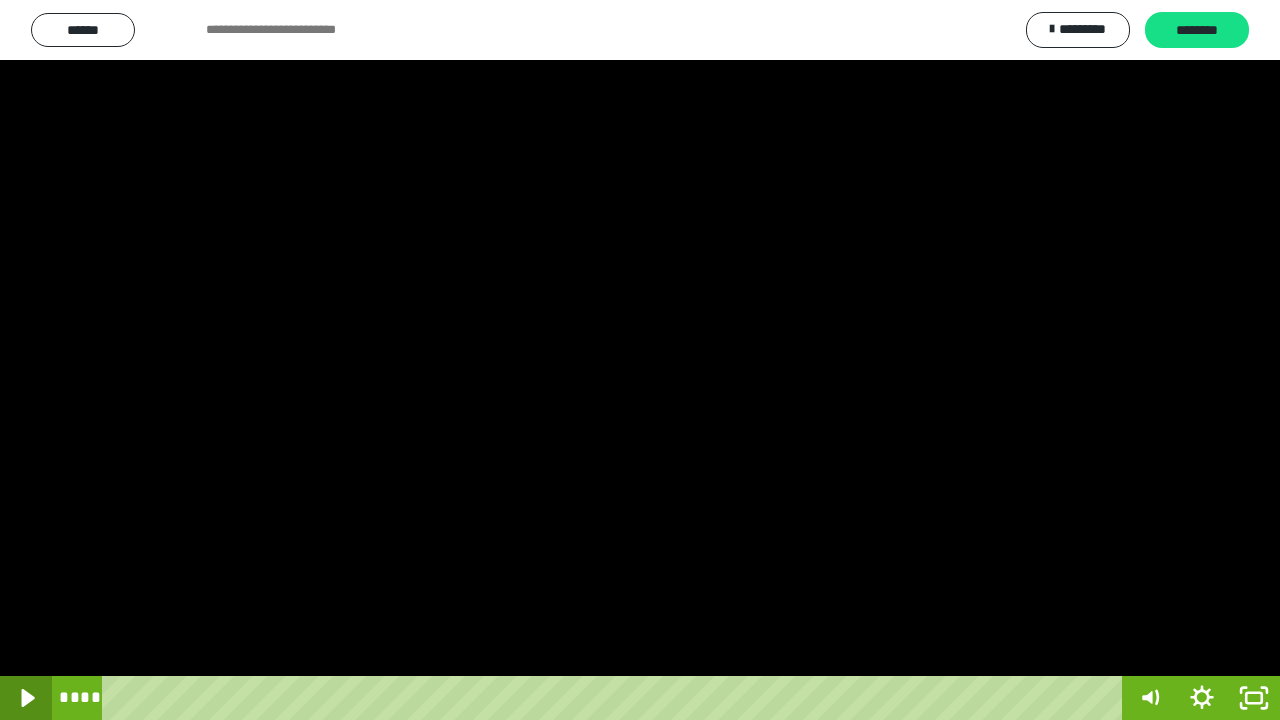 click 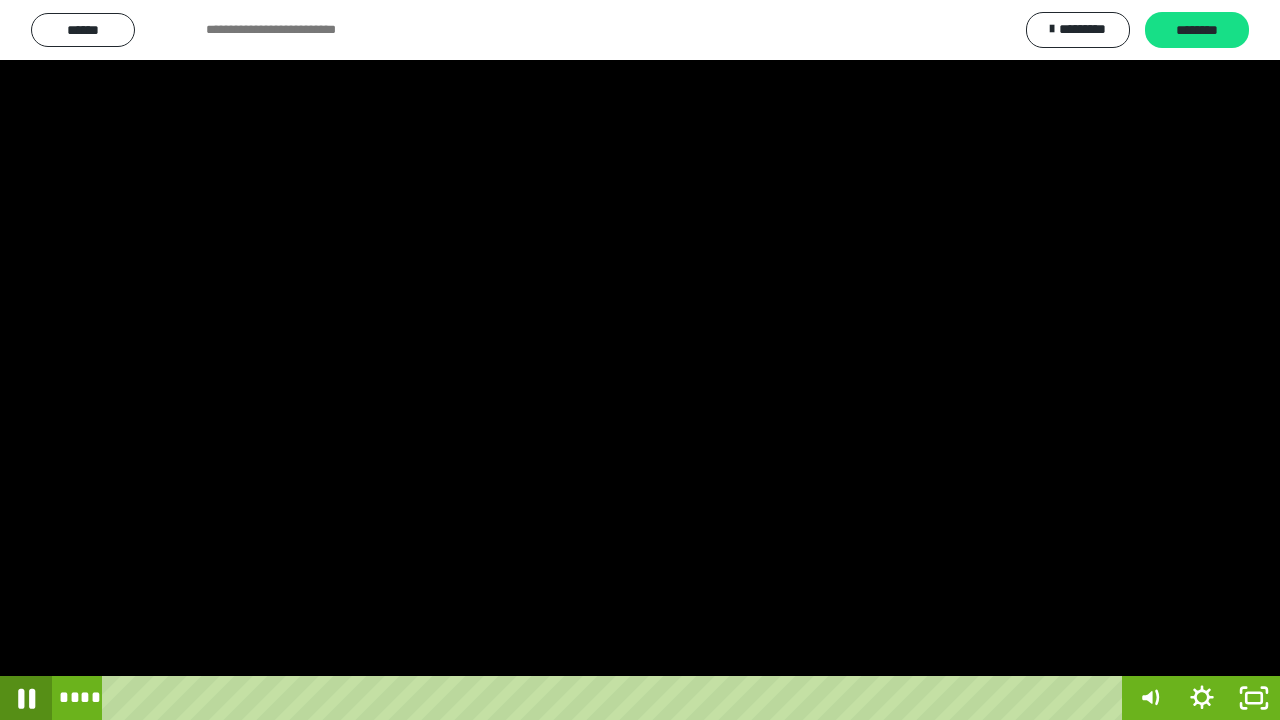 click 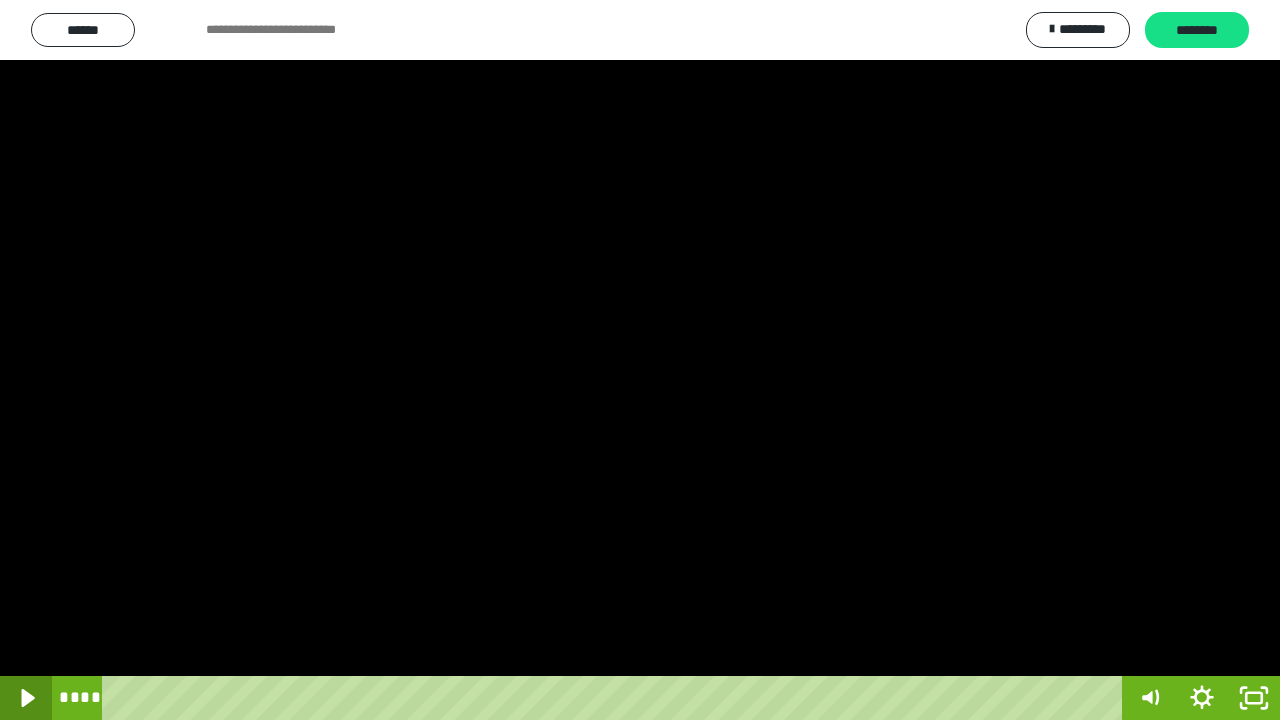 click 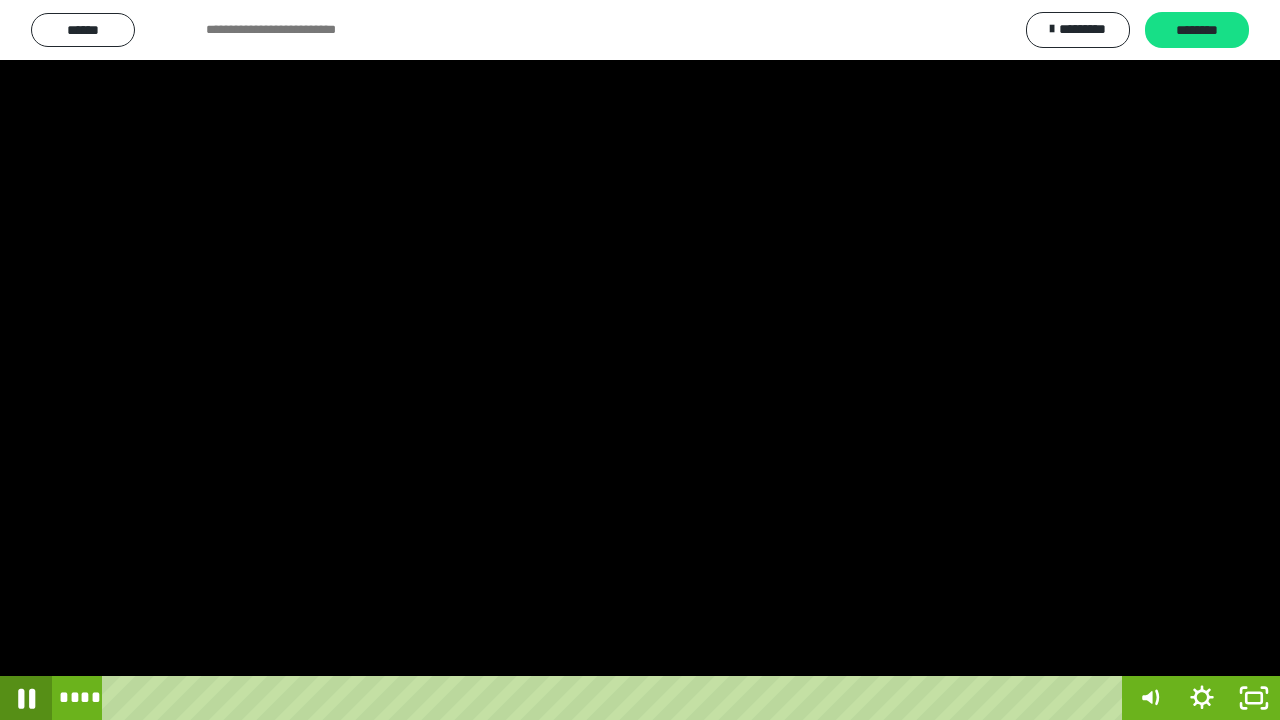 click 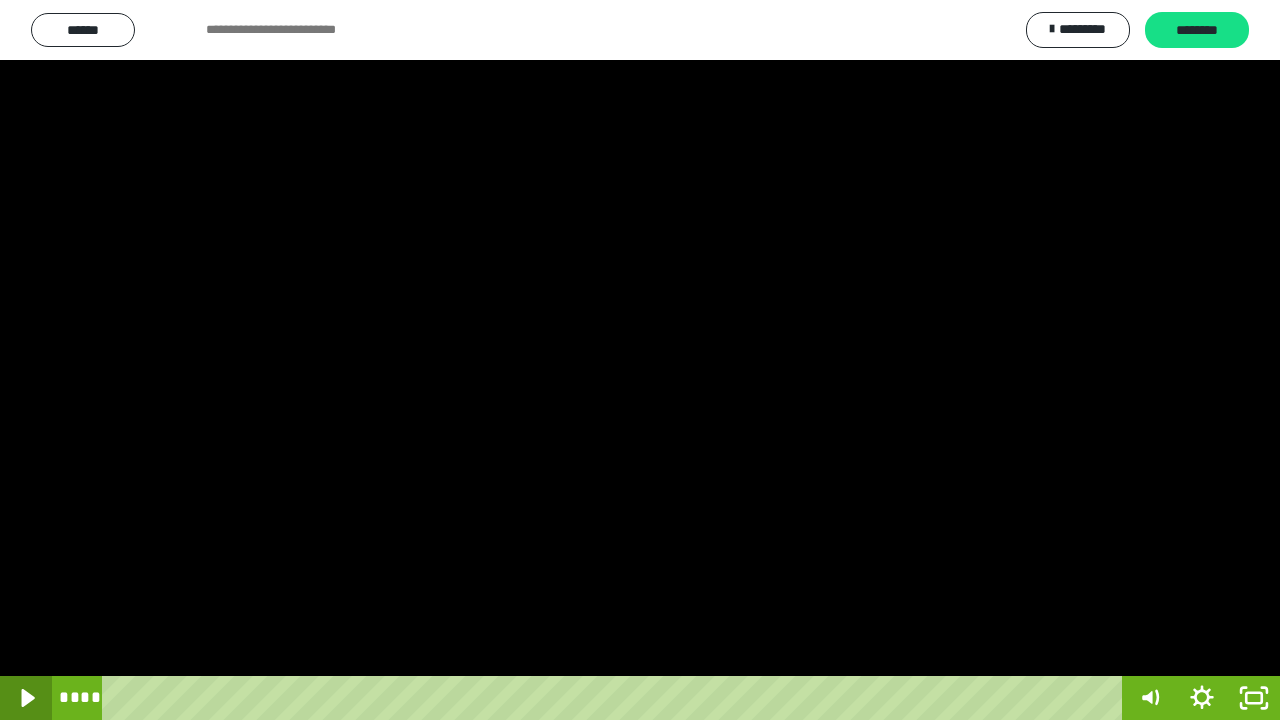 click 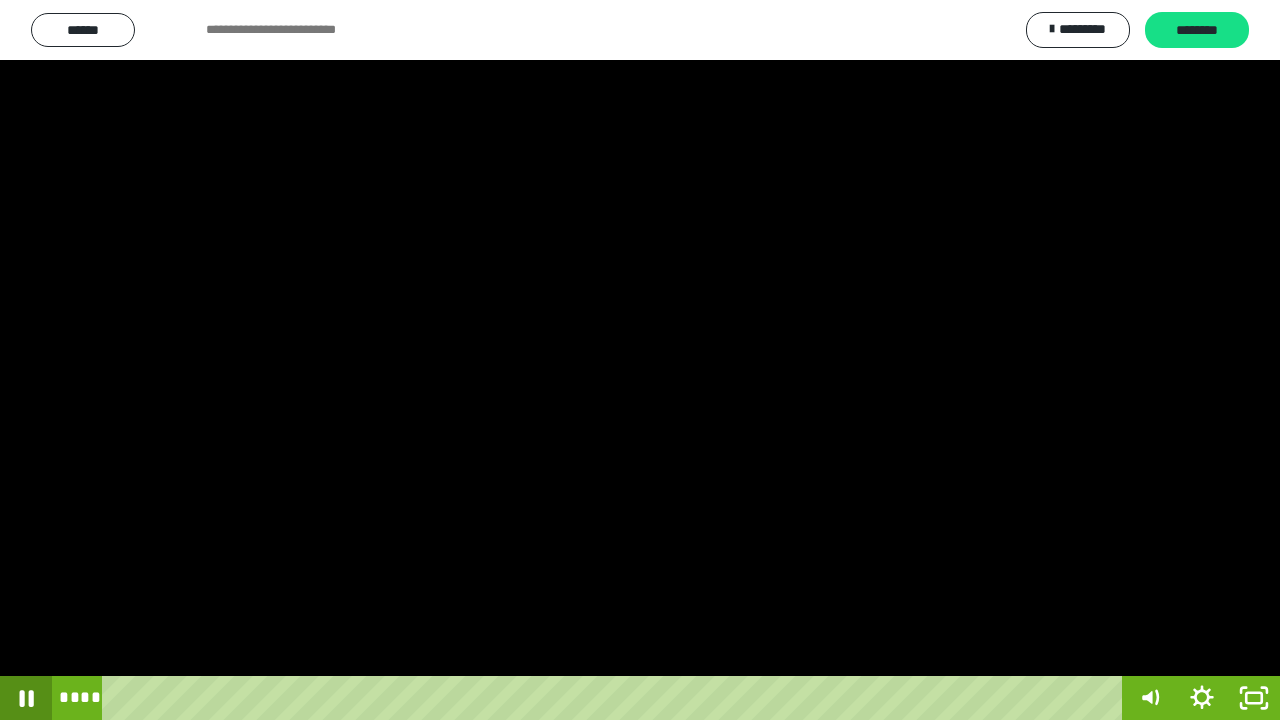 click 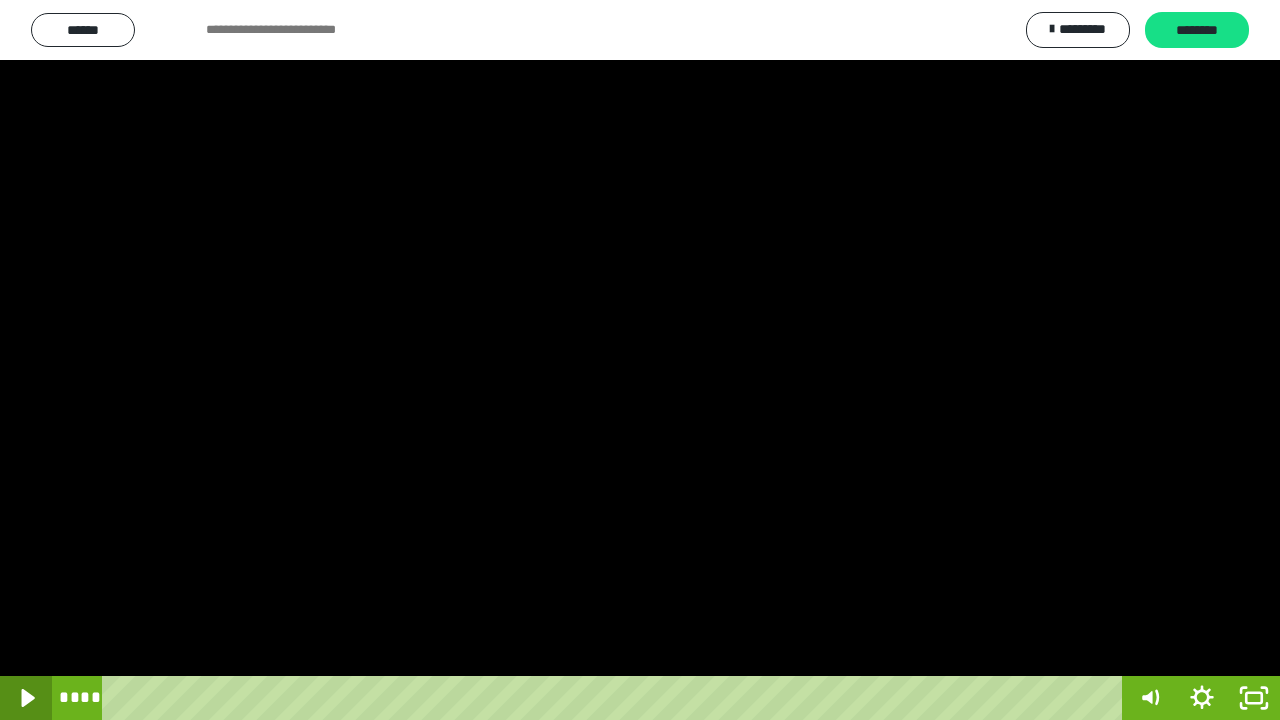 click 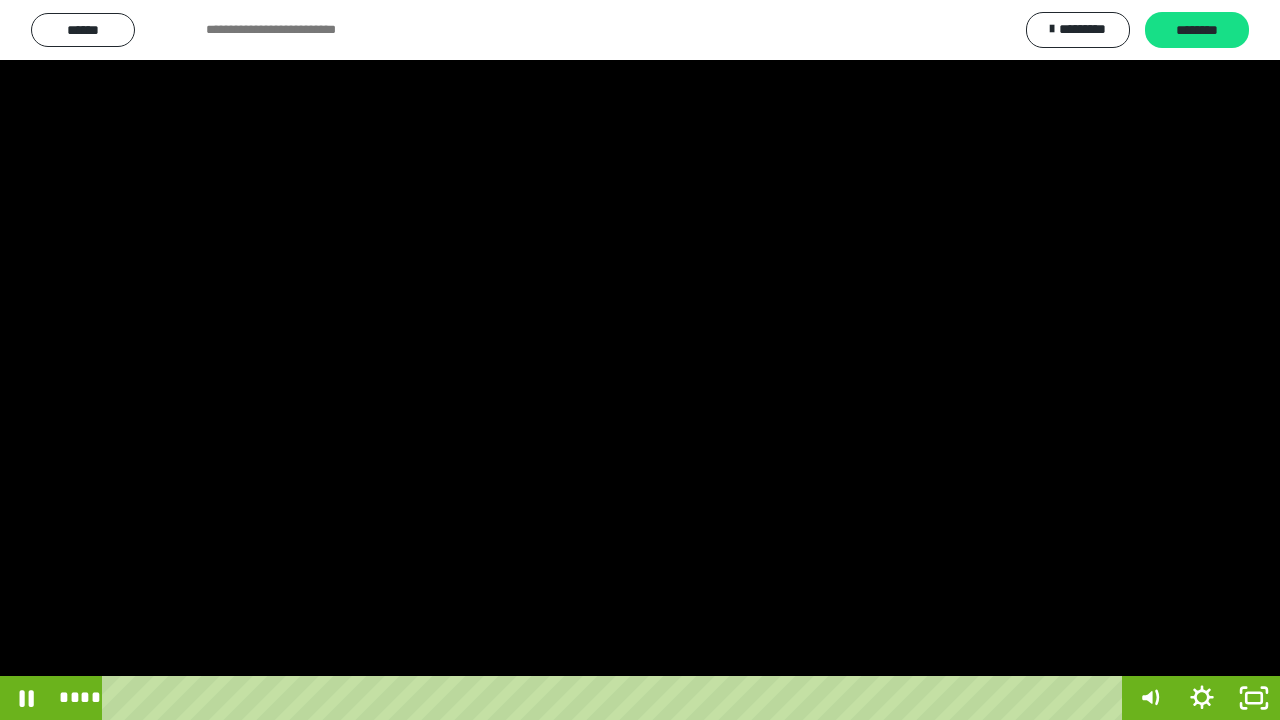 click at bounding box center [640, 360] 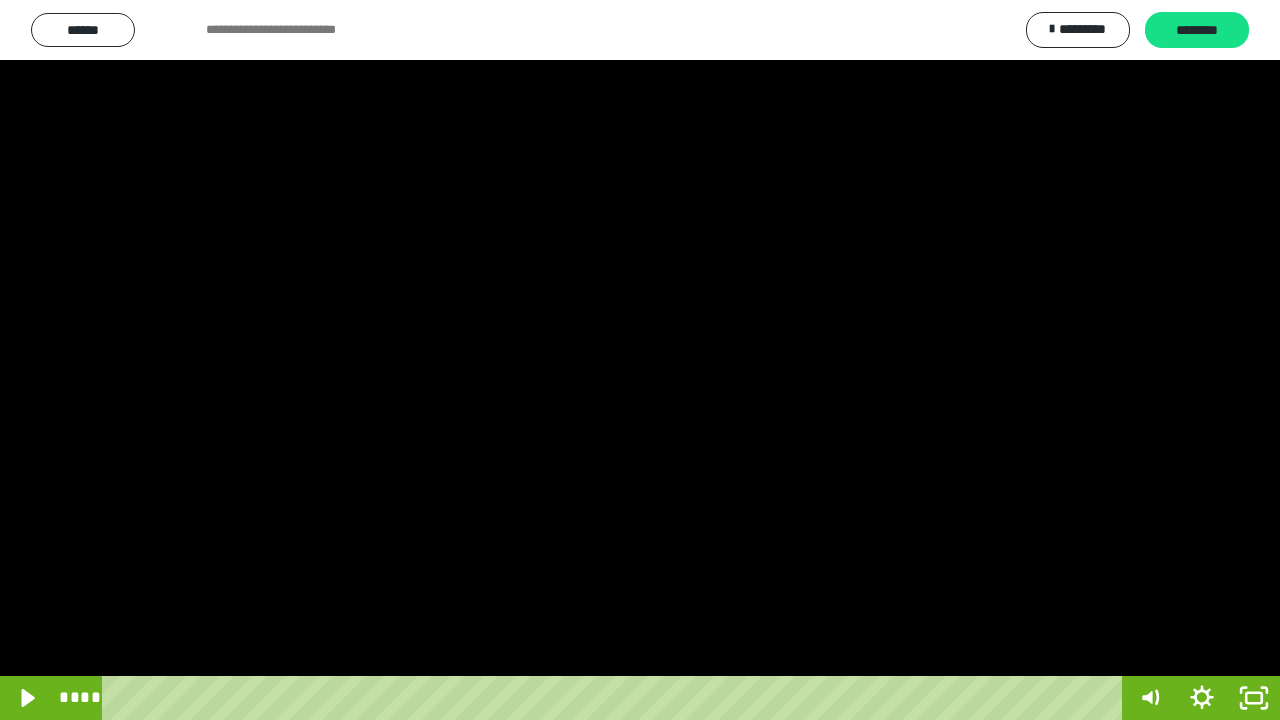 click at bounding box center (640, 360) 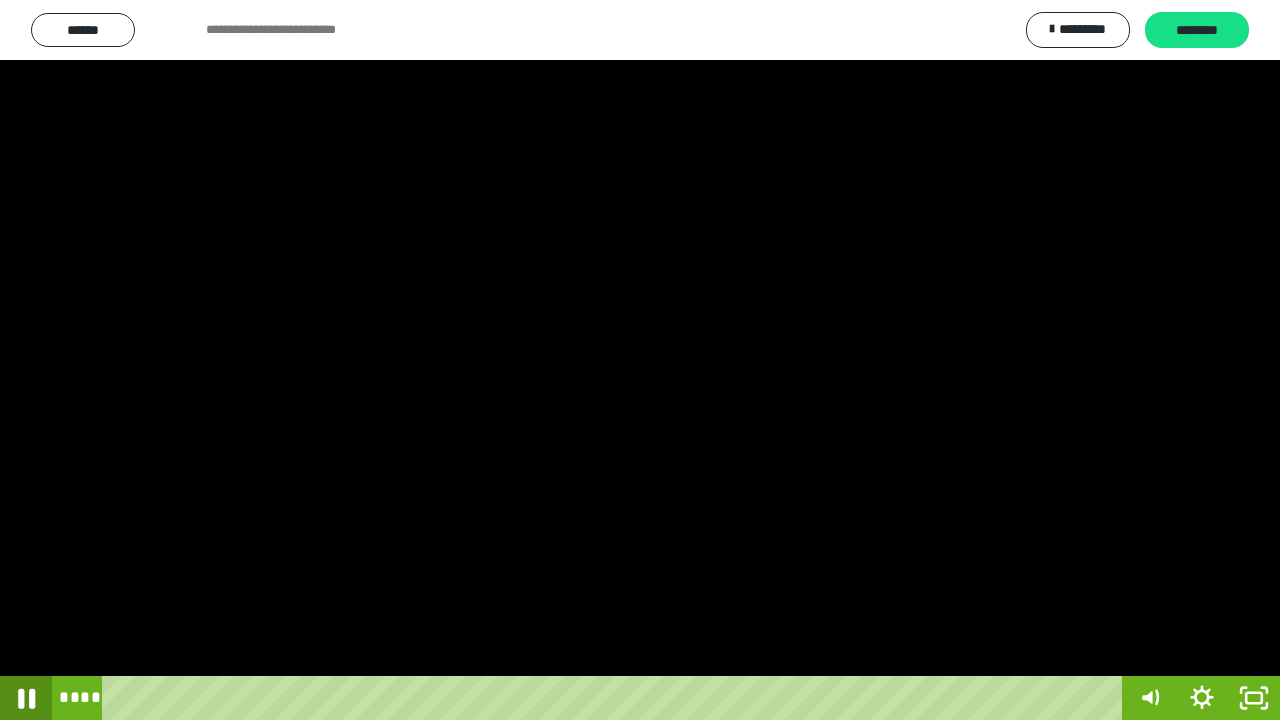 click 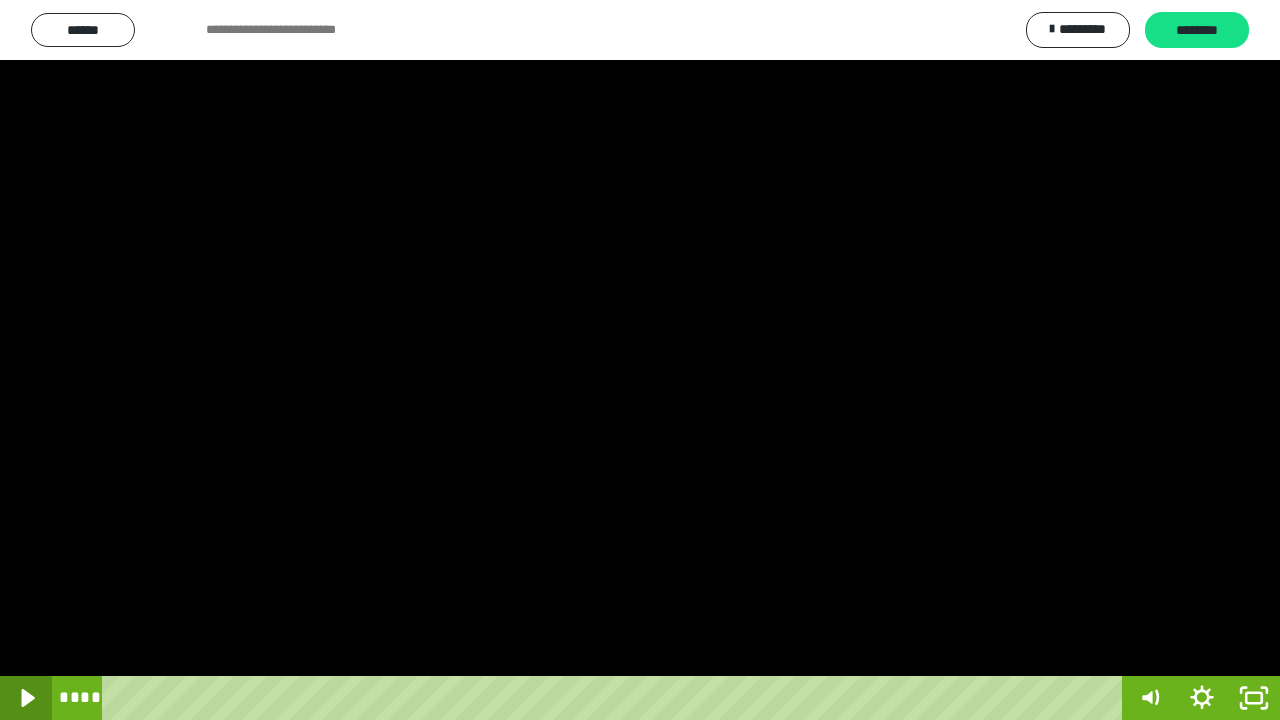 click 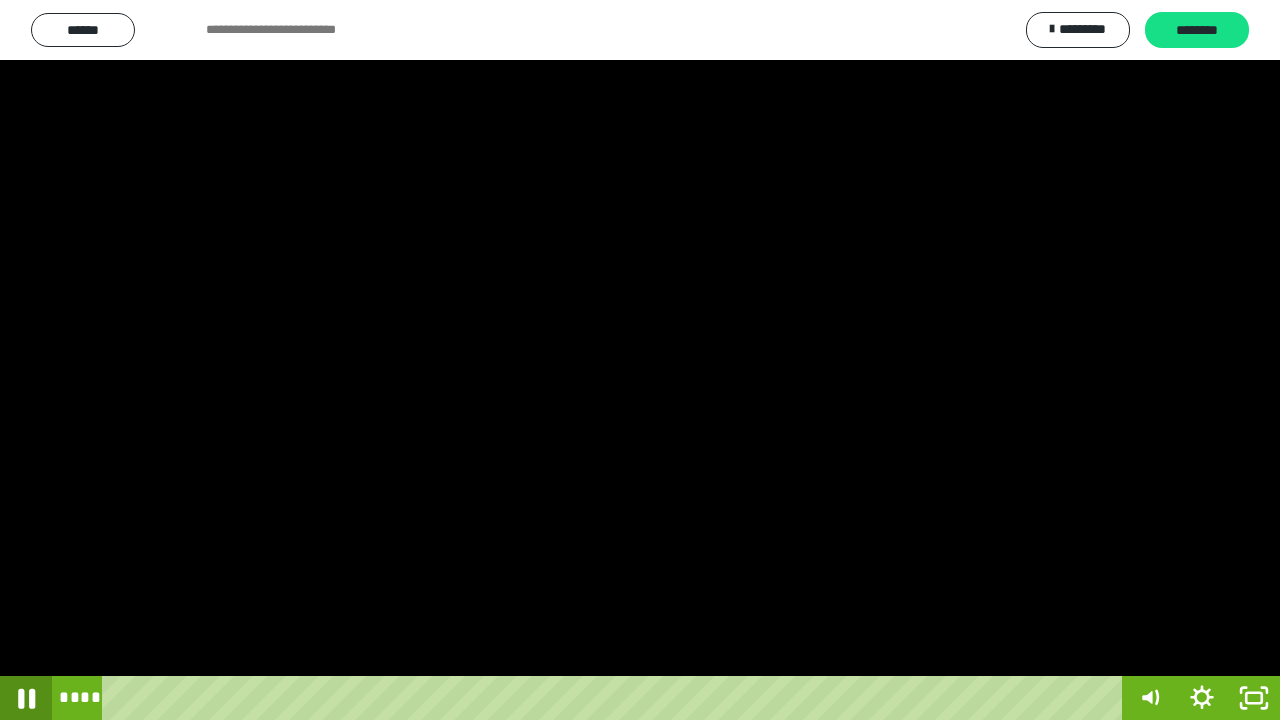 click 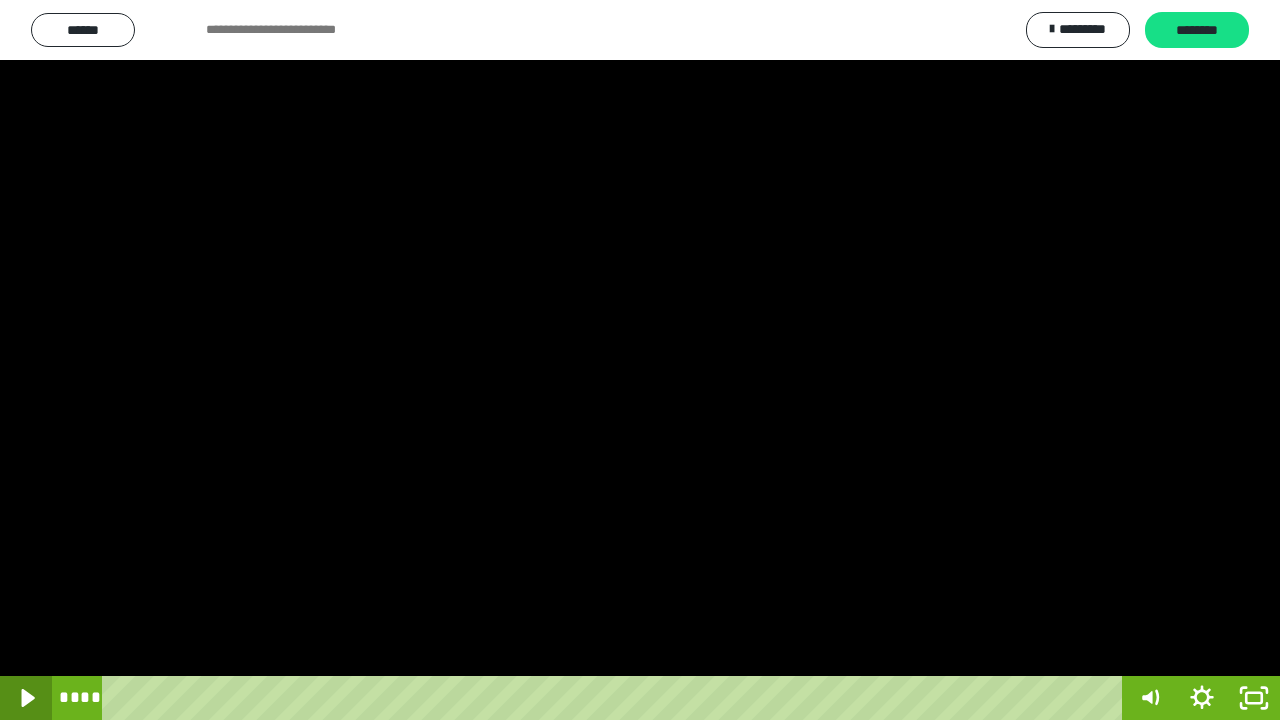 click 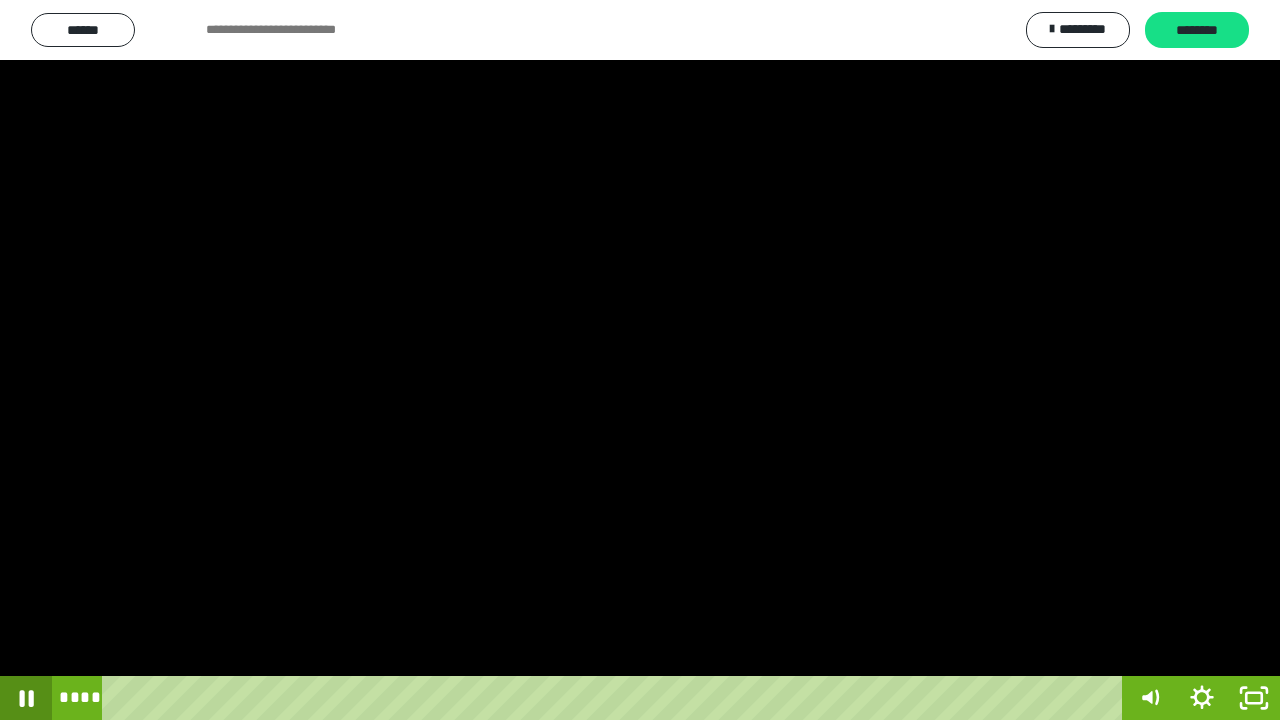 click 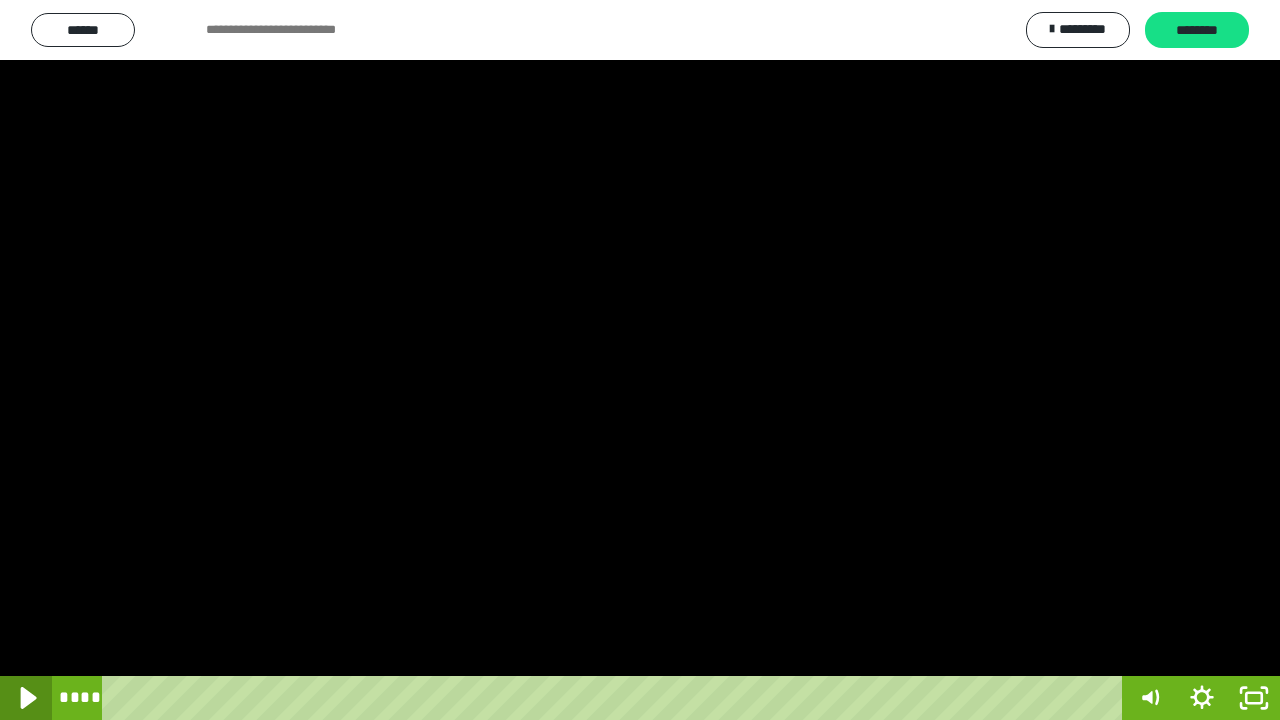 click 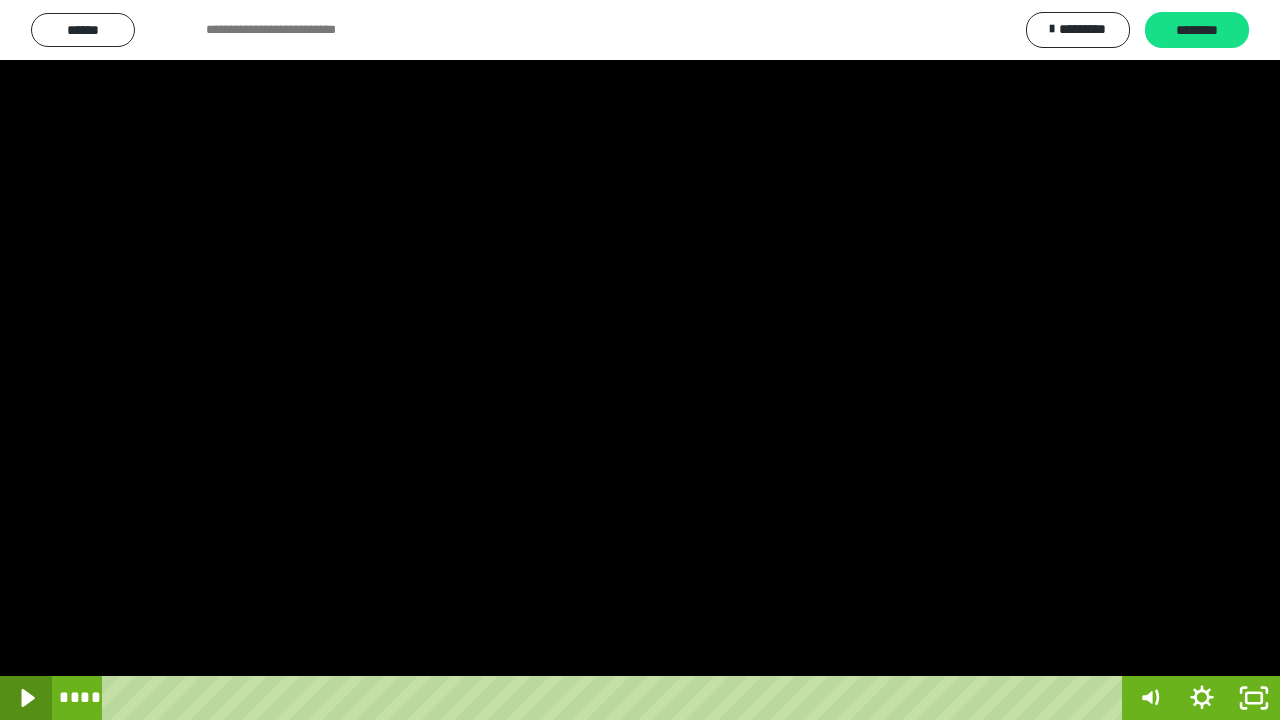 click 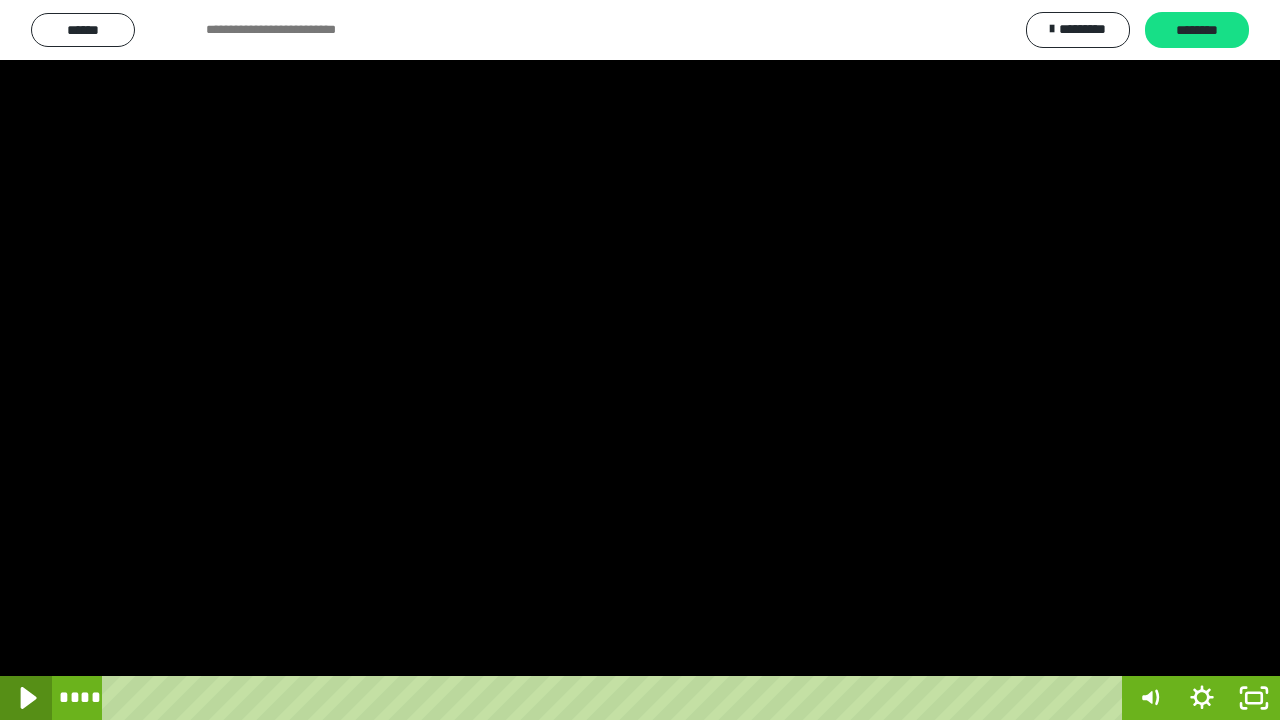 click 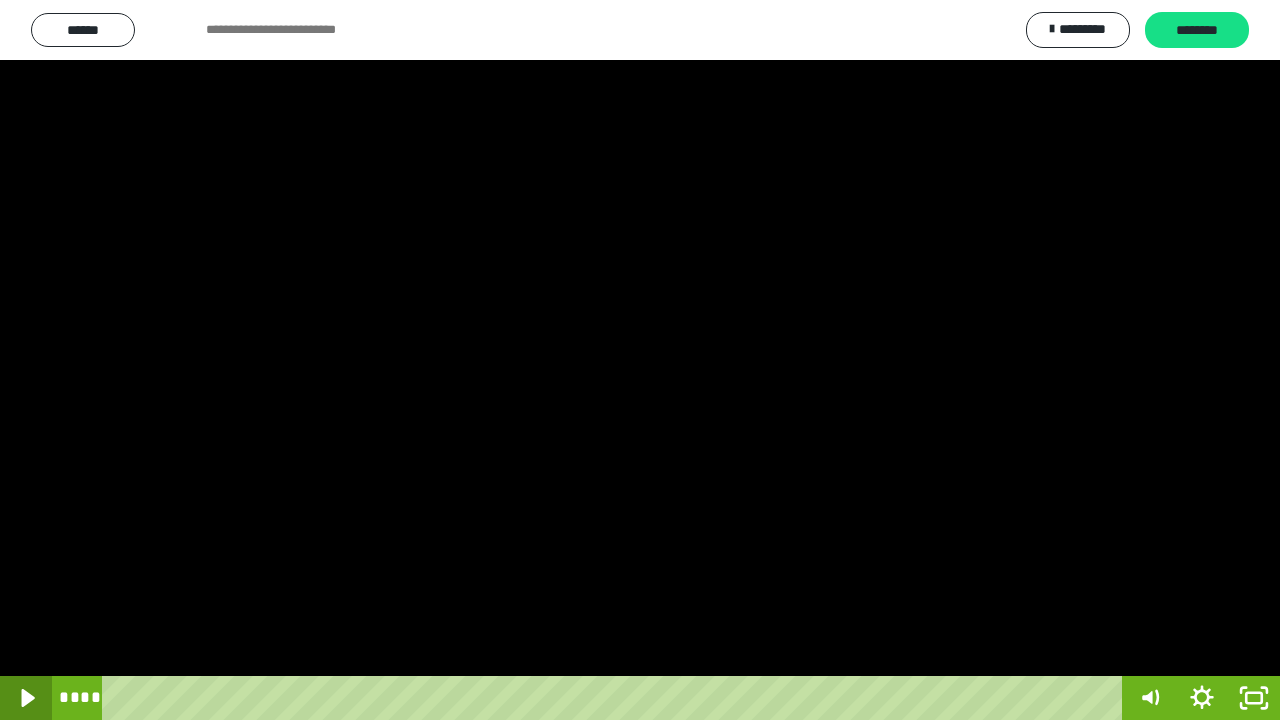 click 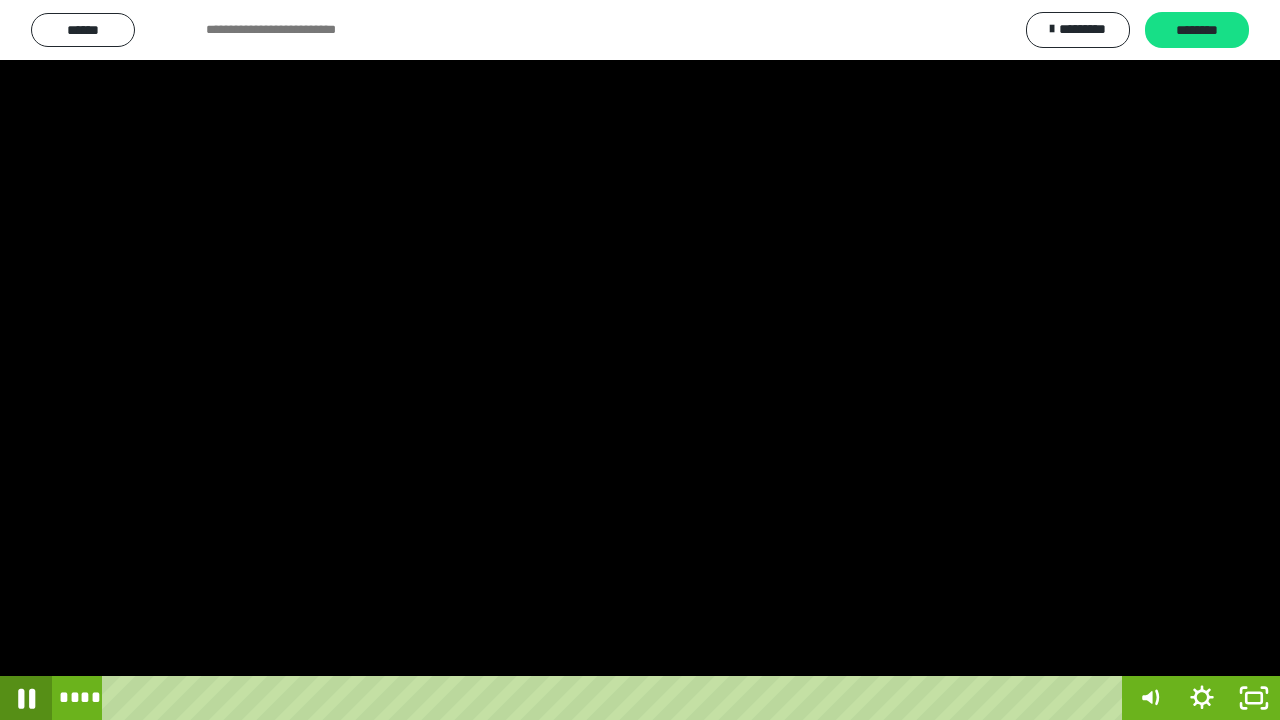 click 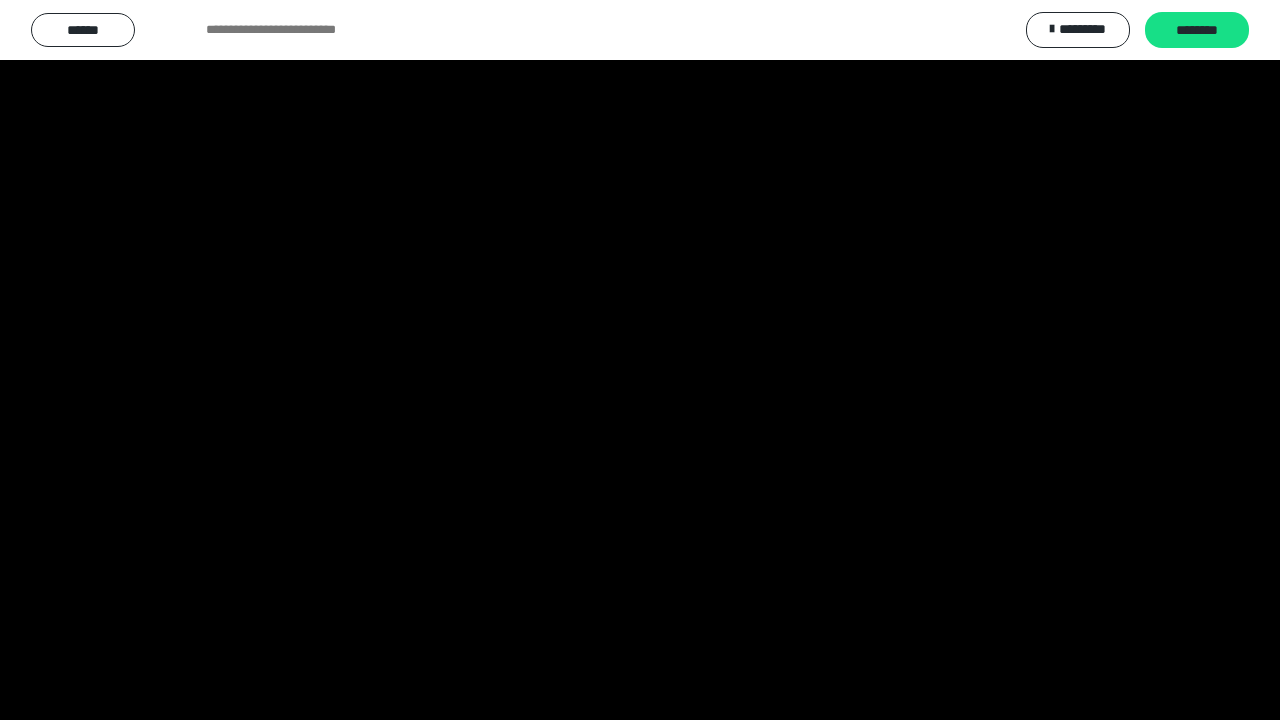 click at bounding box center [640, 360] 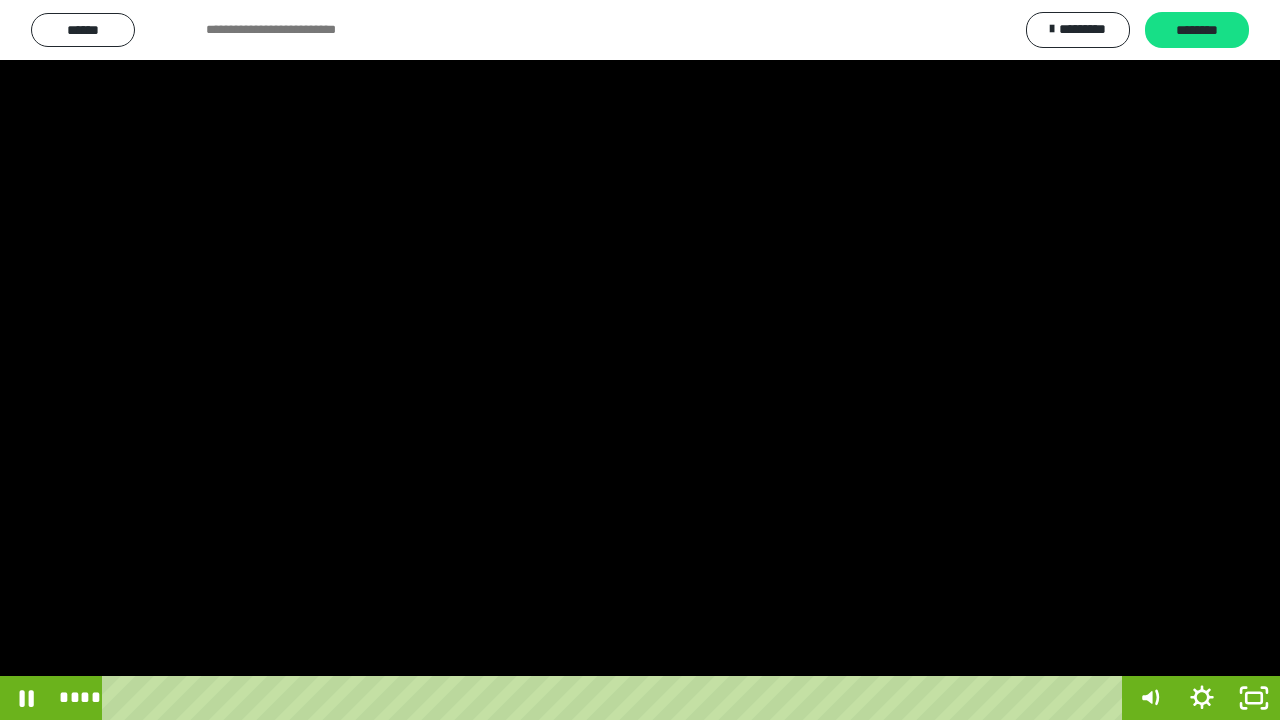 click at bounding box center [640, 360] 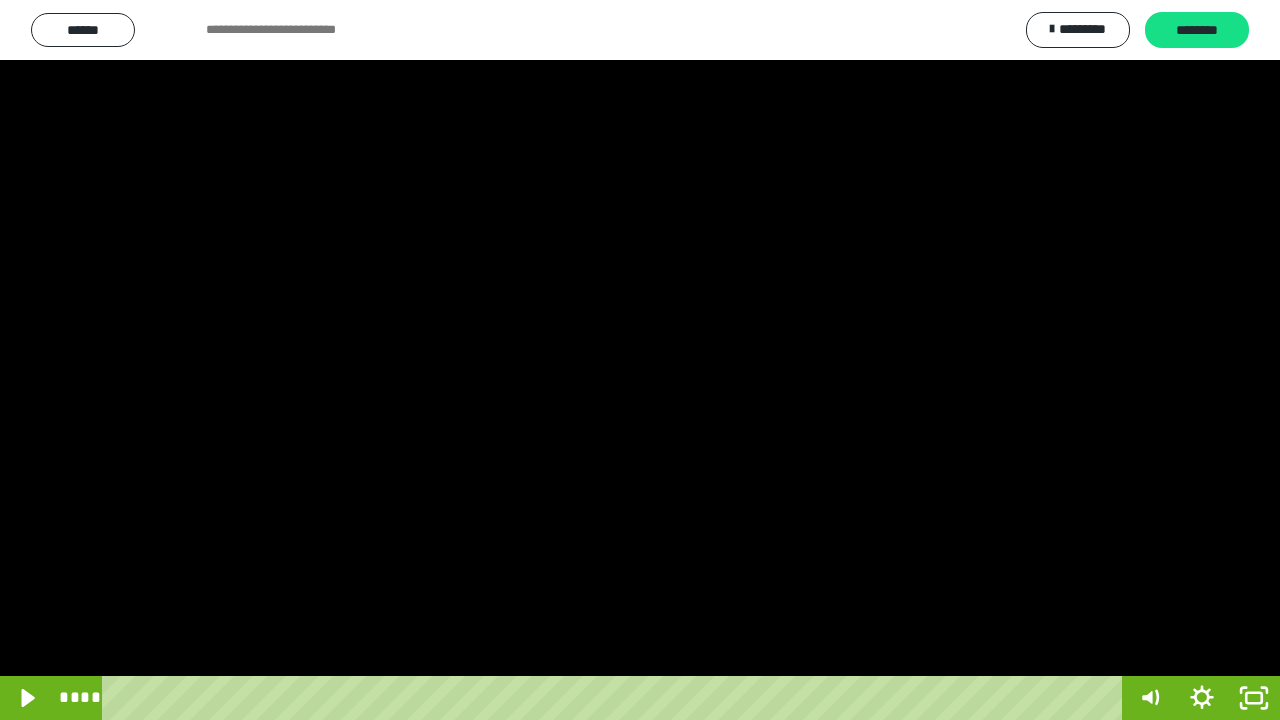 click at bounding box center (640, 360) 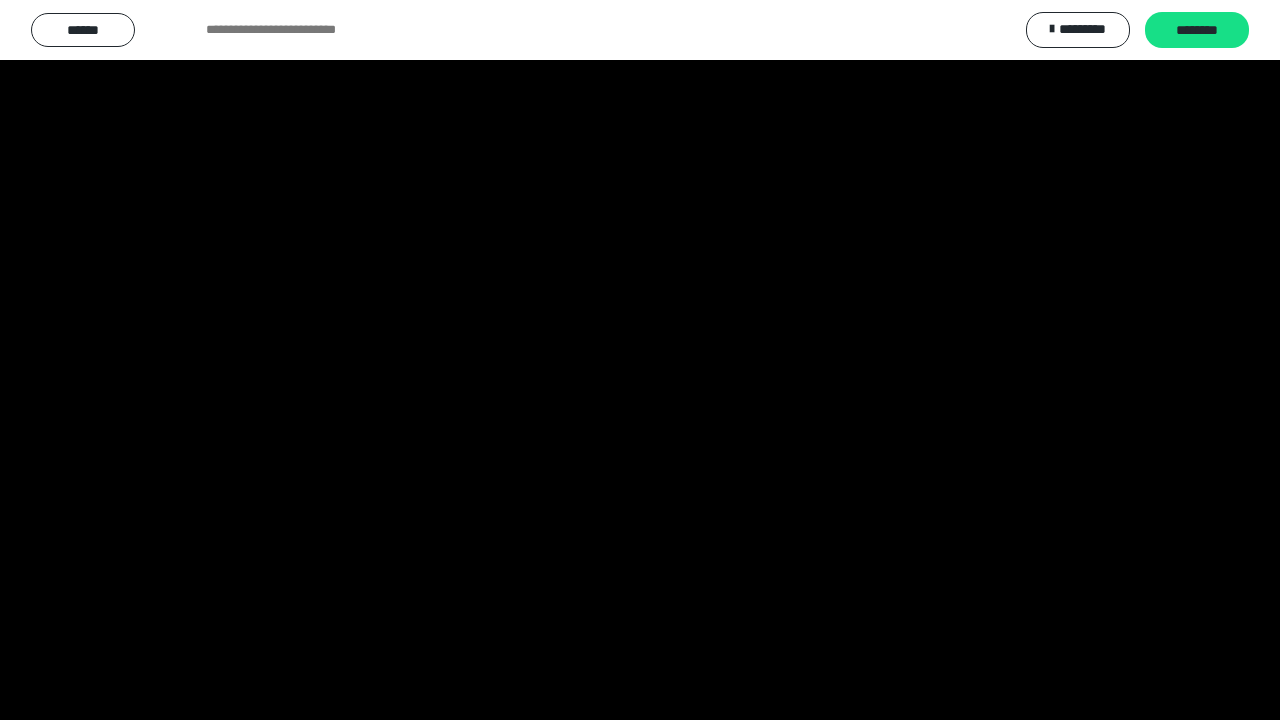 click at bounding box center [640, 360] 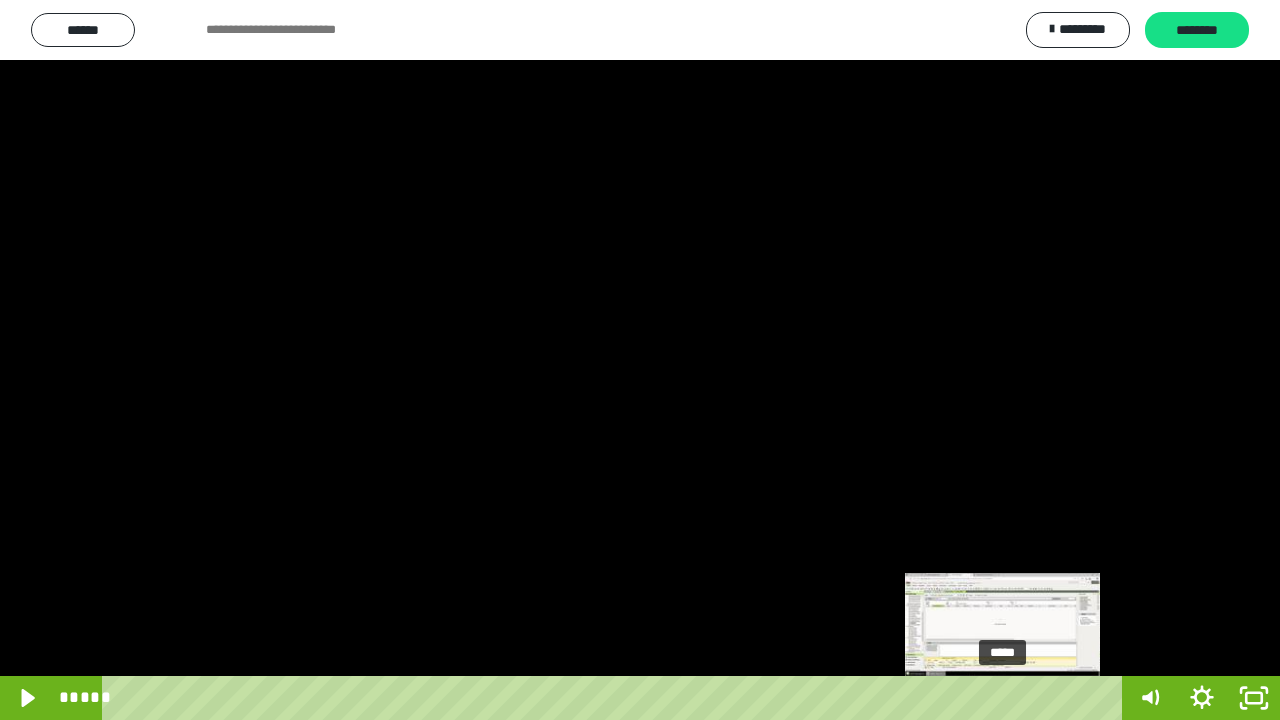 click on "*****" at bounding box center (616, 698) 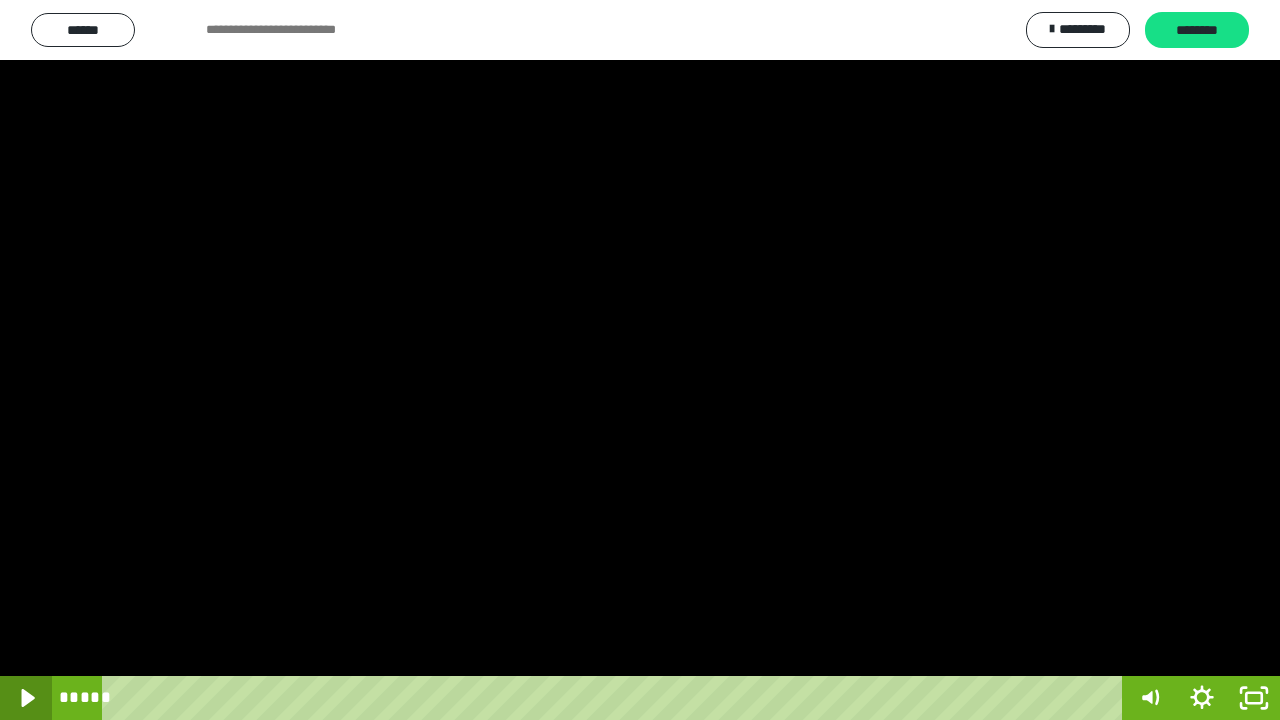 click 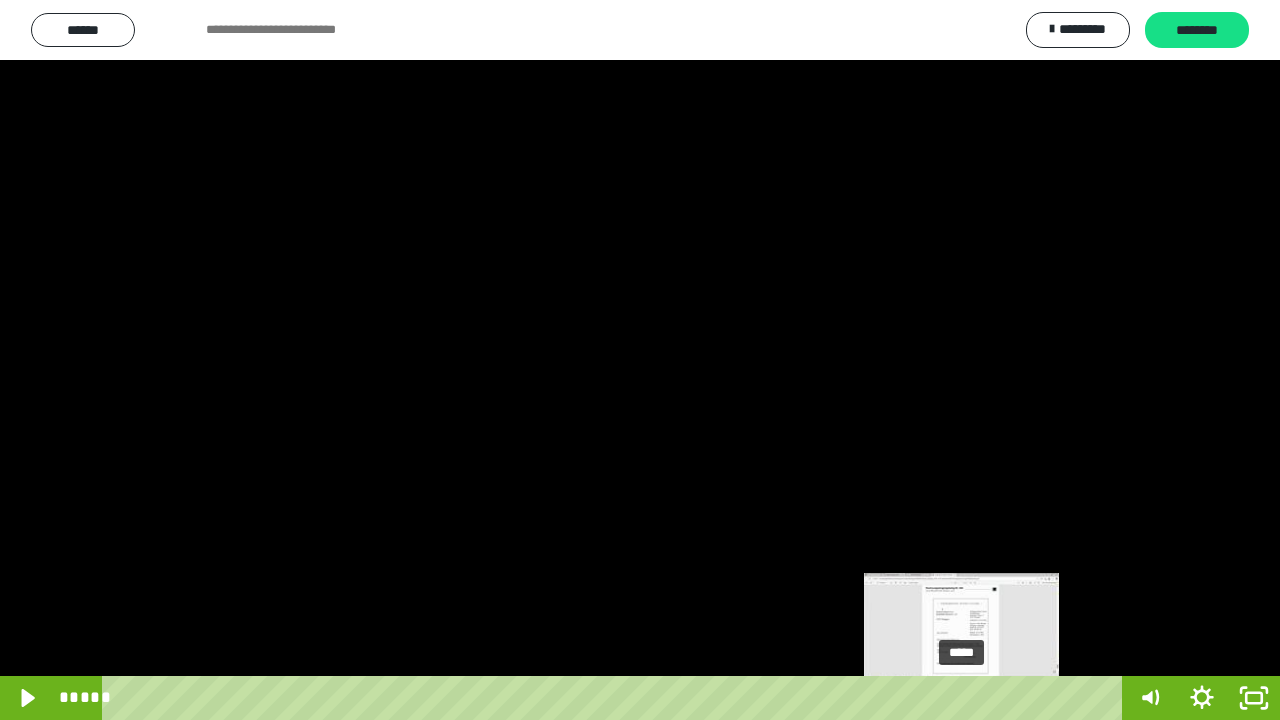 click on "*****" at bounding box center (616, 698) 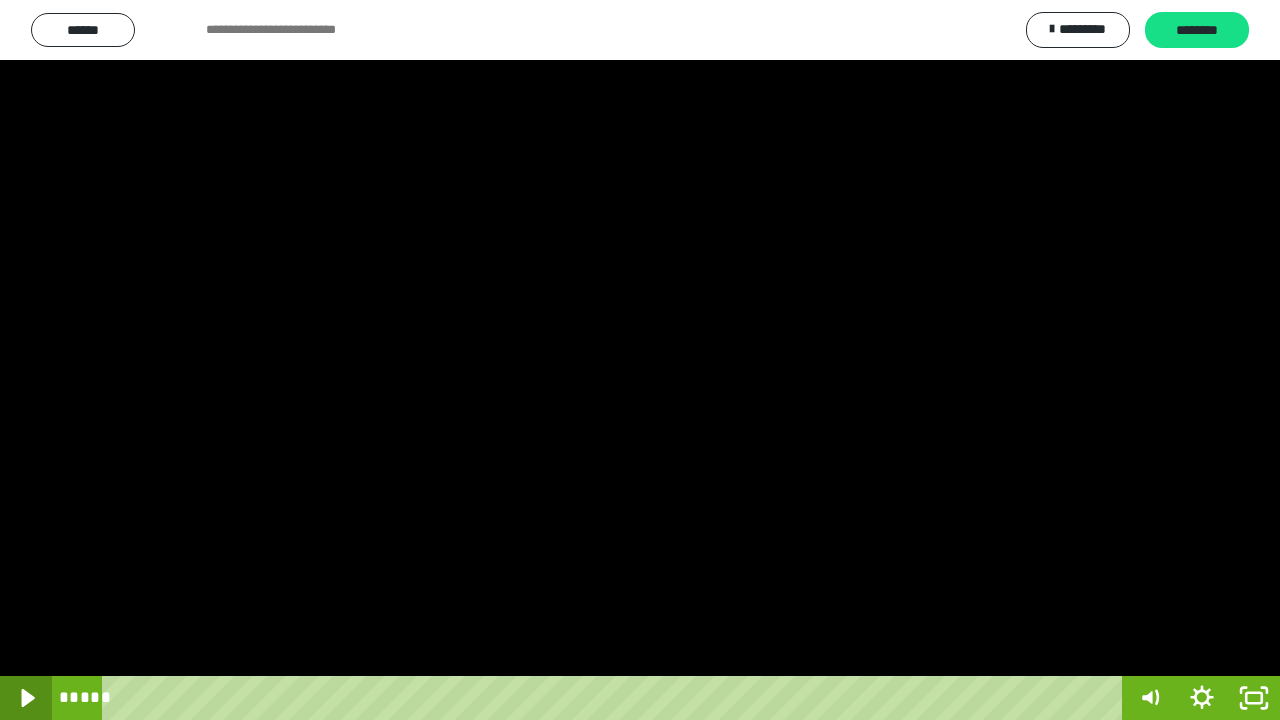click 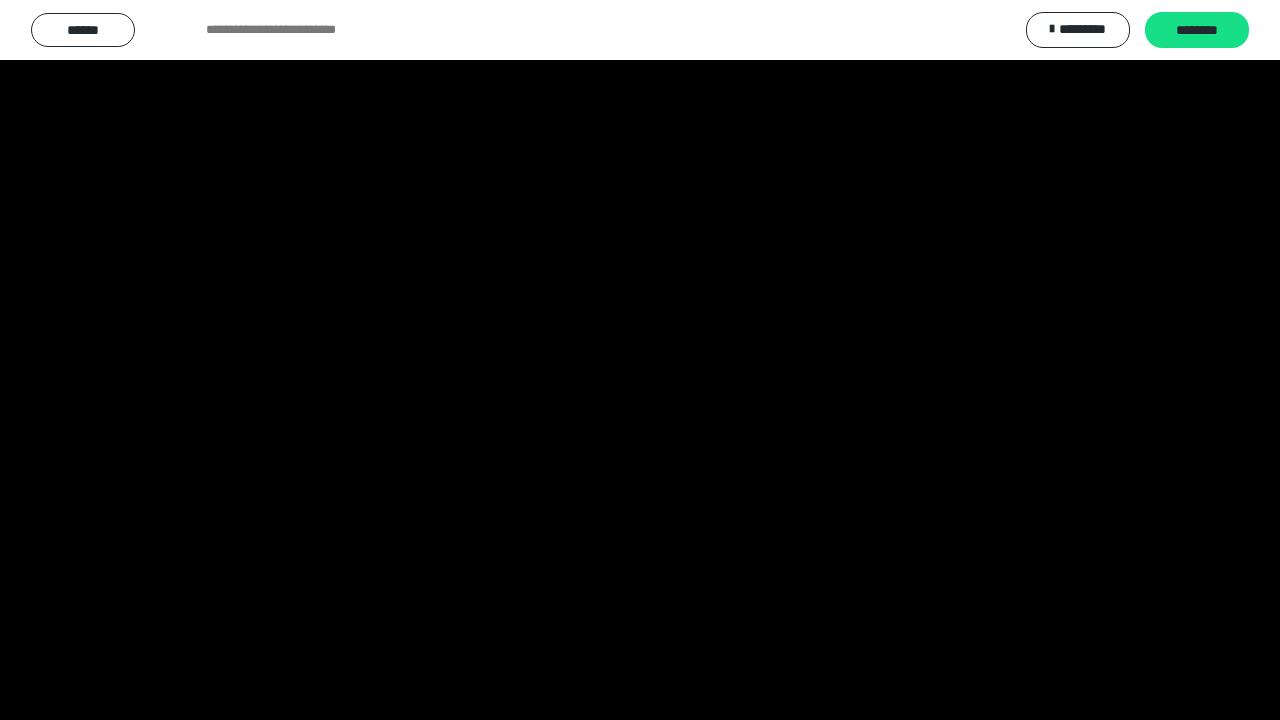 click at bounding box center (640, 360) 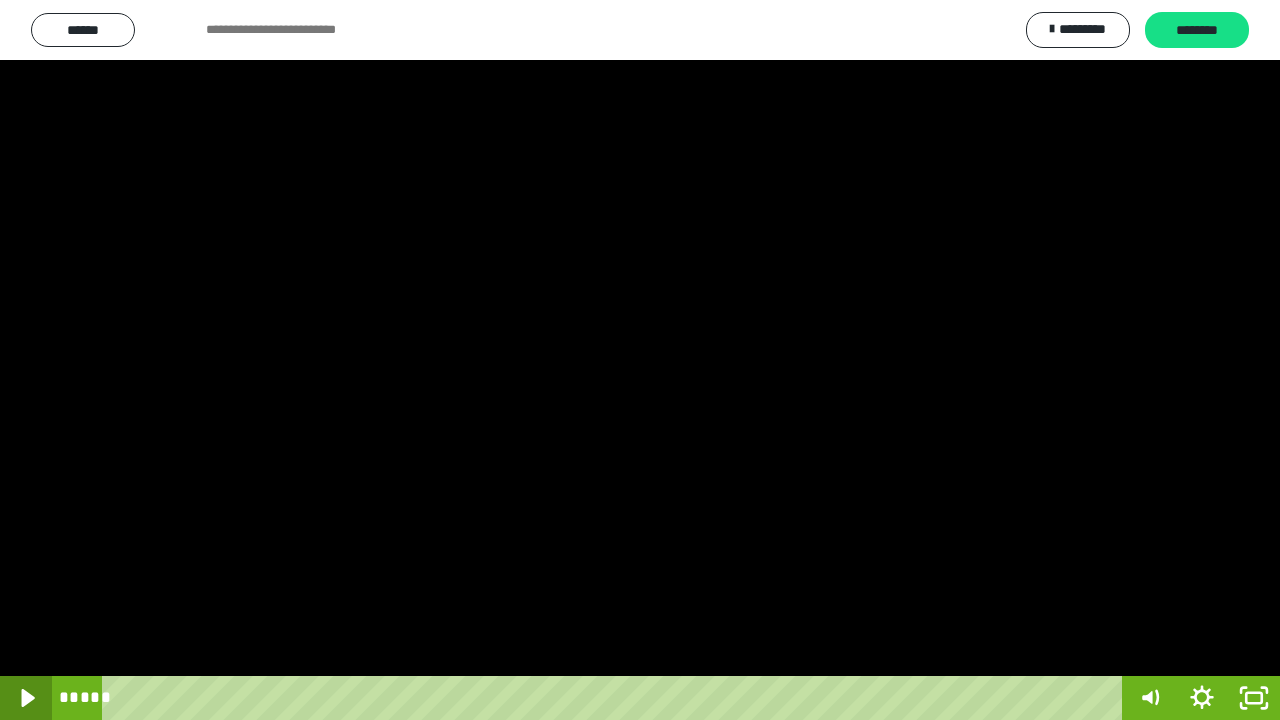 click 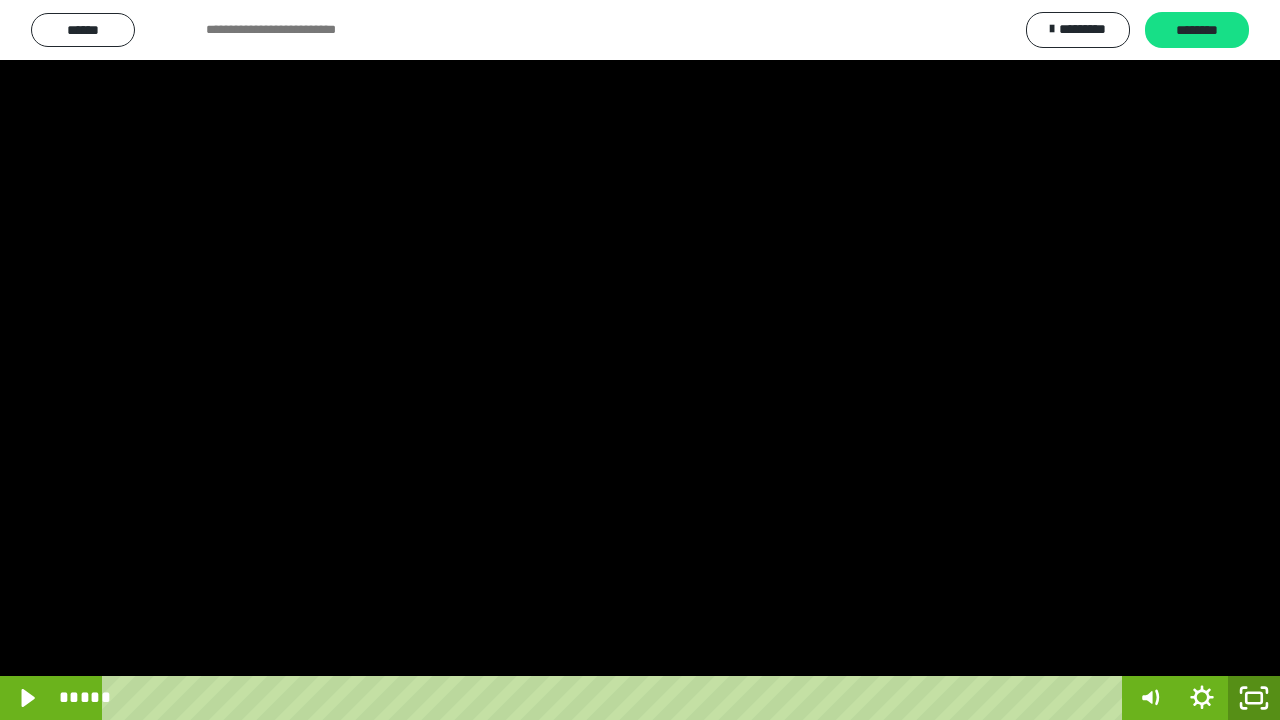 click 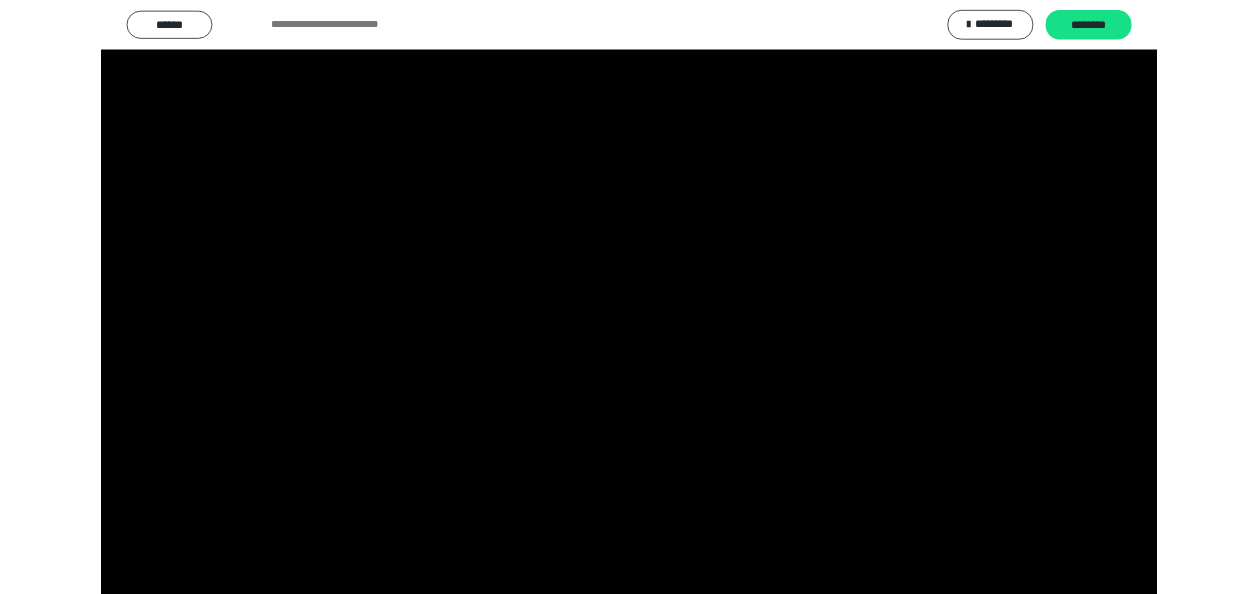 scroll, scrollTop: 394, scrollLeft: 0, axis: vertical 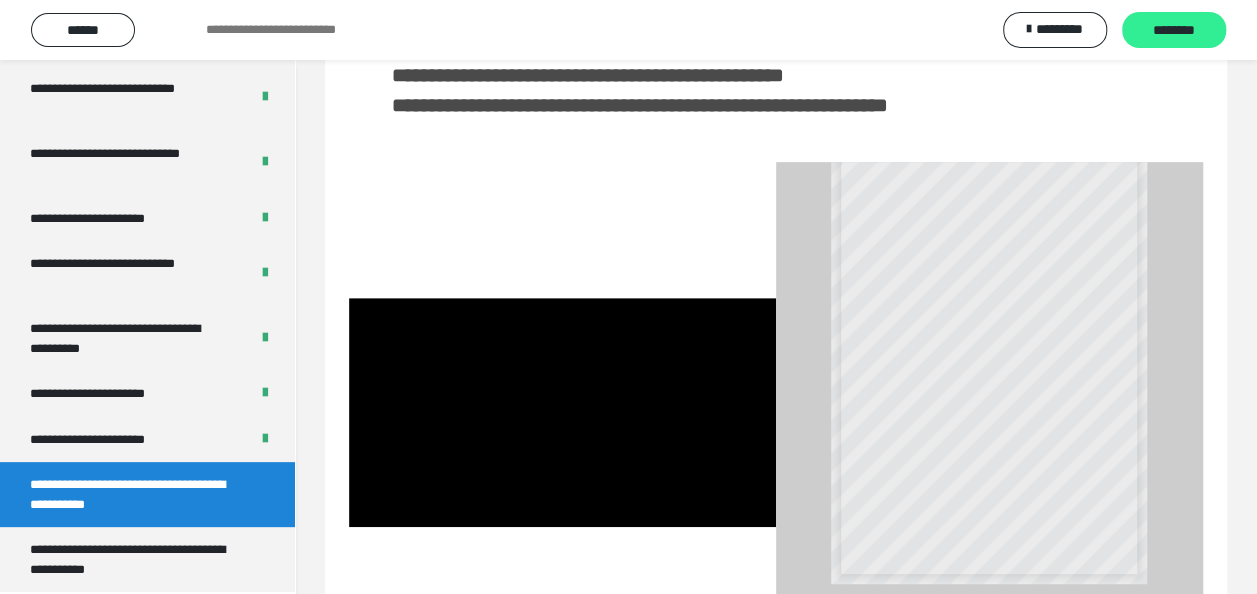 click on "********" at bounding box center [1174, 31] 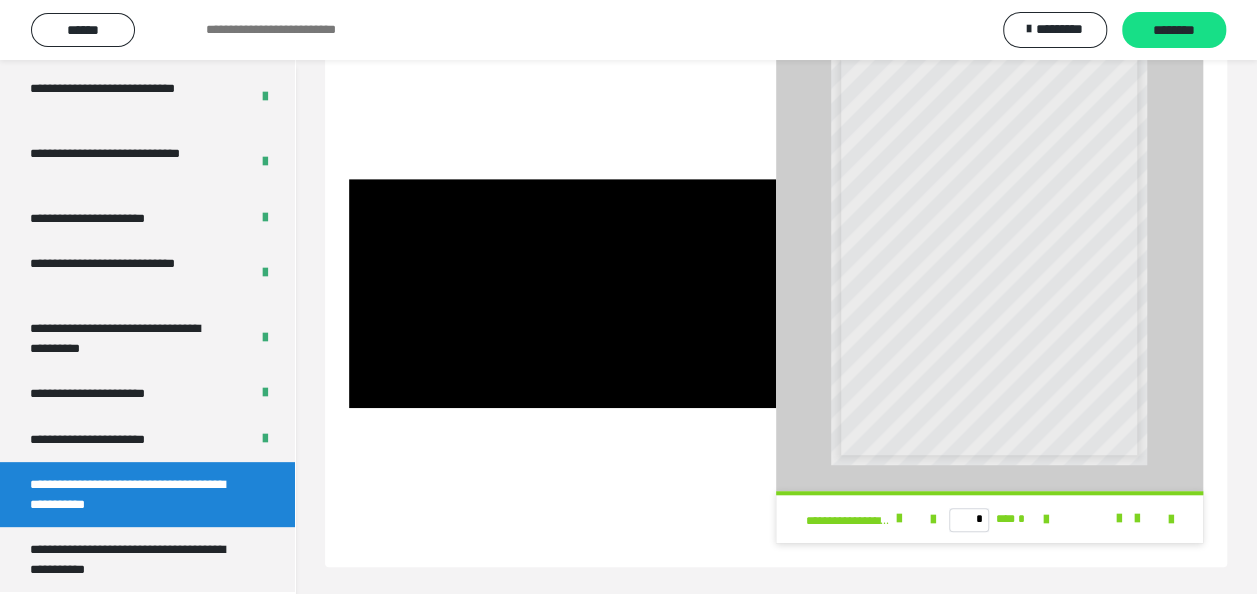 scroll, scrollTop: 516, scrollLeft: 0, axis: vertical 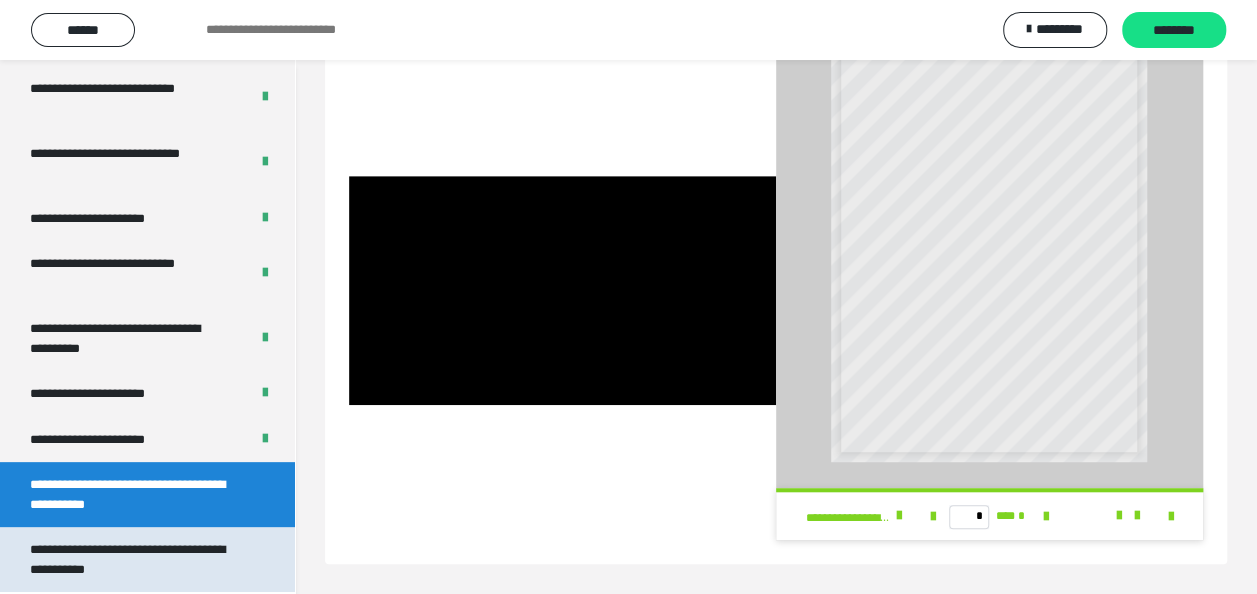 click on "**********" at bounding box center (132, 559) 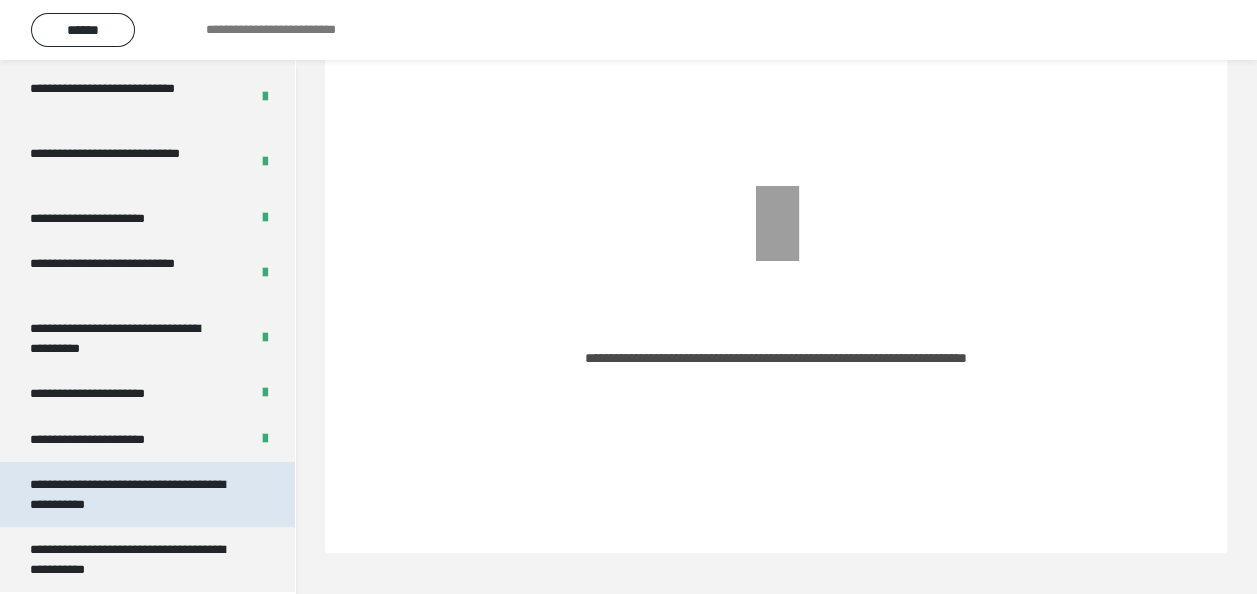 scroll, scrollTop: 60, scrollLeft: 0, axis: vertical 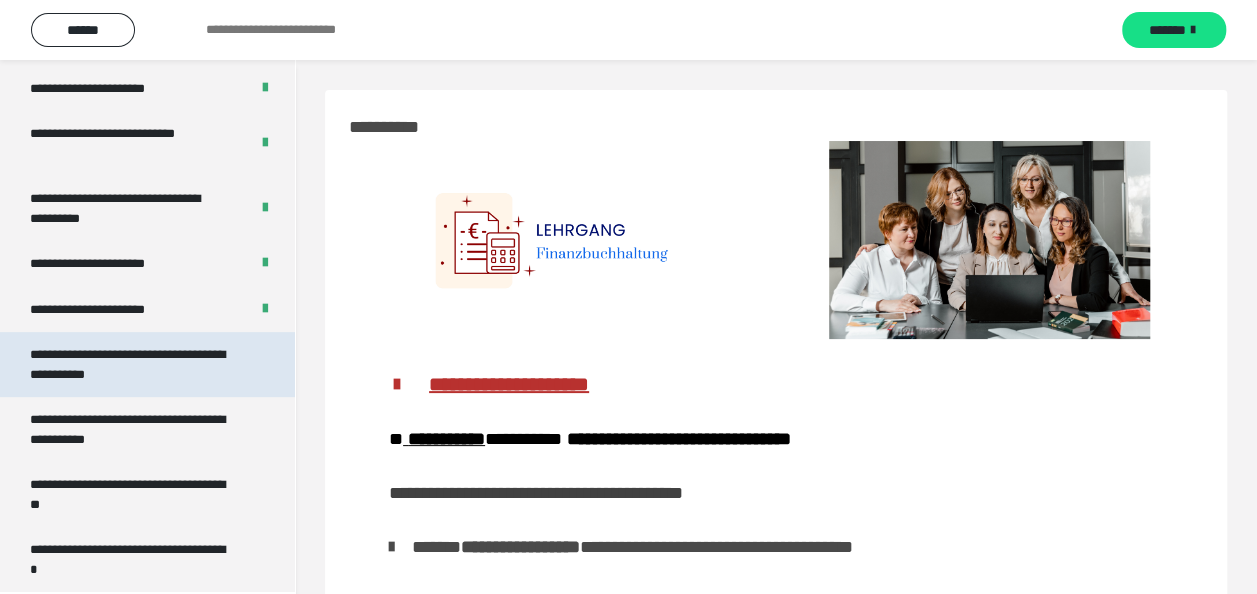 click on "**********" at bounding box center [132, 364] 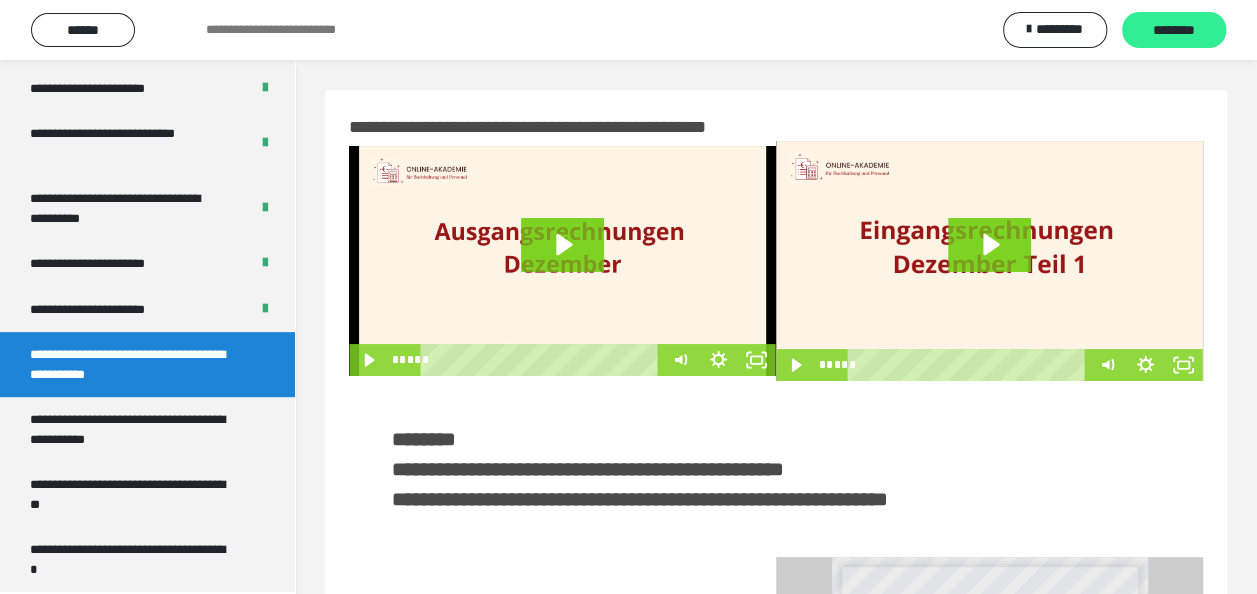 click on "********" at bounding box center (1174, 31) 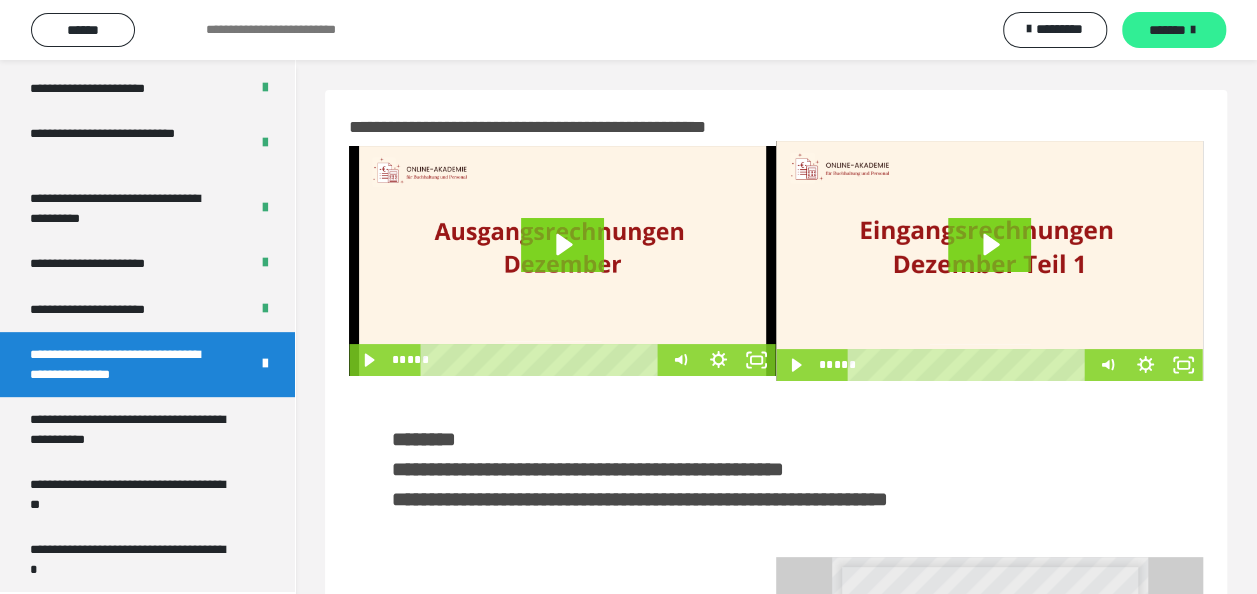 click on "*******" at bounding box center (1167, 30) 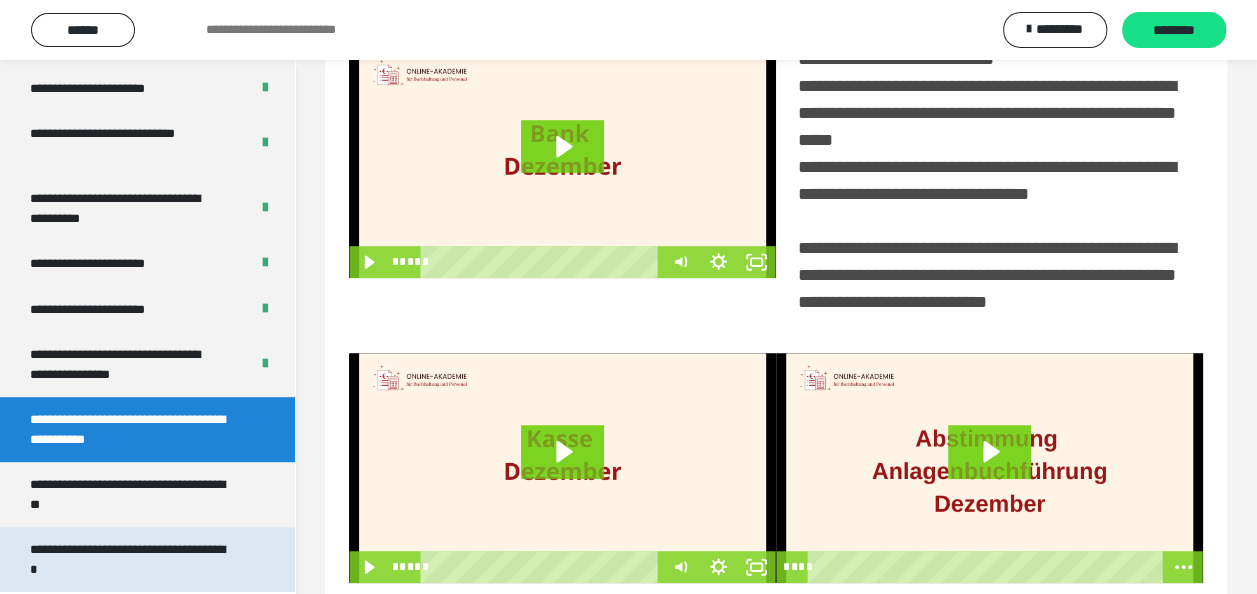scroll, scrollTop: 494, scrollLeft: 0, axis: vertical 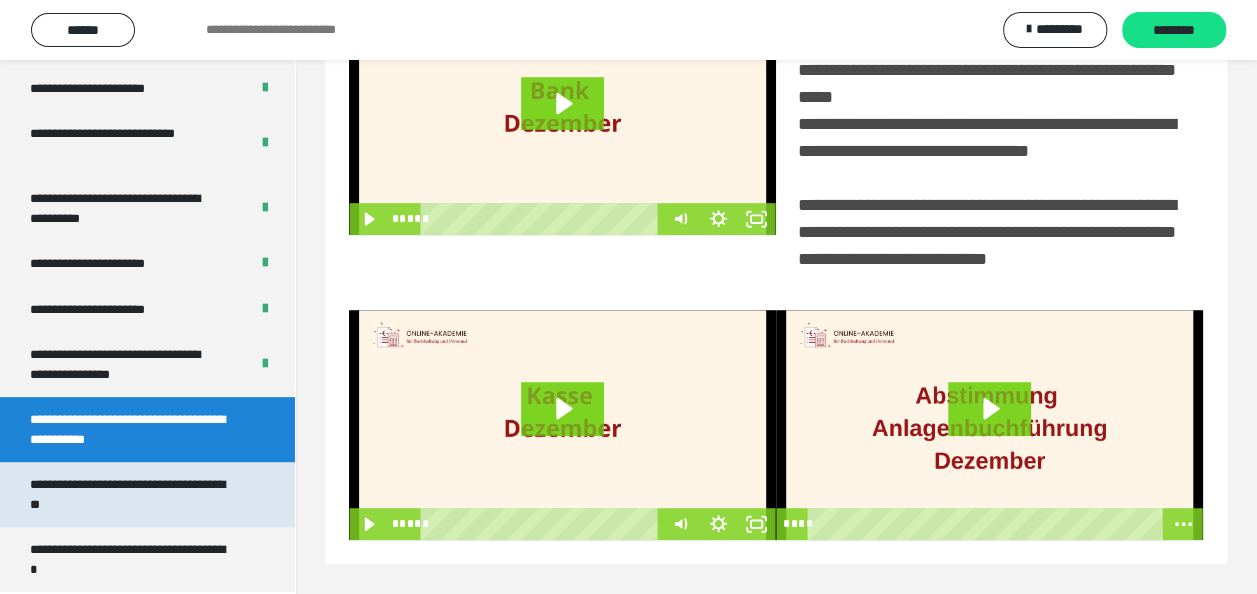 click on "**********" at bounding box center [132, 494] 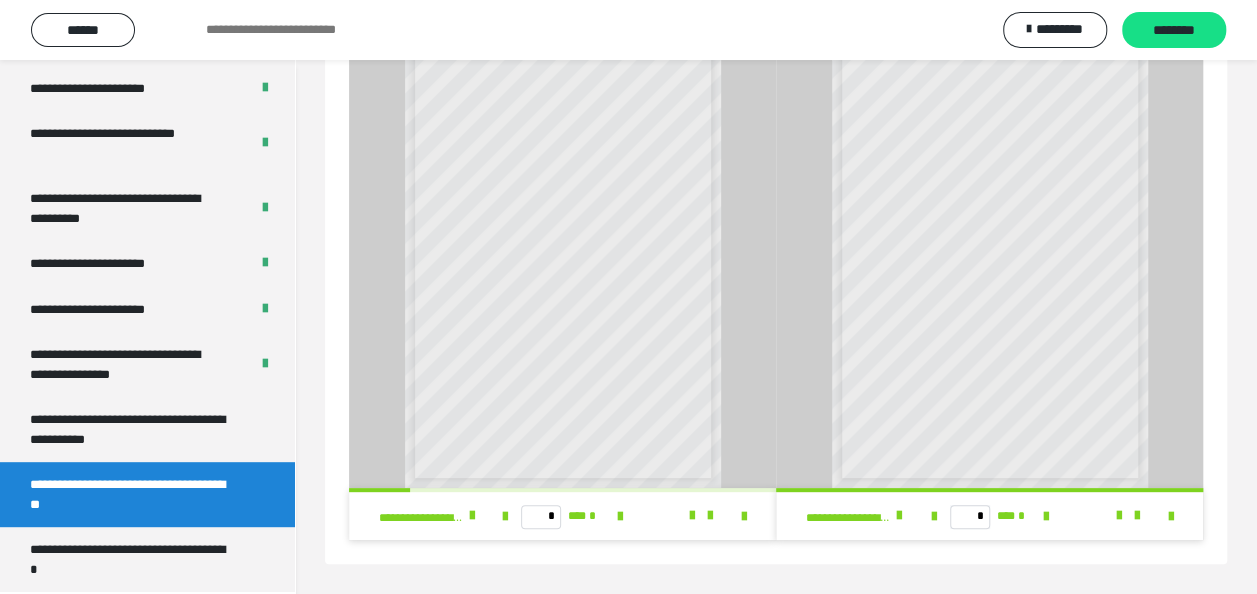 scroll, scrollTop: 1, scrollLeft: 0, axis: vertical 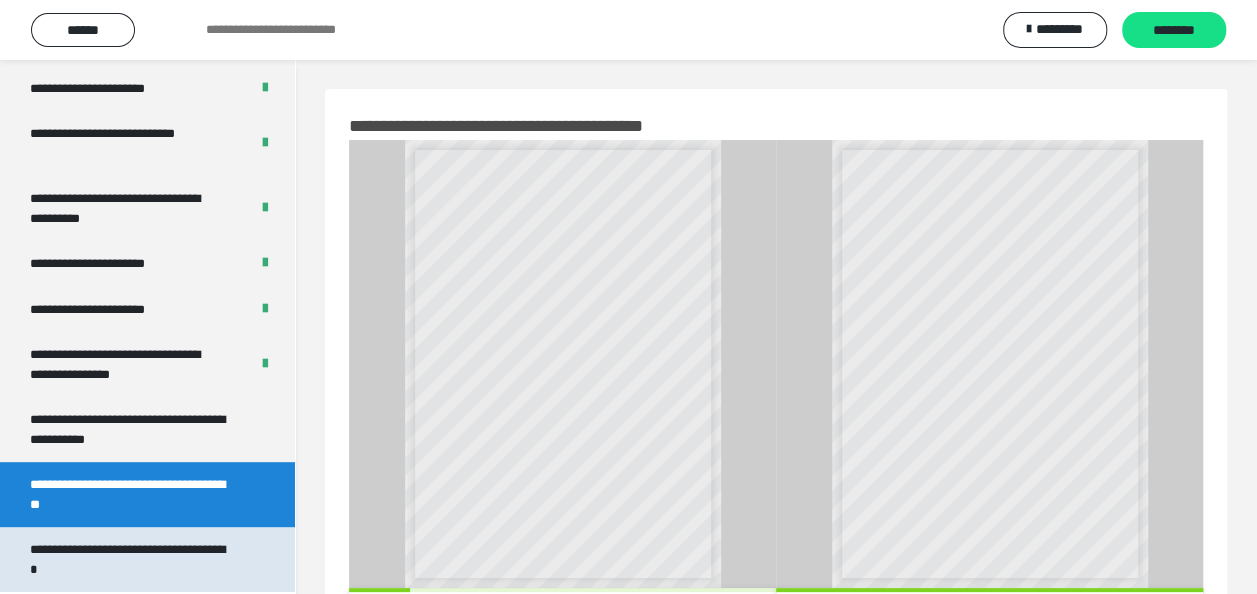 click on "**********" at bounding box center [132, 559] 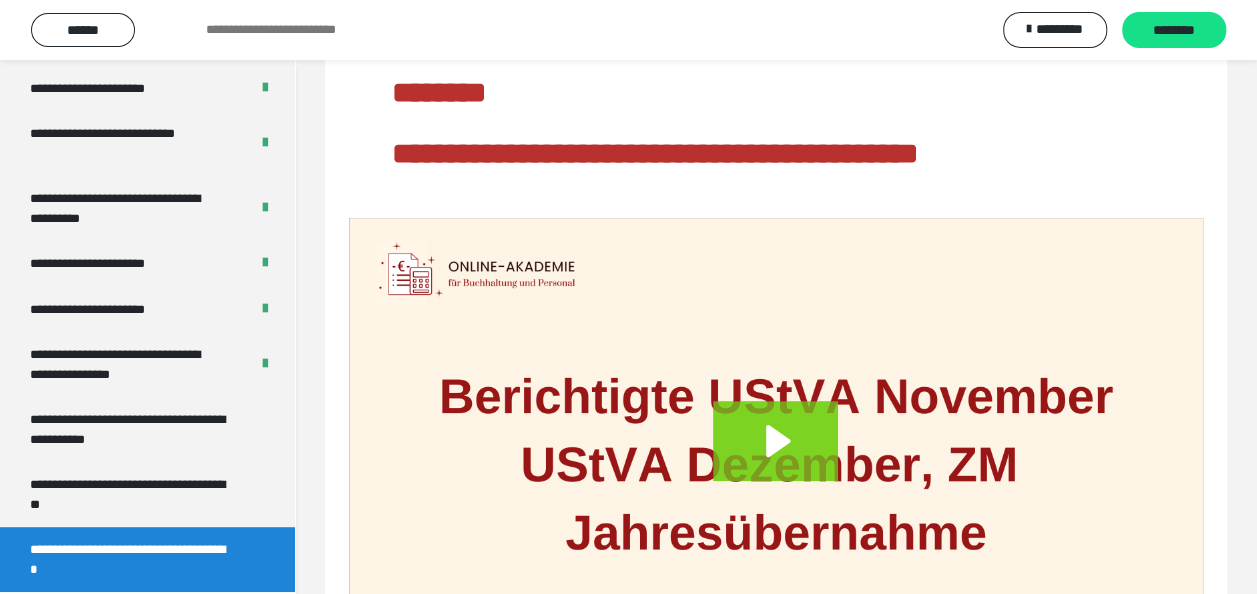 scroll, scrollTop: 272, scrollLeft: 0, axis: vertical 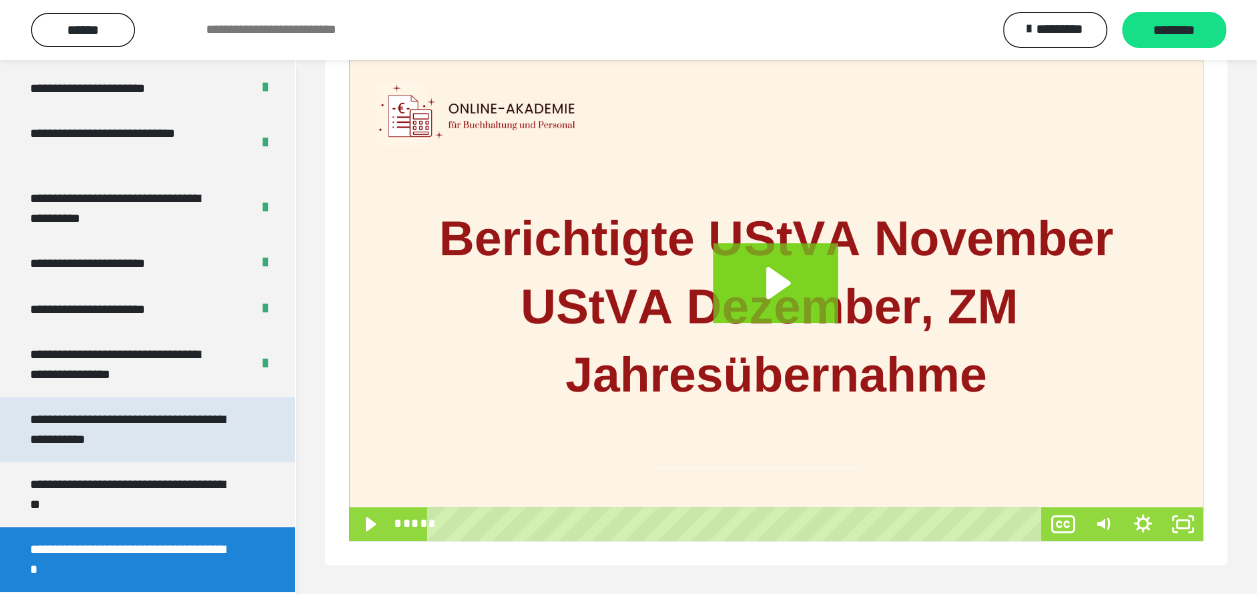 click on "**********" at bounding box center [132, 429] 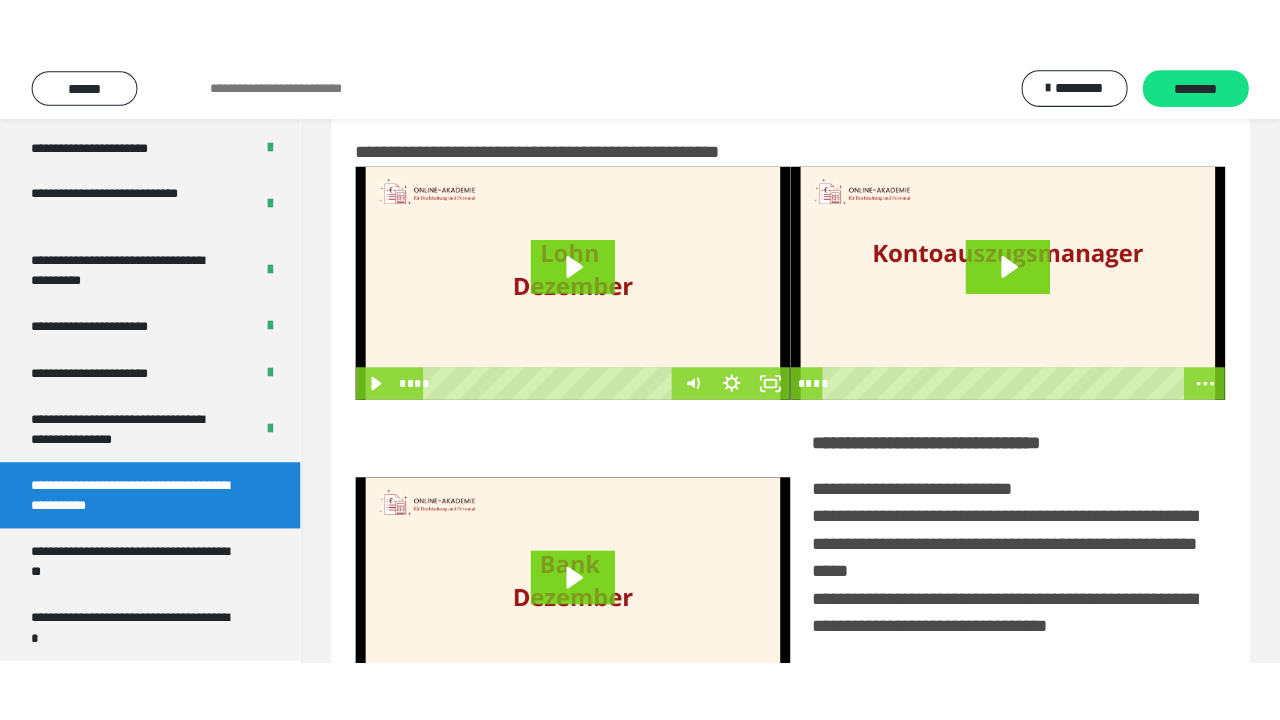 scroll, scrollTop: 0, scrollLeft: 0, axis: both 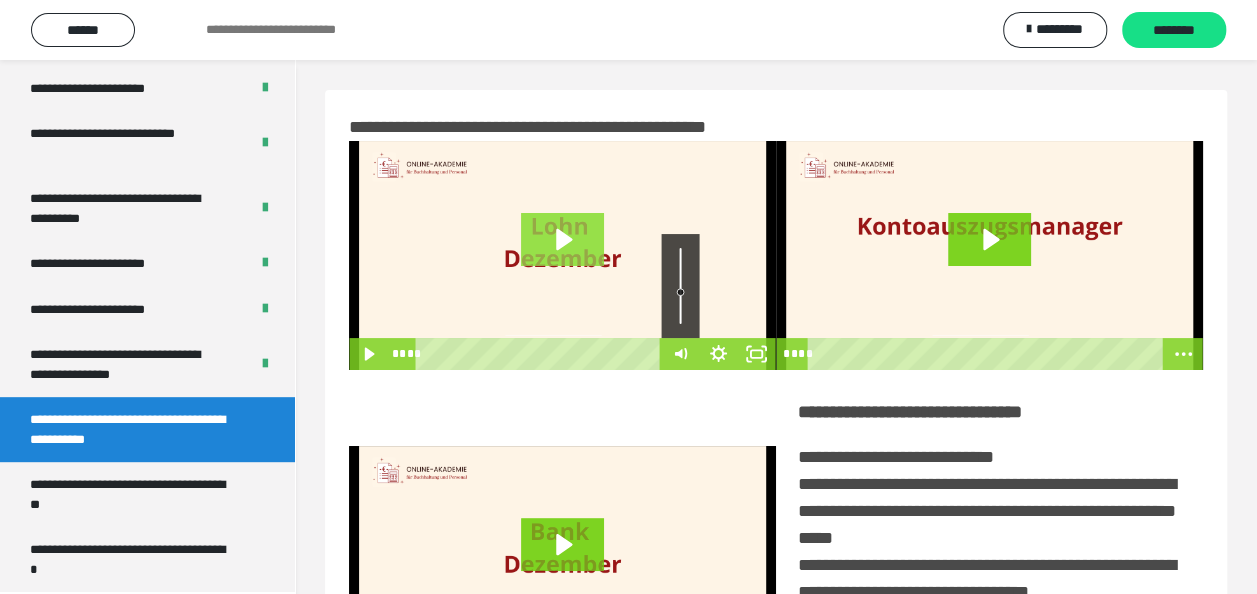 click 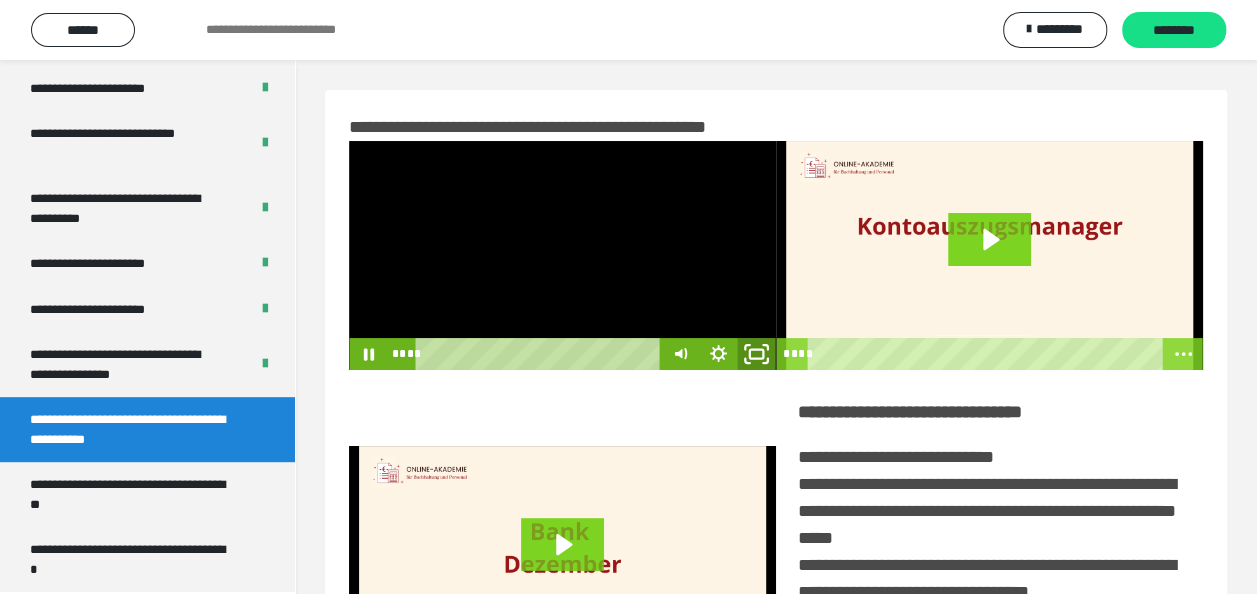 click 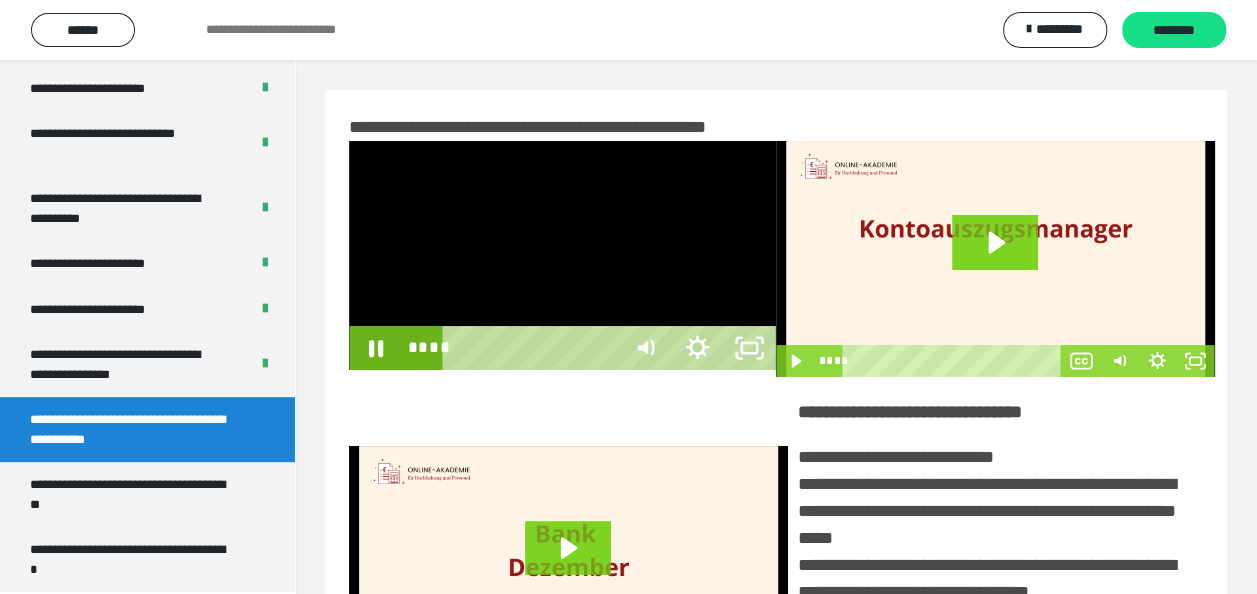 scroll, scrollTop: 3966, scrollLeft: 0, axis: vertical 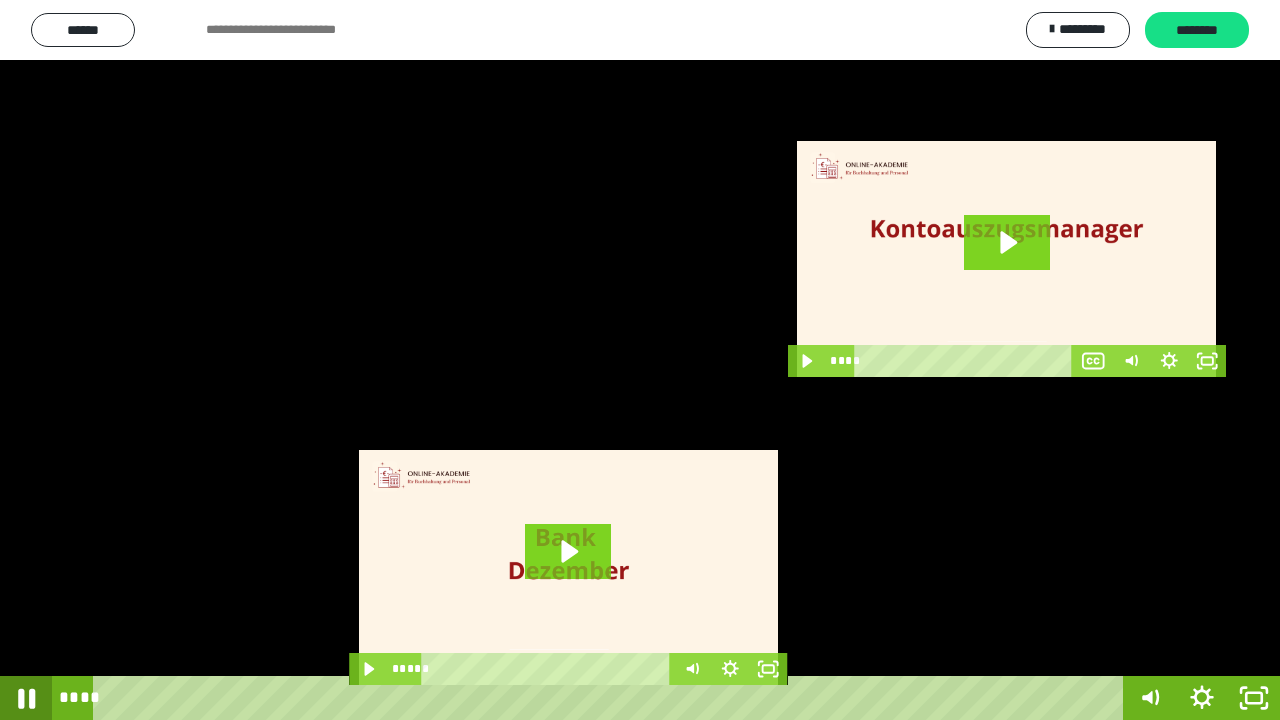 click 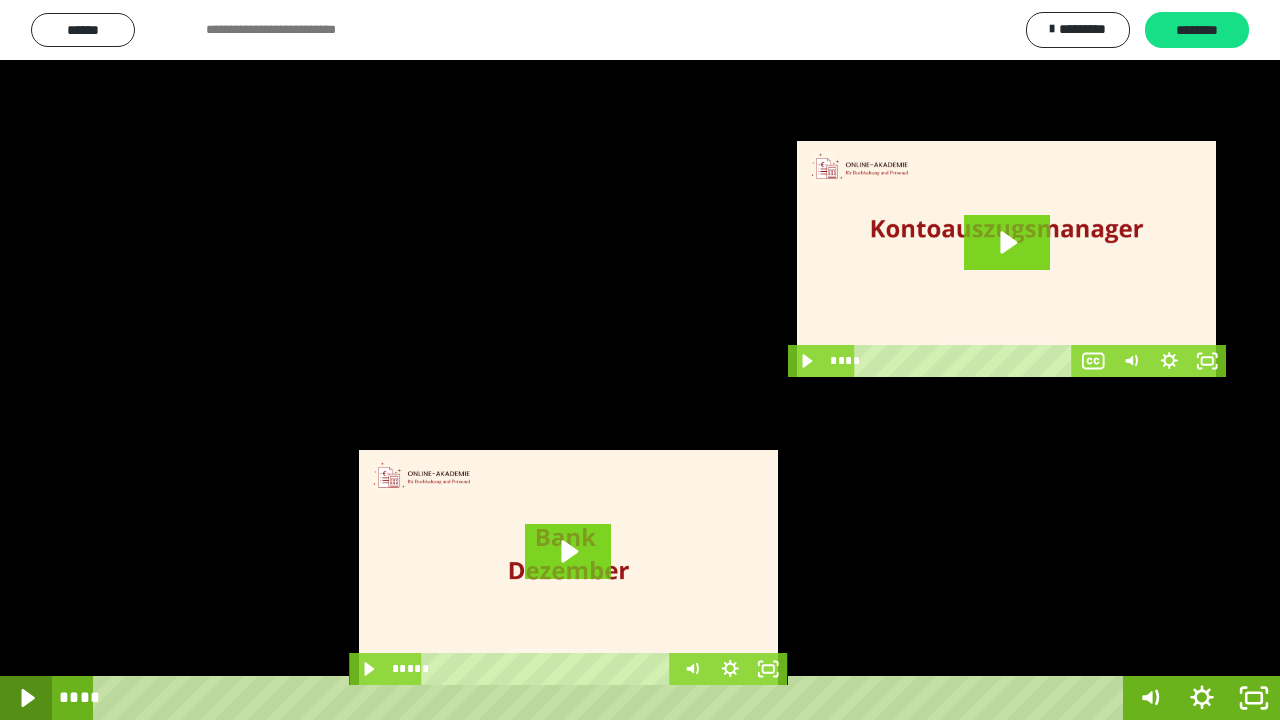 click 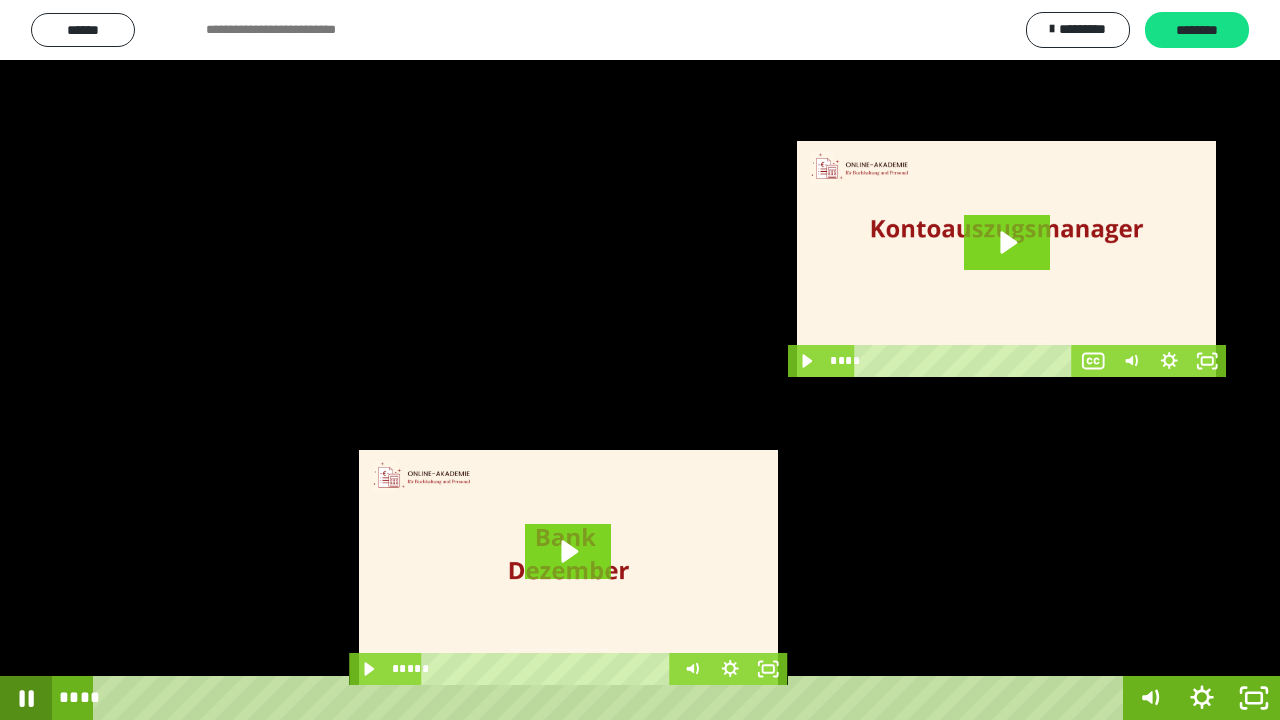 click 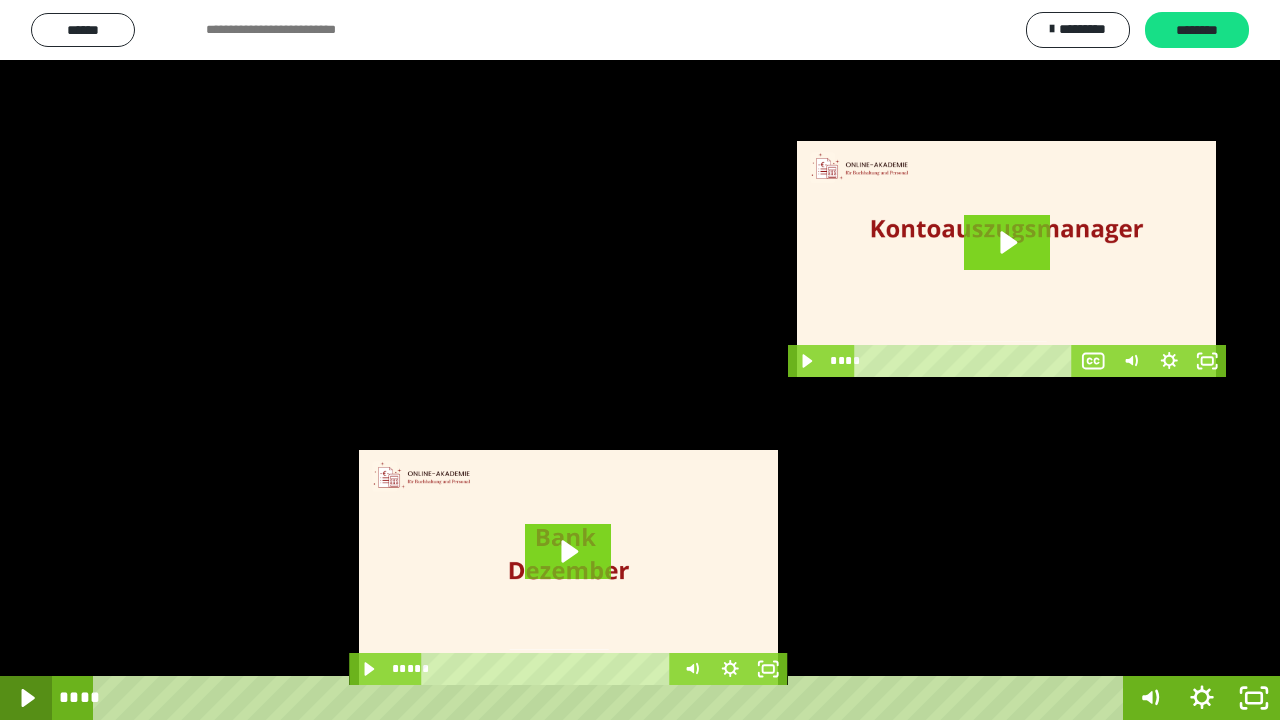 click at bounding box center (26, 698) 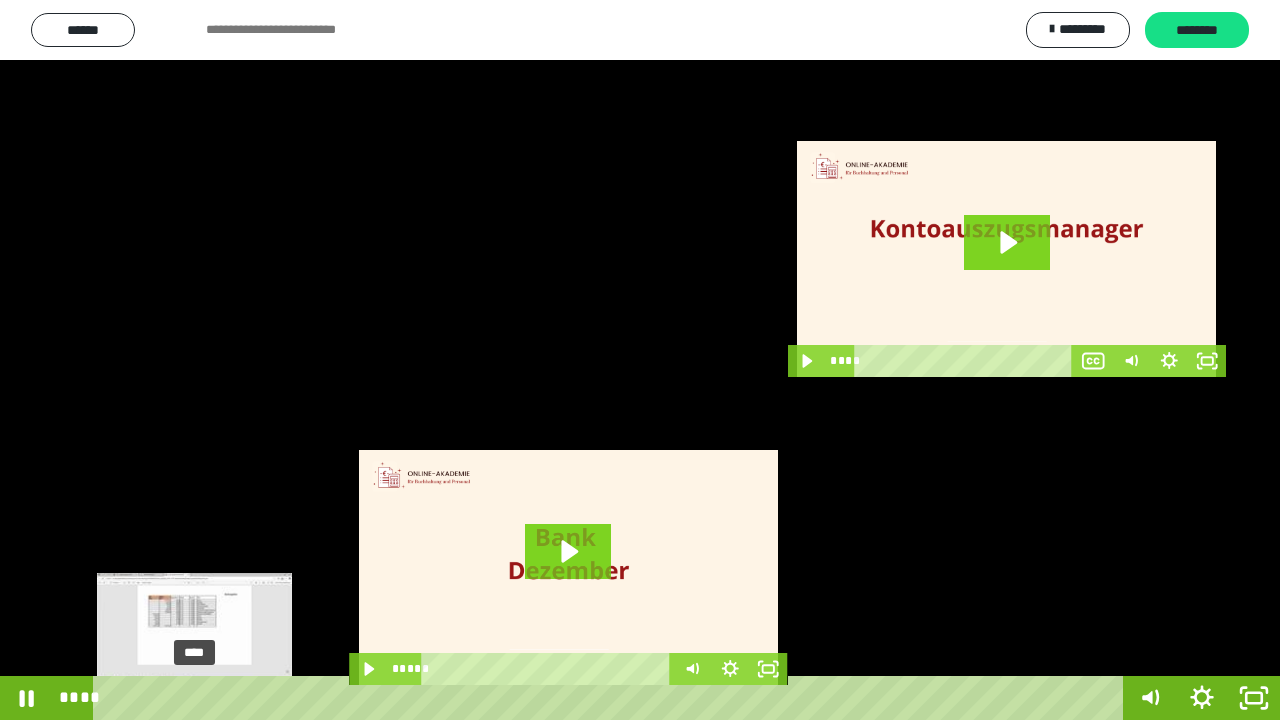 click on "****" at bounding box center (612, 698) 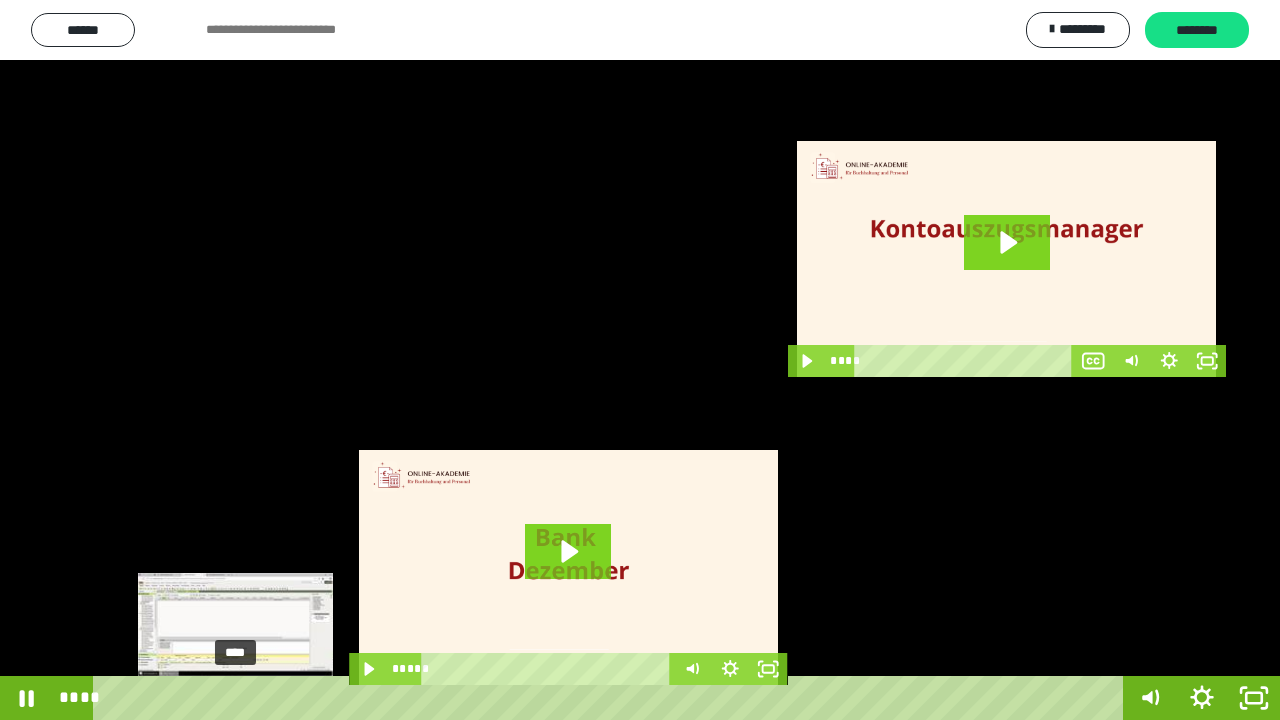click on "****" at bounding box center [612, 698] 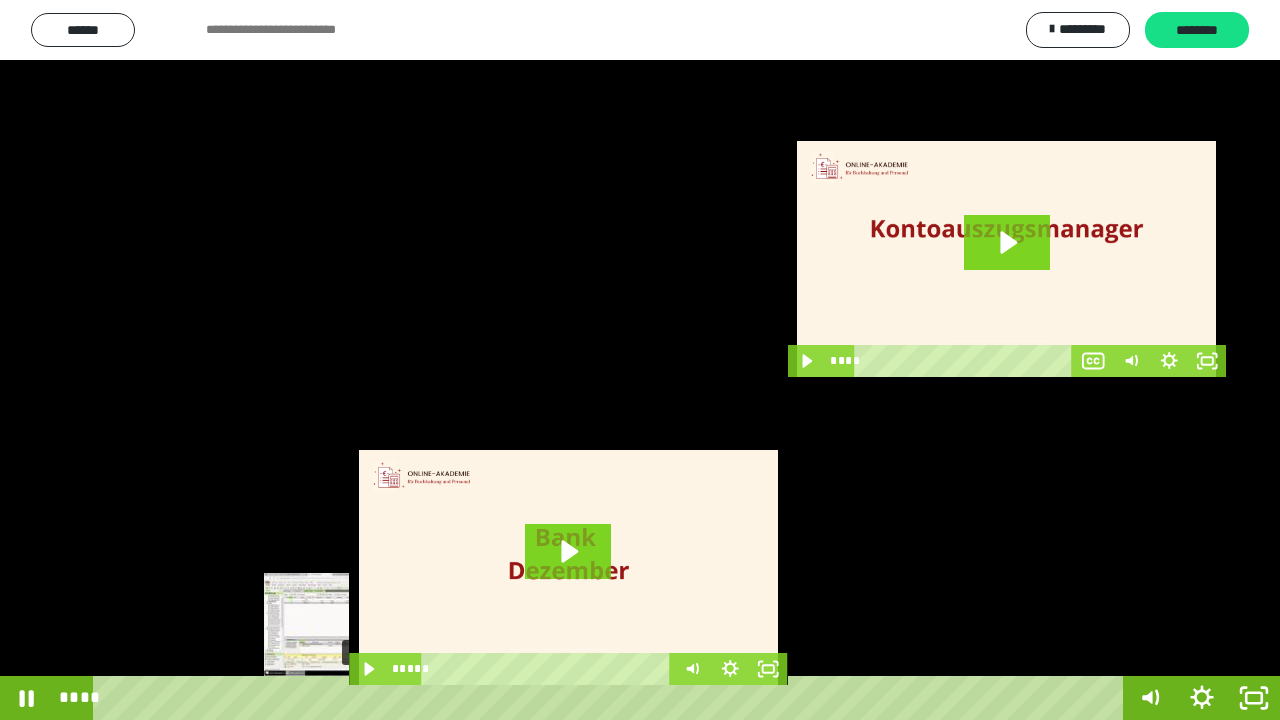 click on "****" at bounding box center (612, 698) 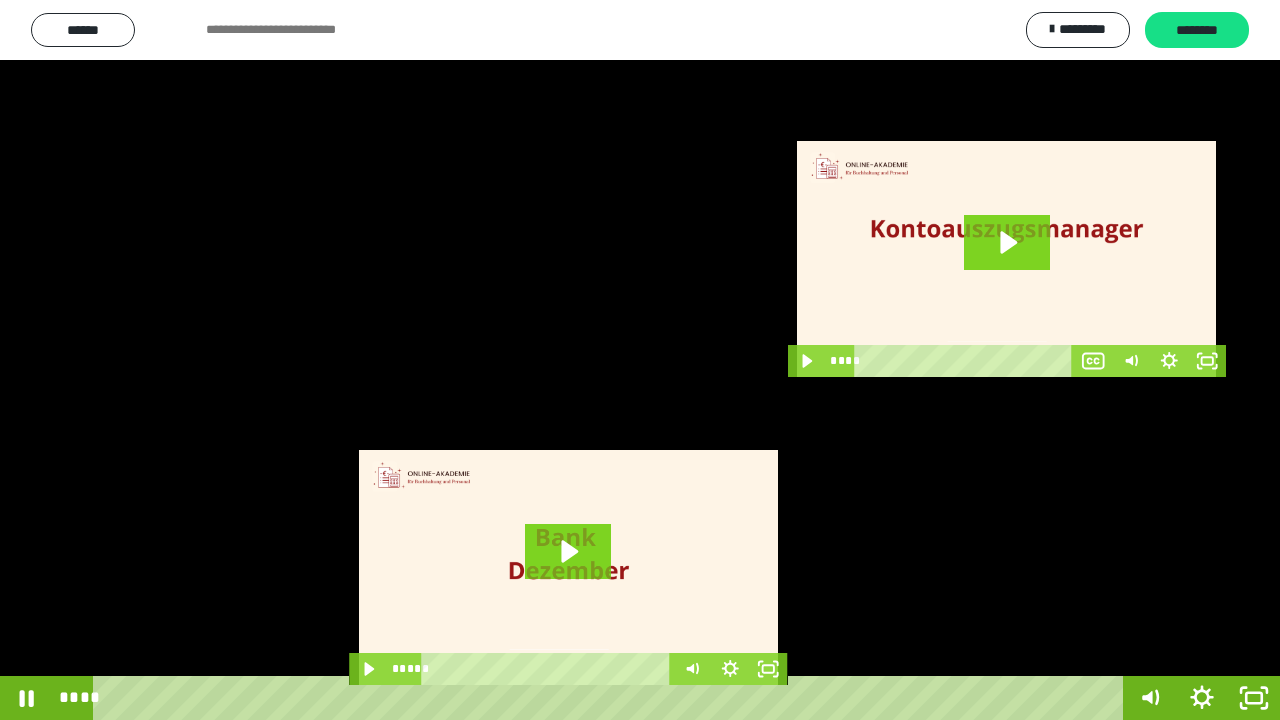 click on "****" at bounding box center [612, 698] 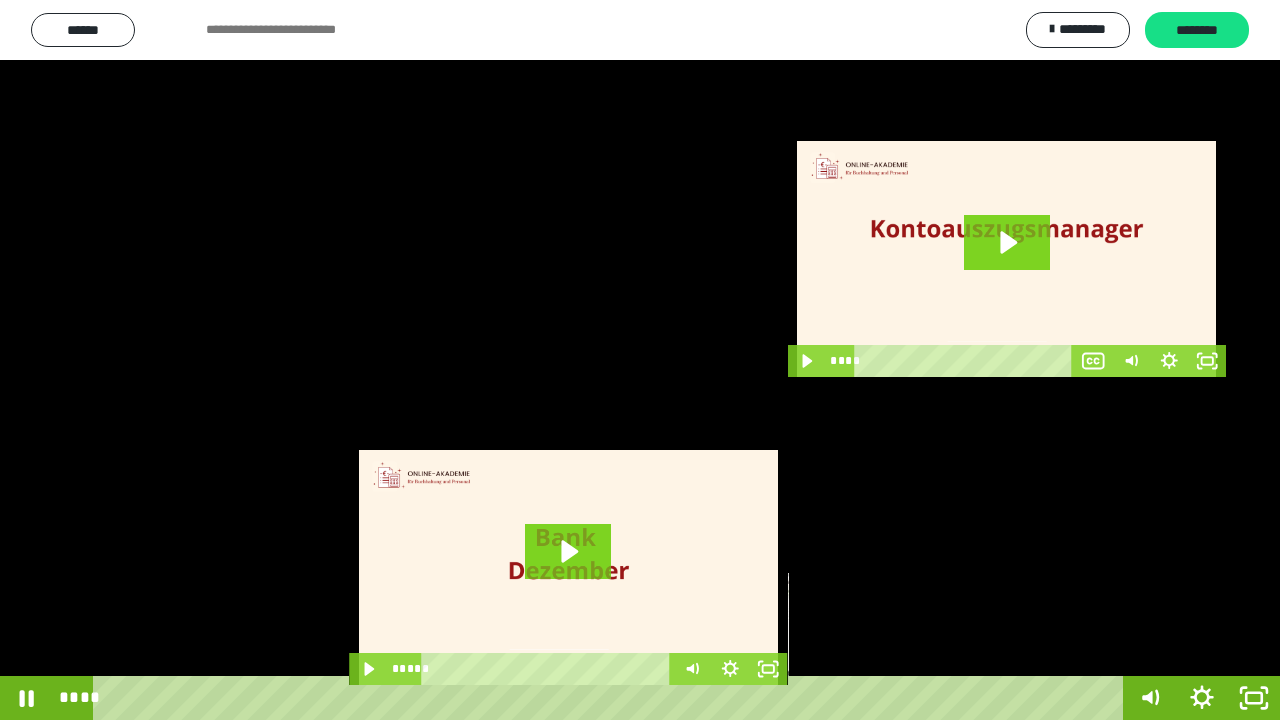 click on "****" at bounding box center (612, 698) 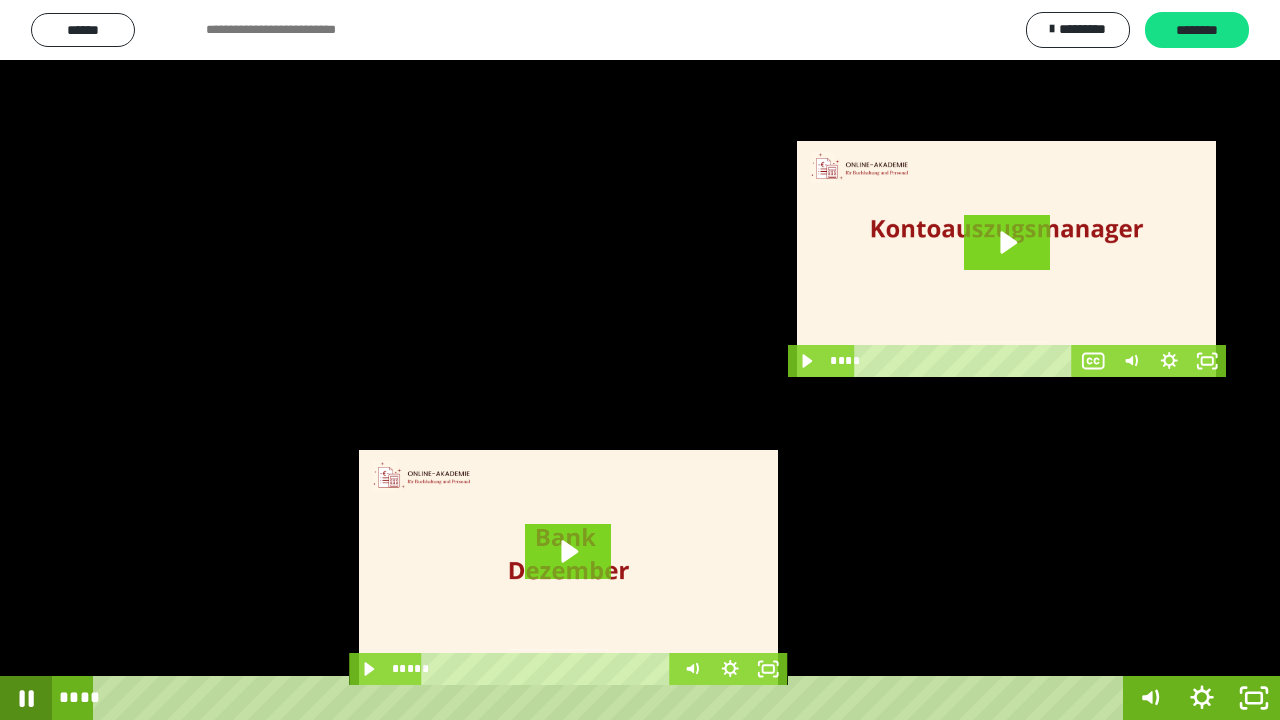 click 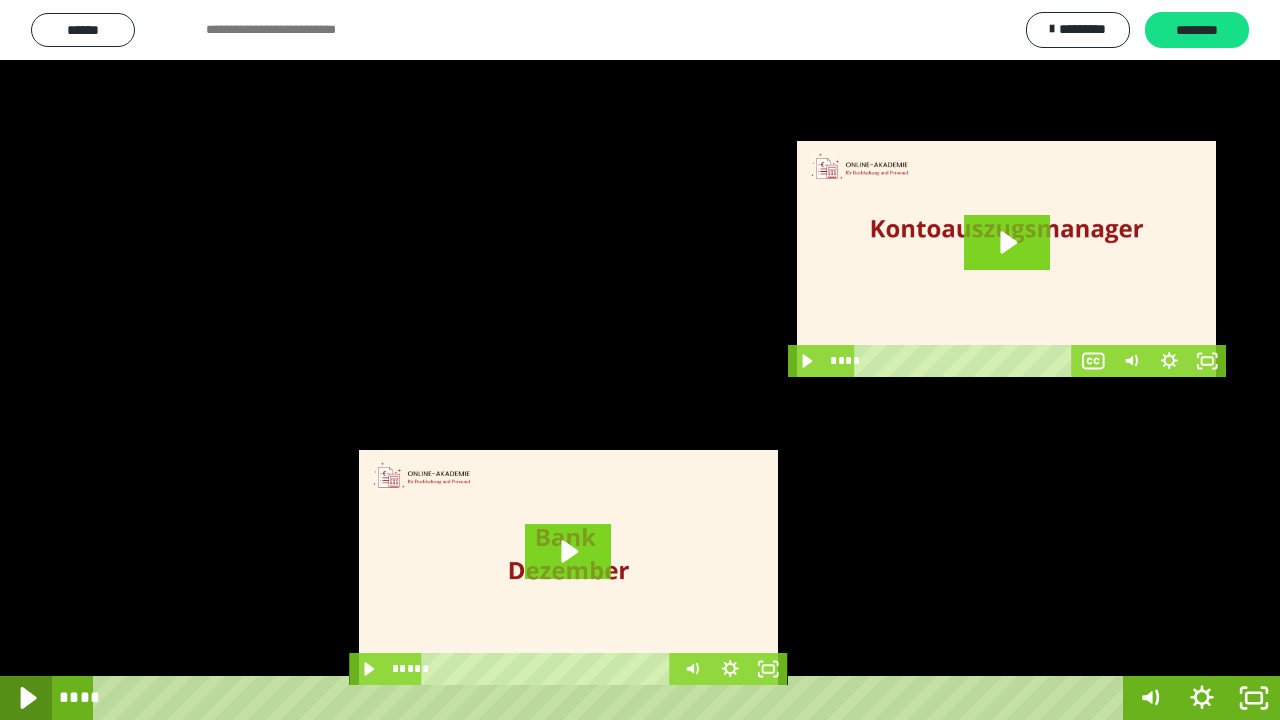 click 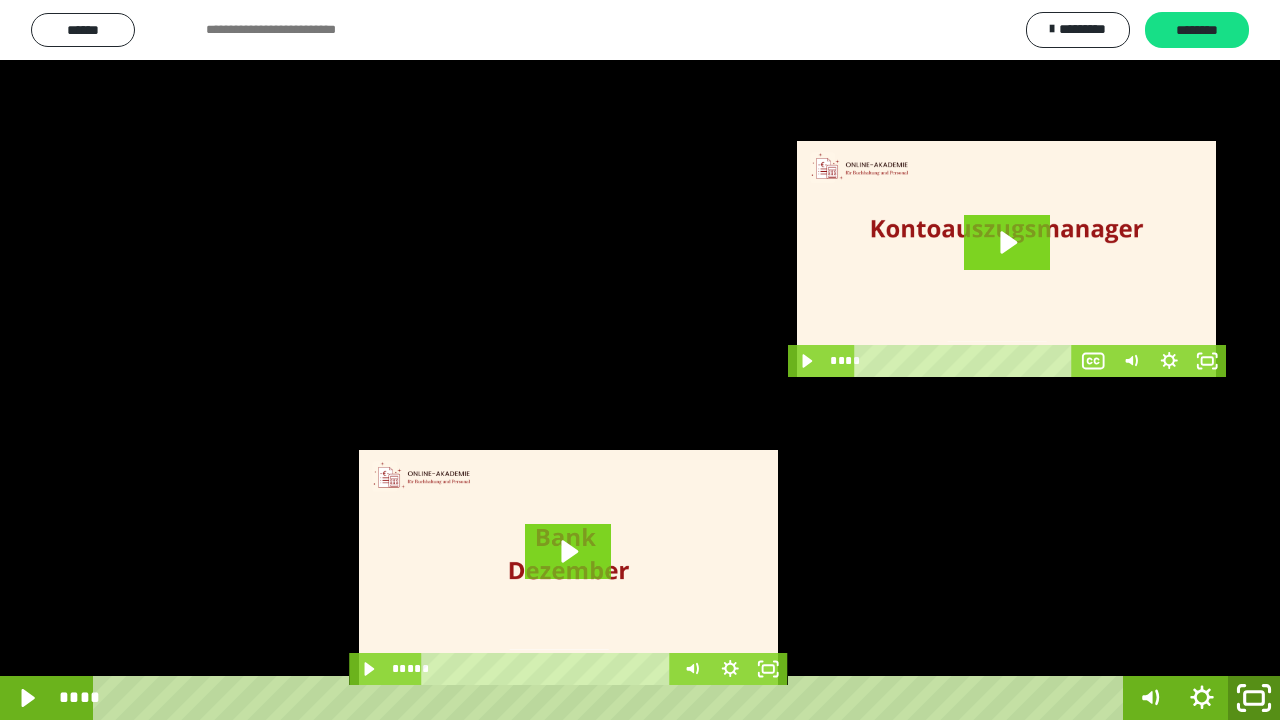 click 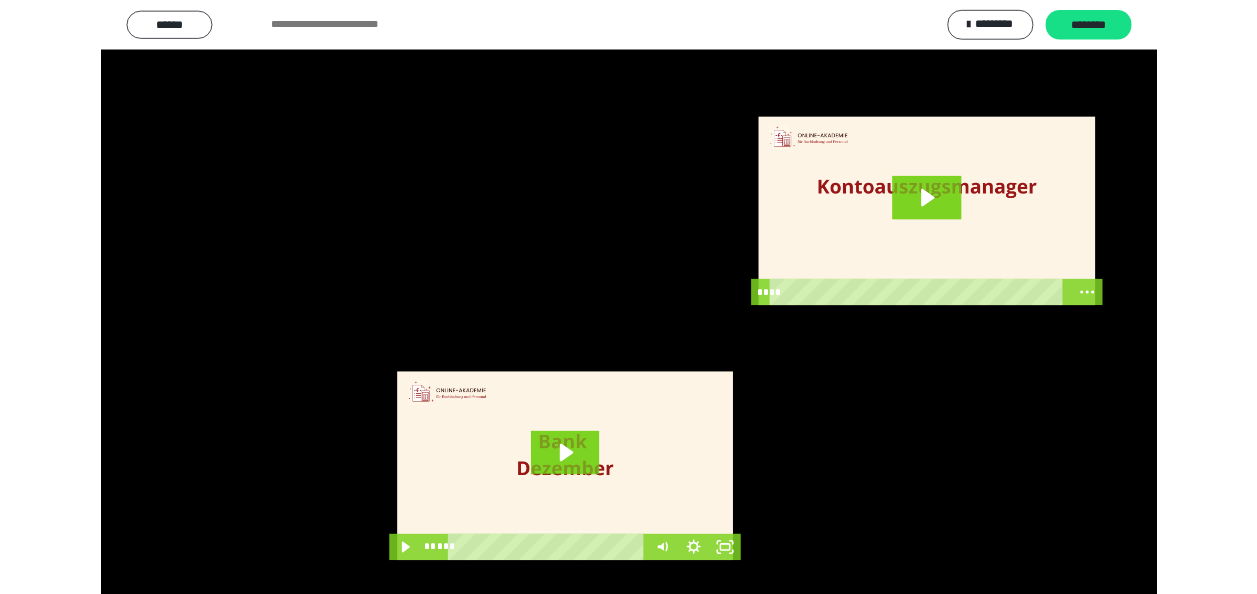 scroll, scrollTop: 4092, scrollLeft: 0, axis: vertical 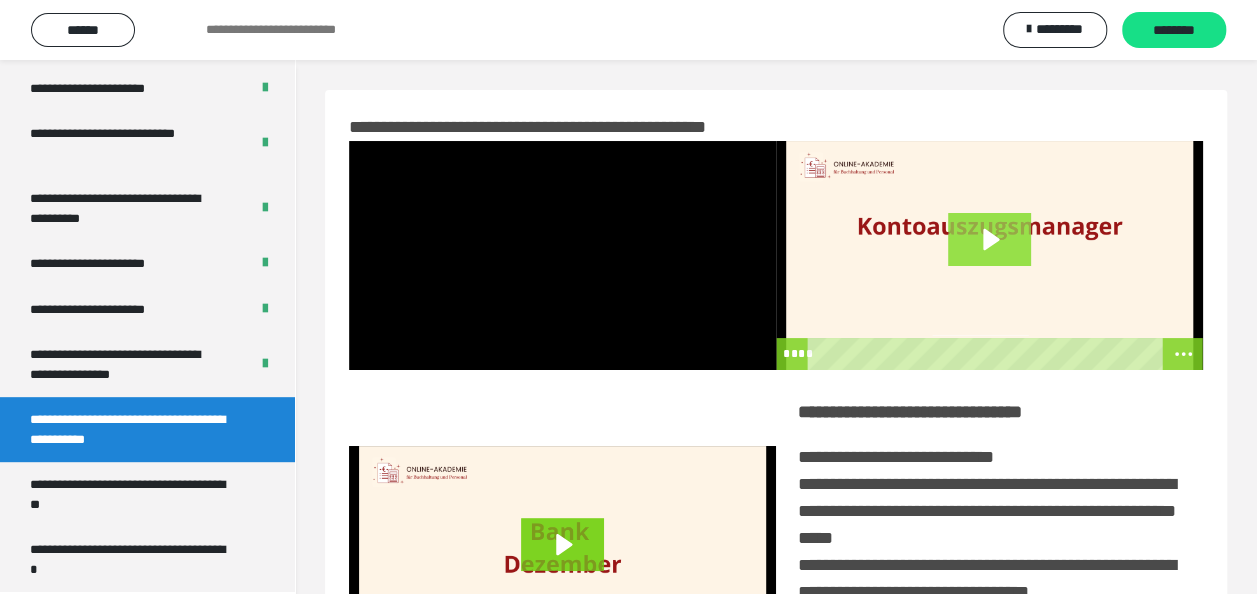 click 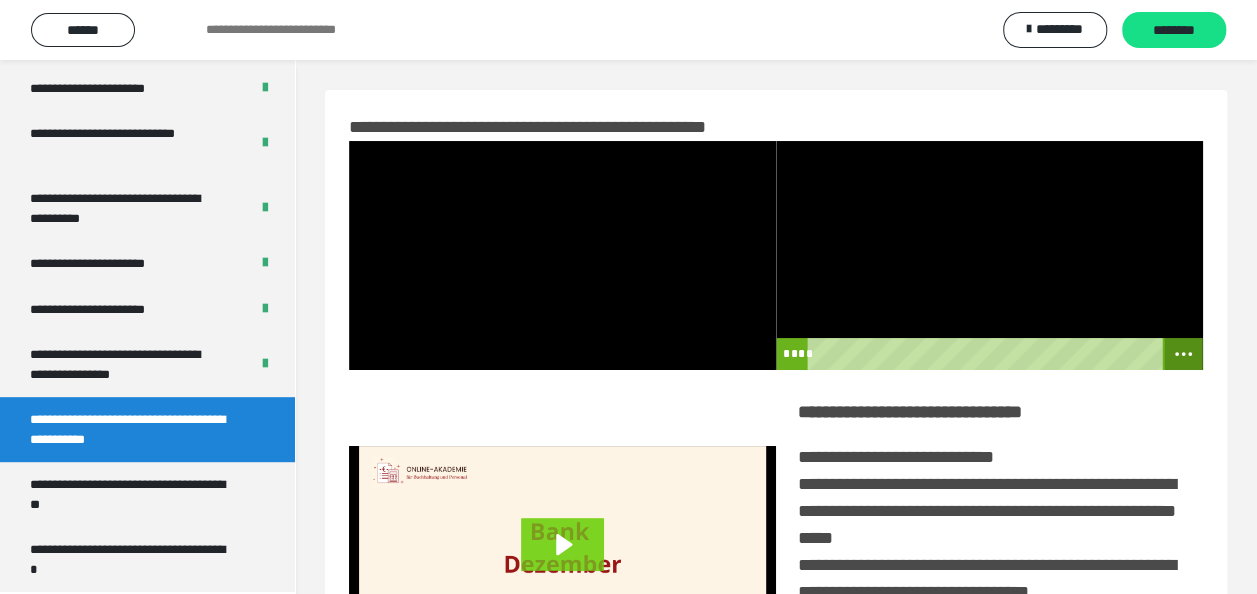 click 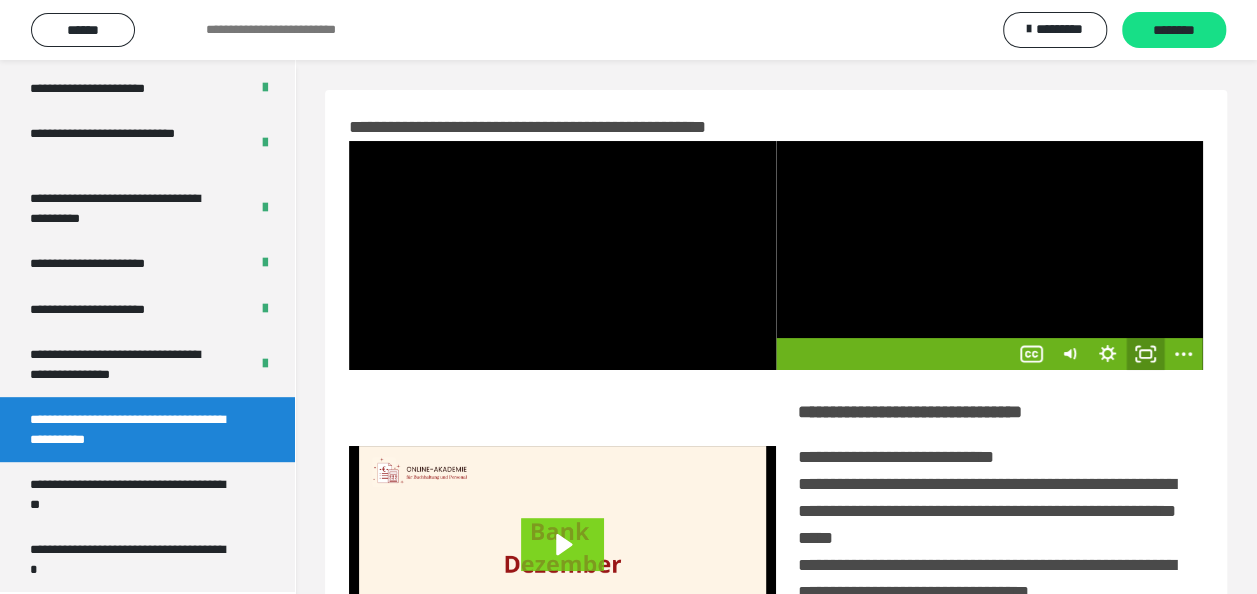 click 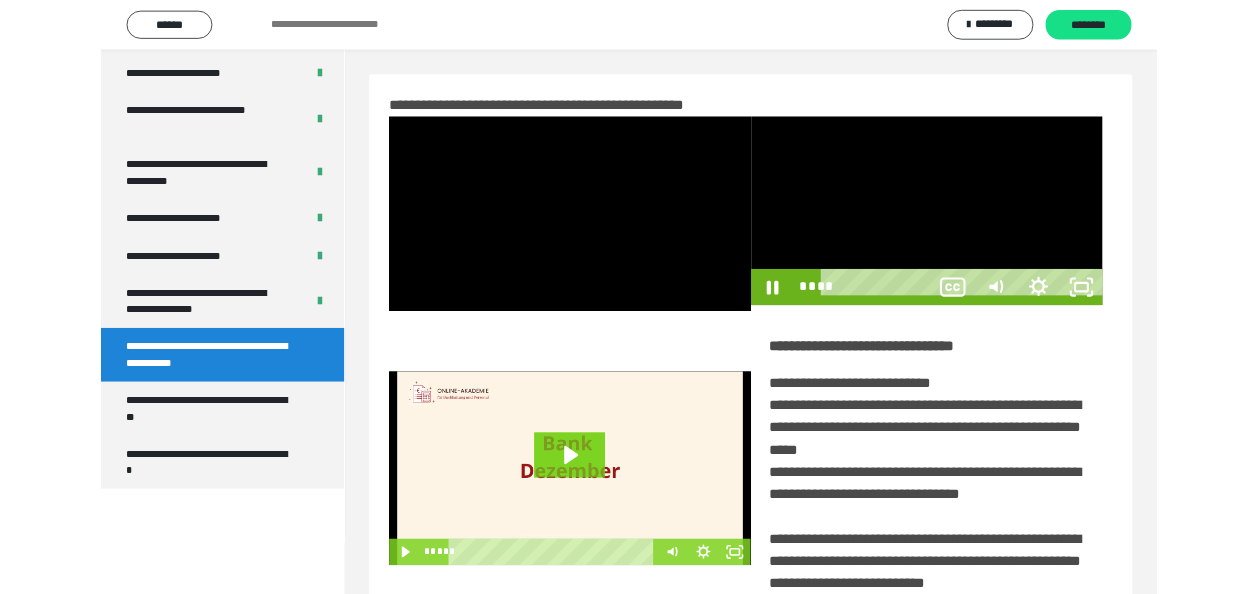 scroll, scrollTop: 3966, scrollLeft: 0, axis: vertical 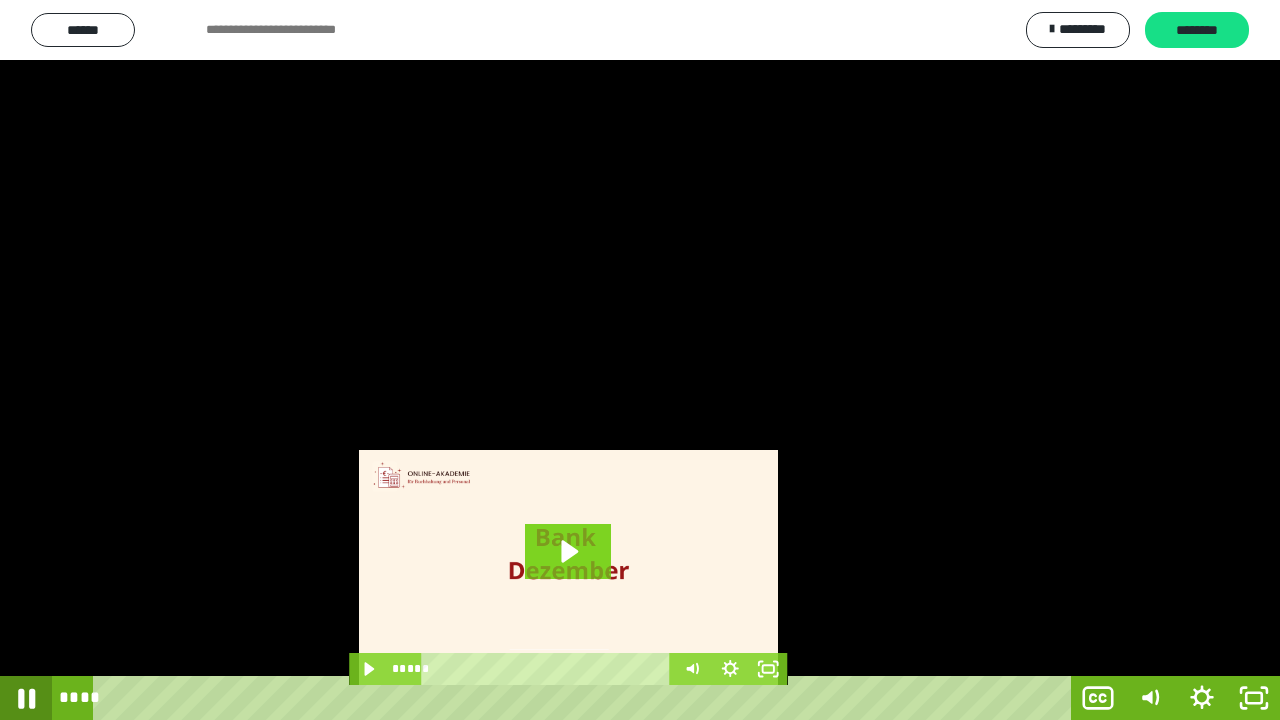 click 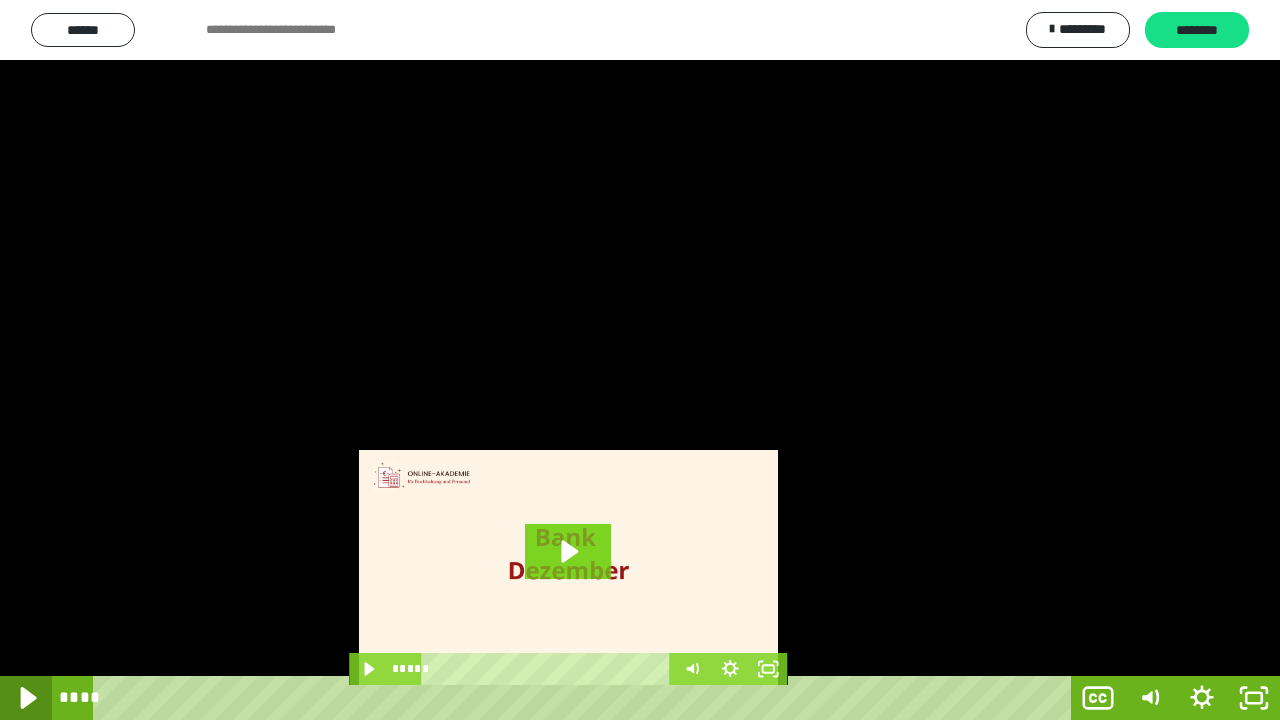 click 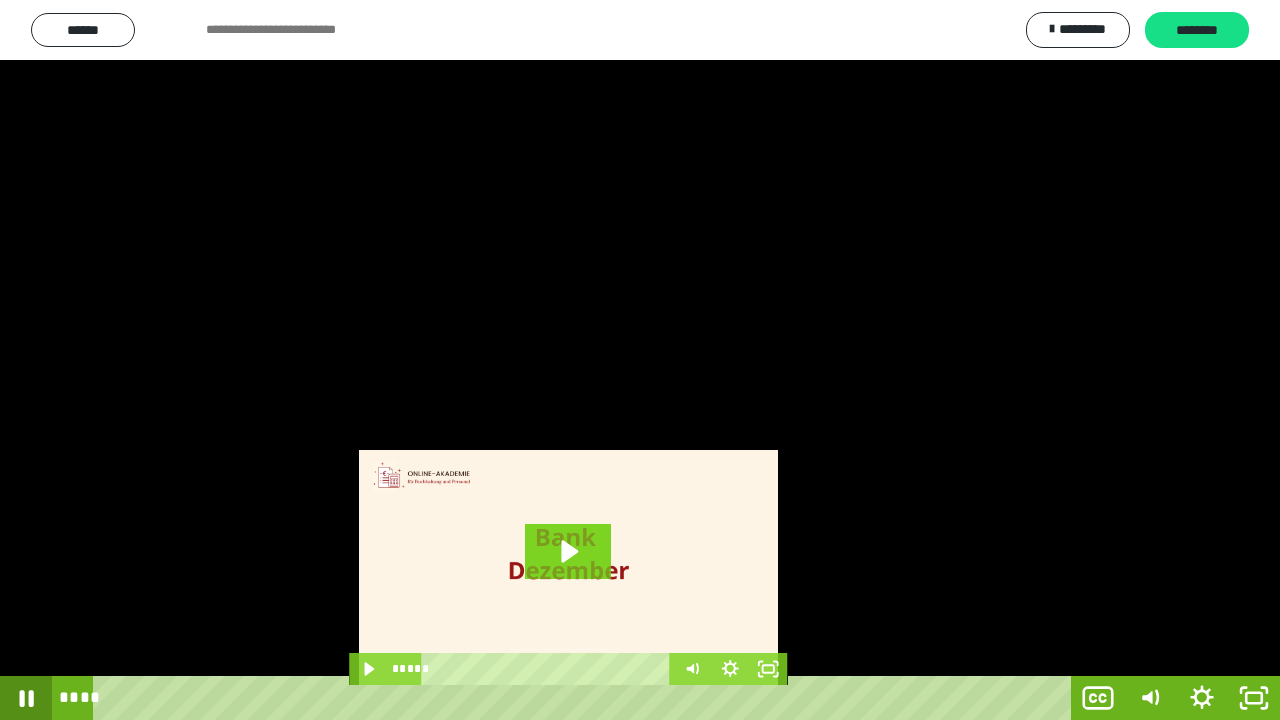 click 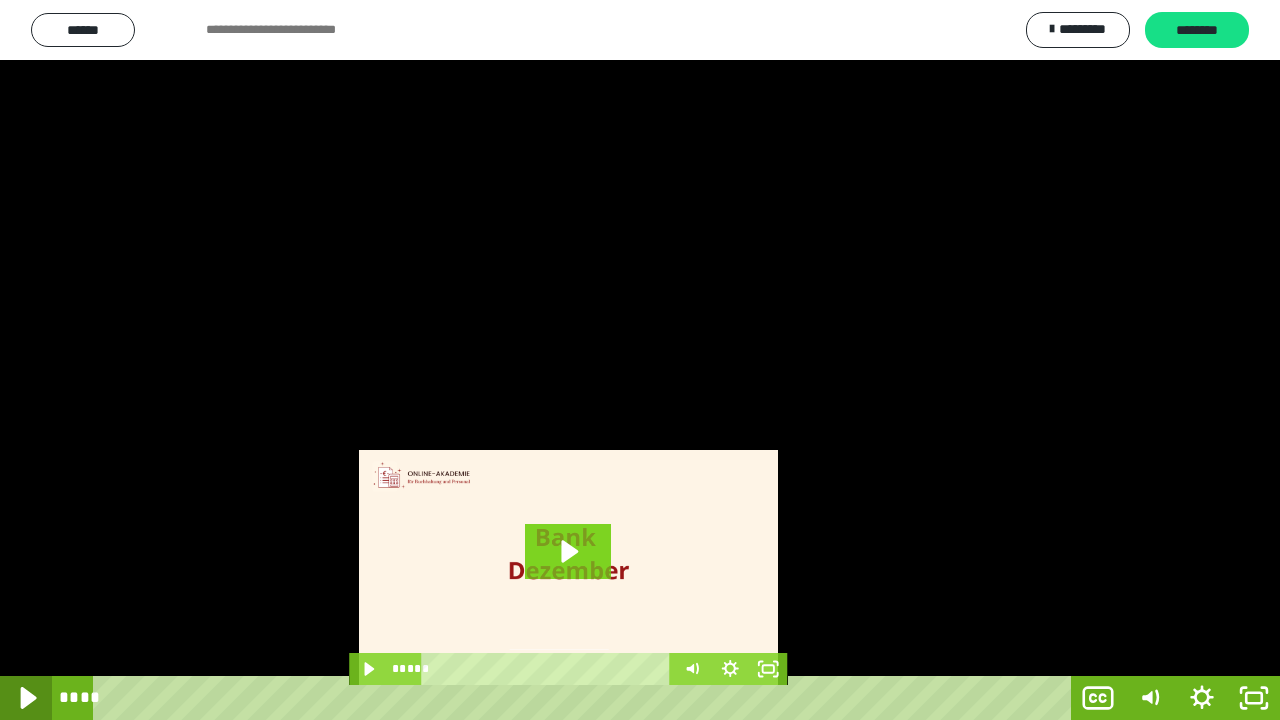 click 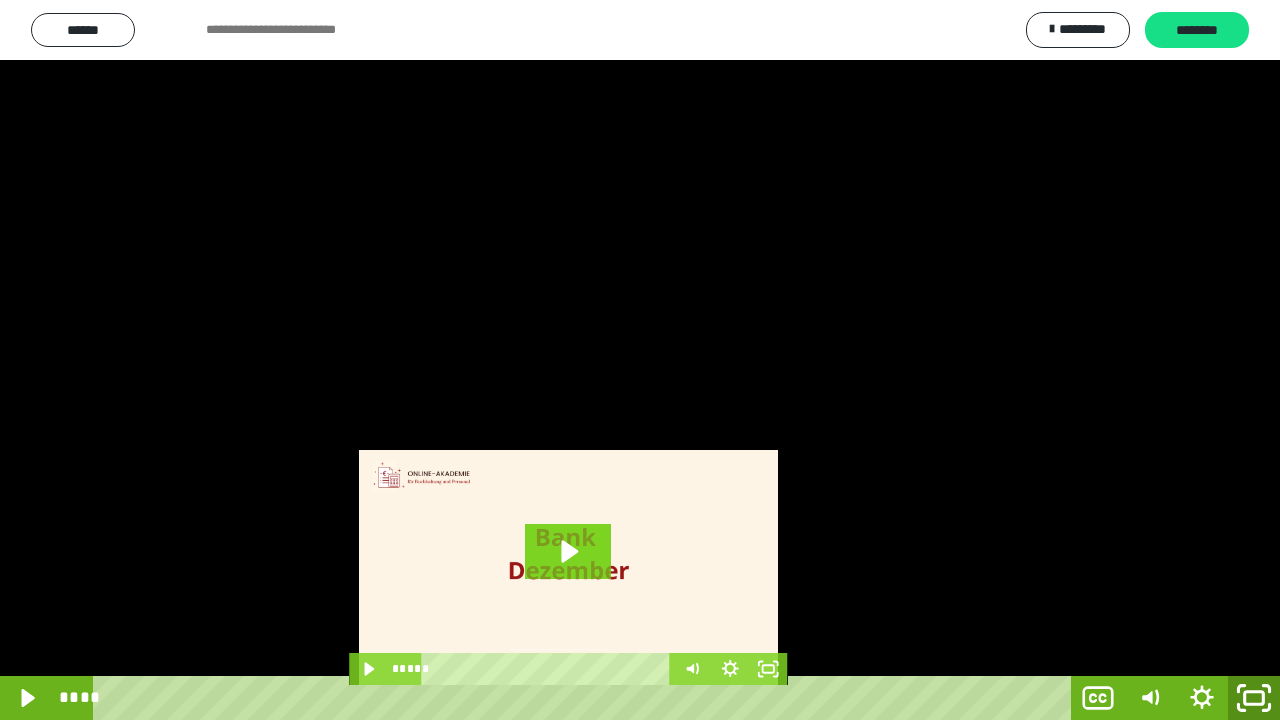 click 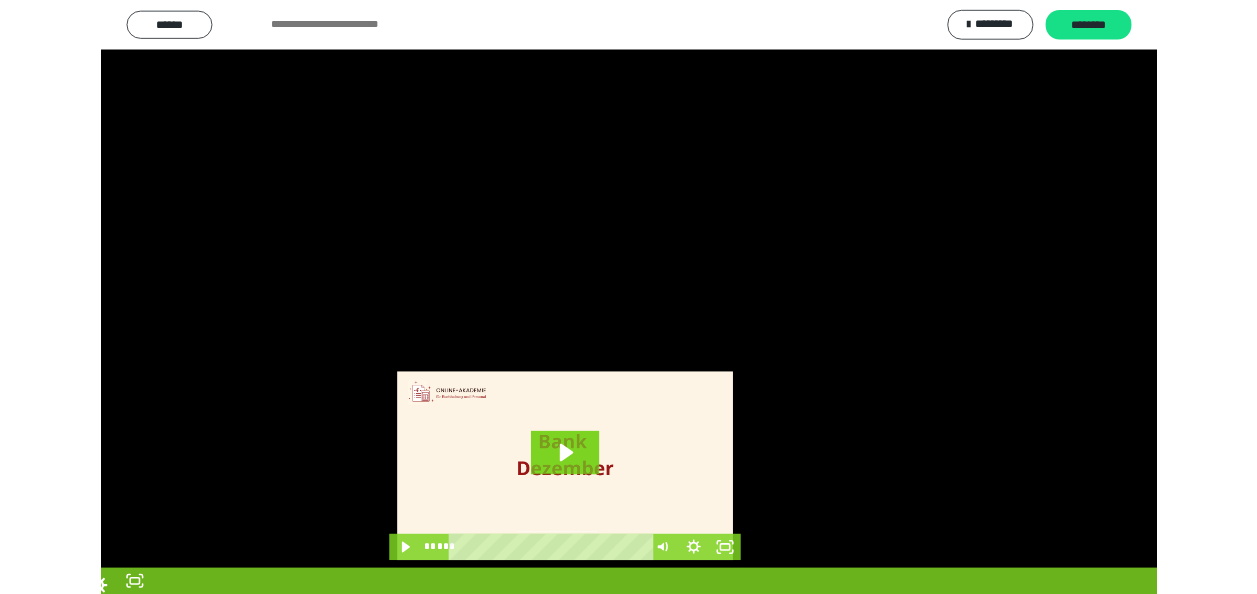 scroll, scrollTop: 4092, scrollLeft: 0, axis: vertical 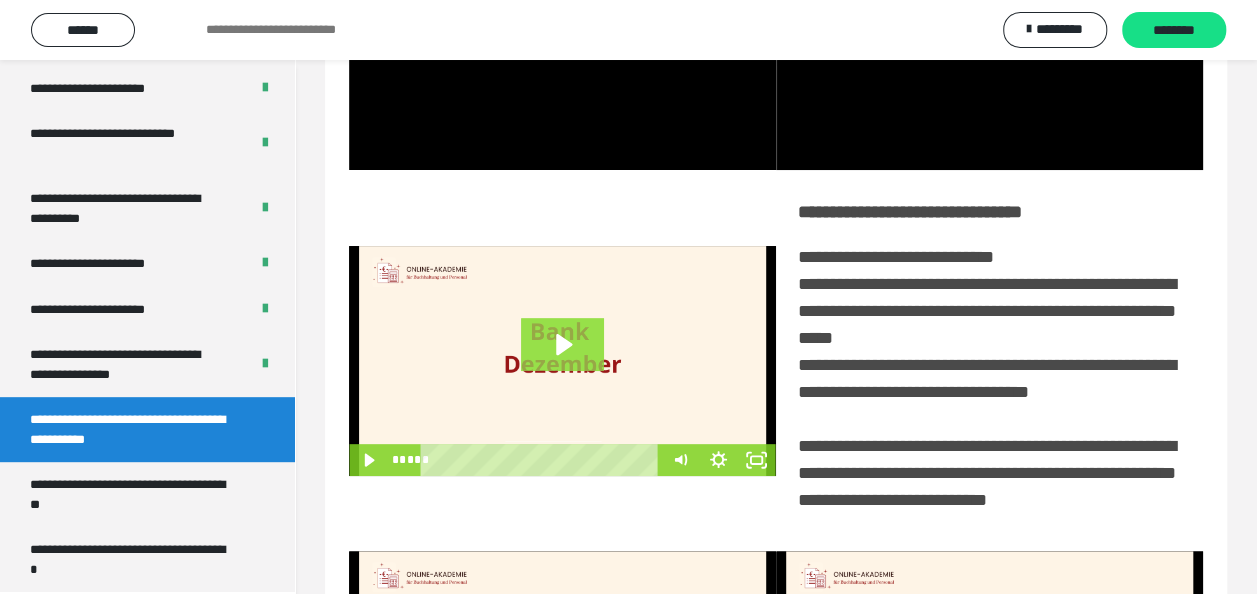 click 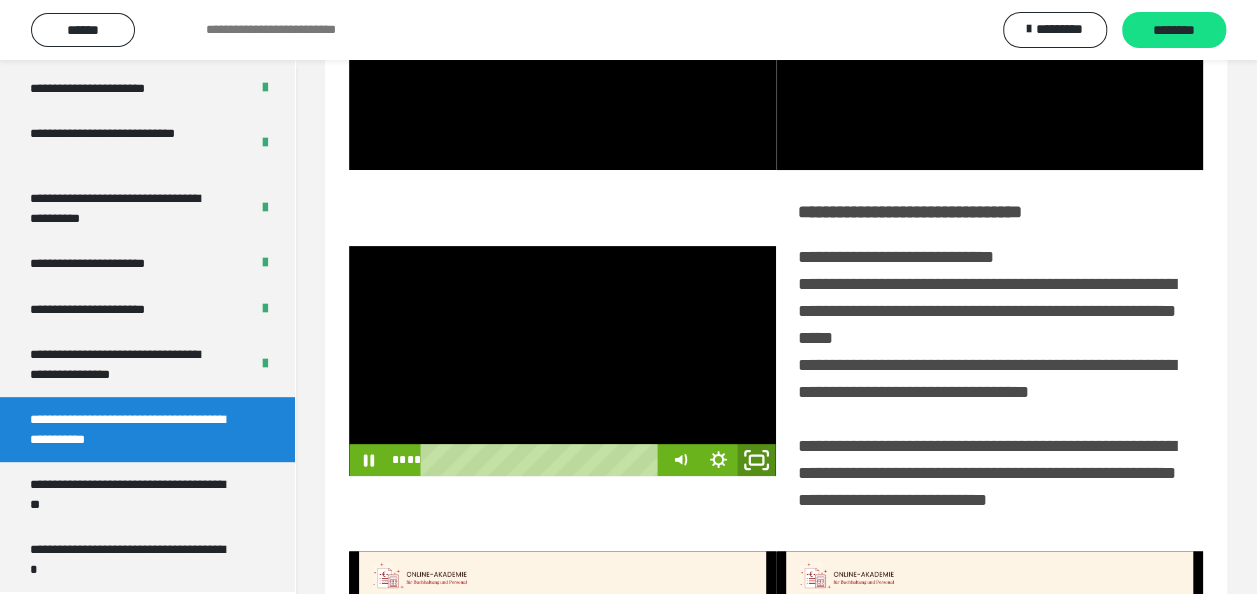 click 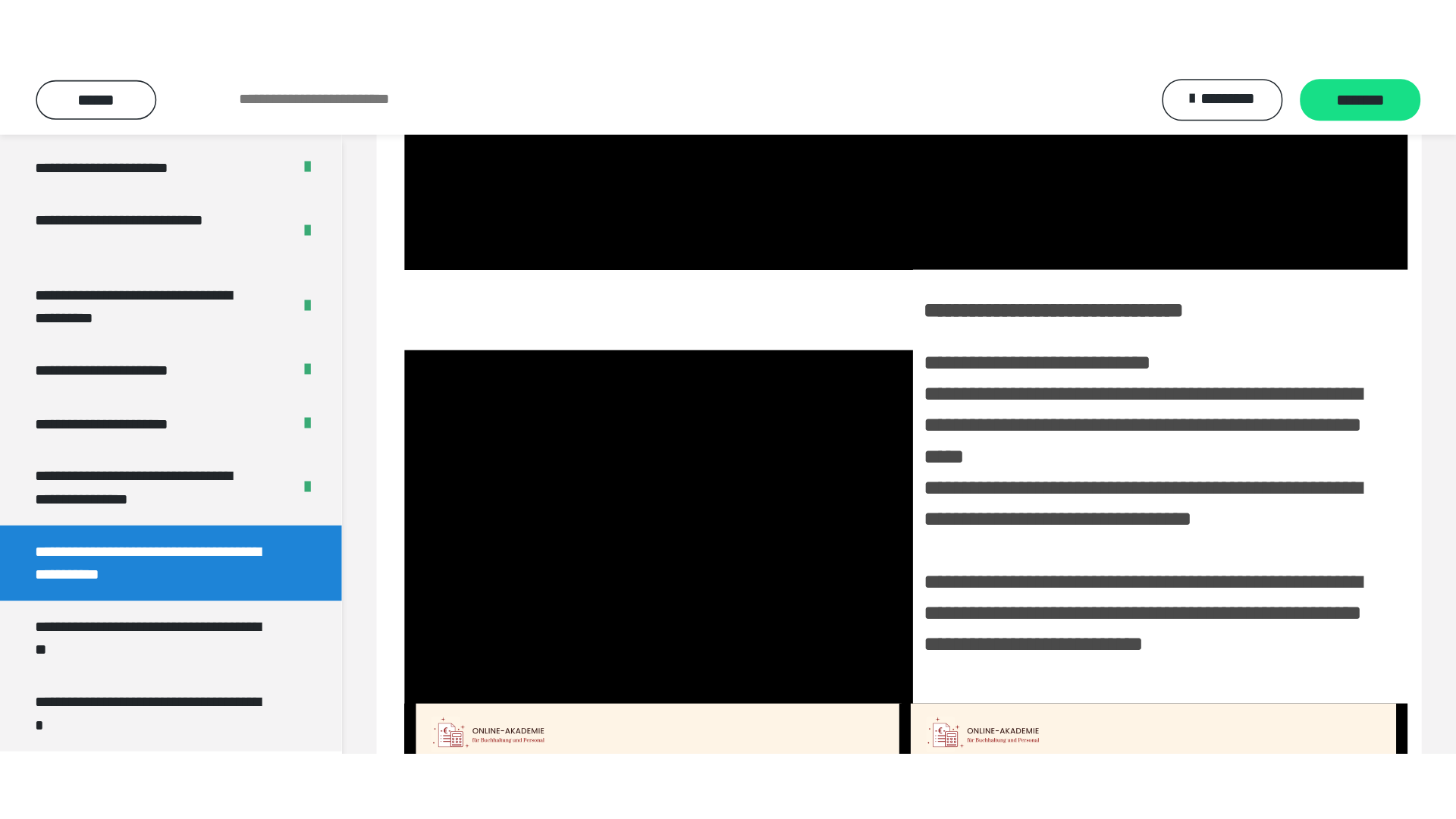 scroll, scrollTop: 3008, scrollLeft: 0, axis: vertical 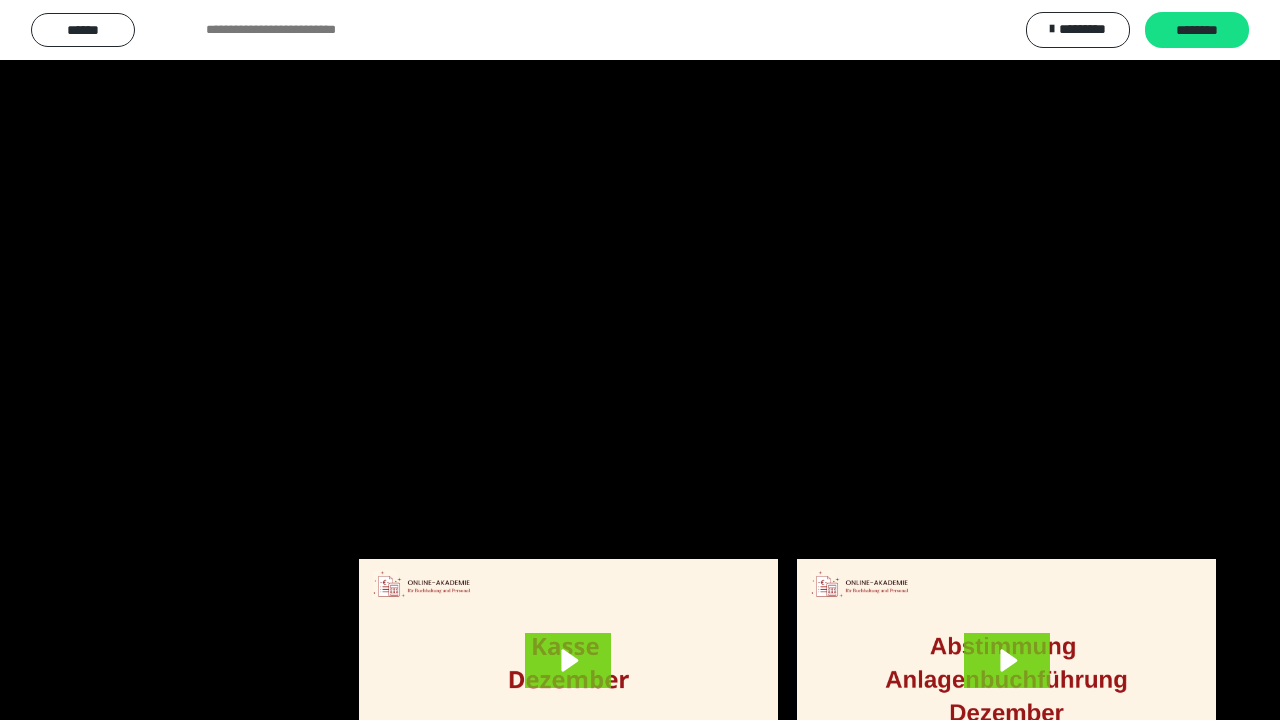 click at bounding box center (640, 360) 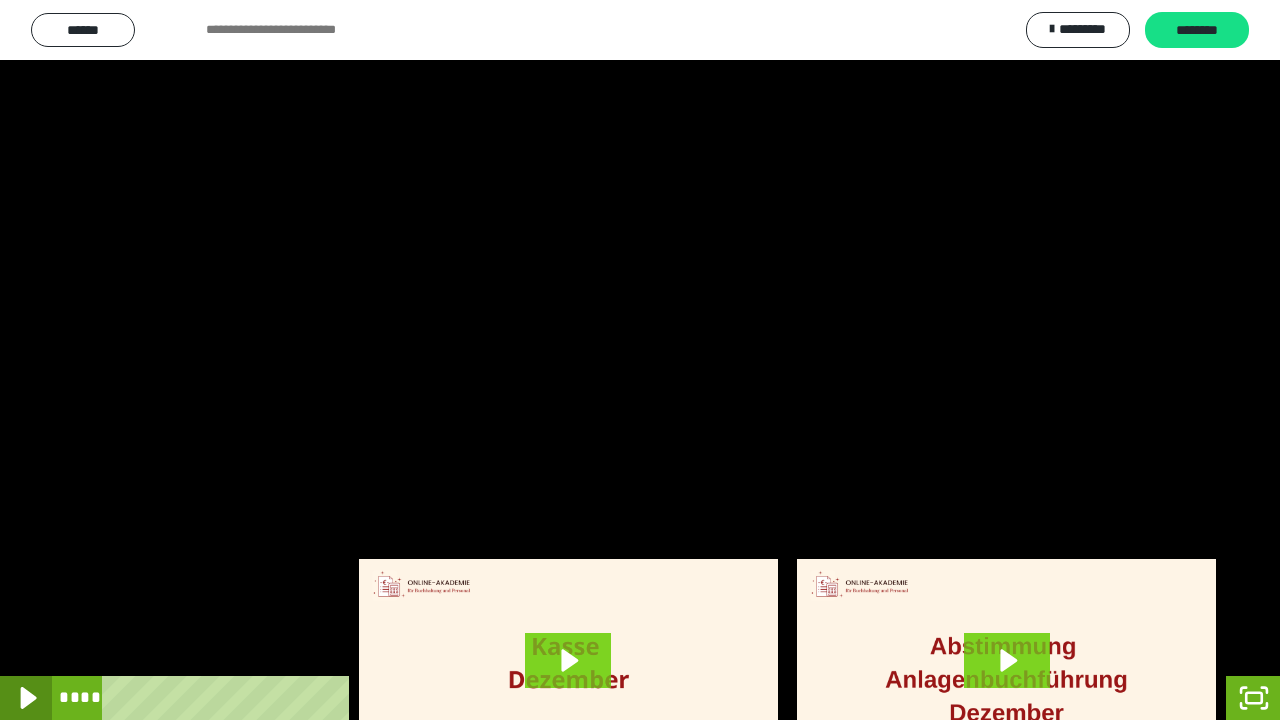 click 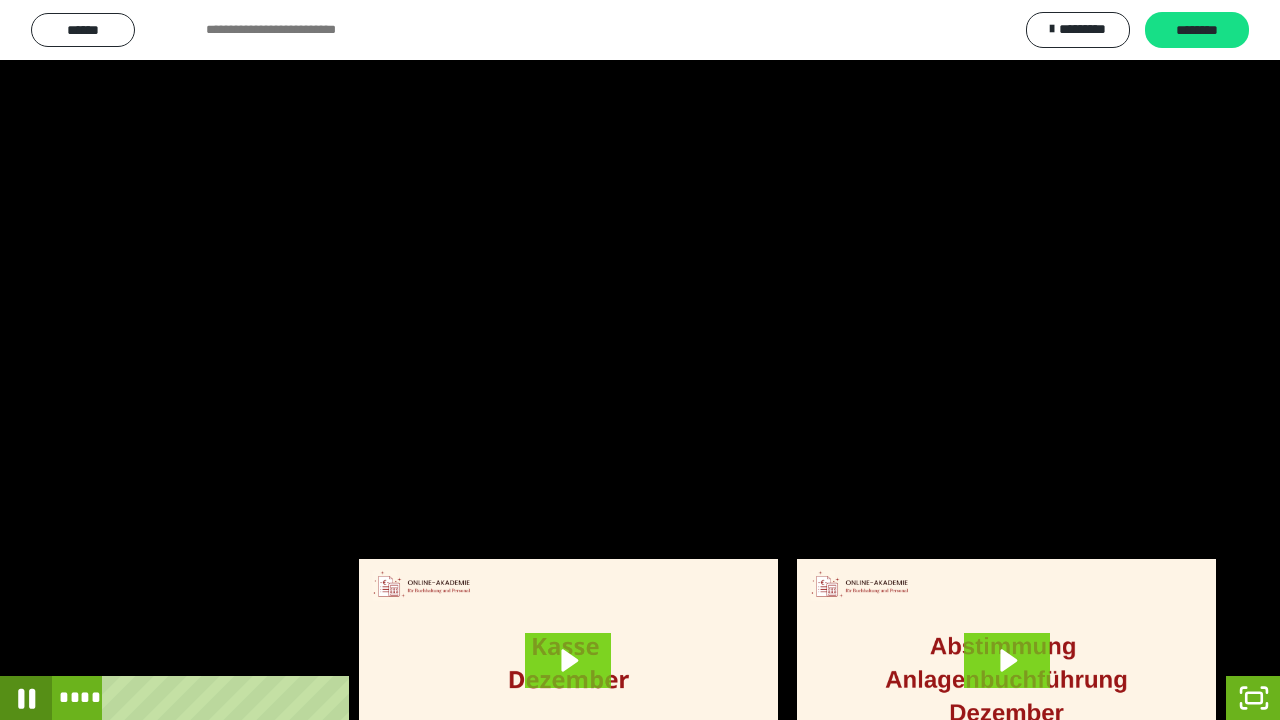 click 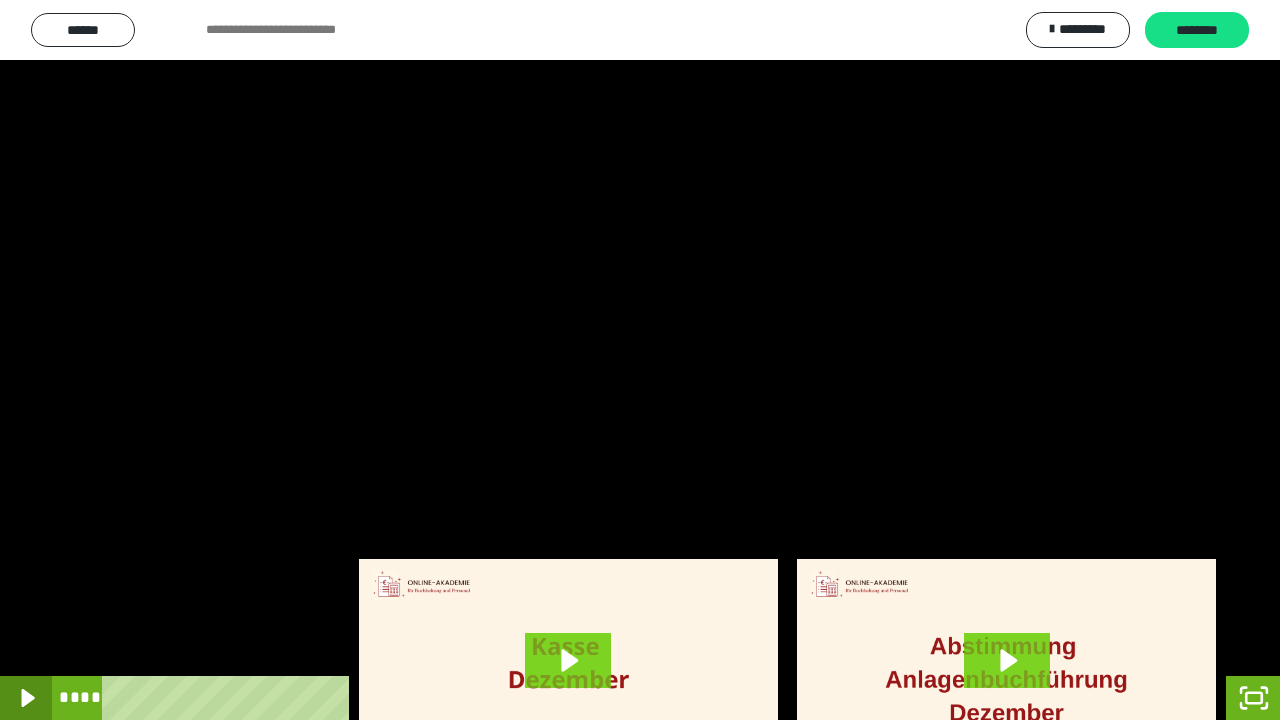 click 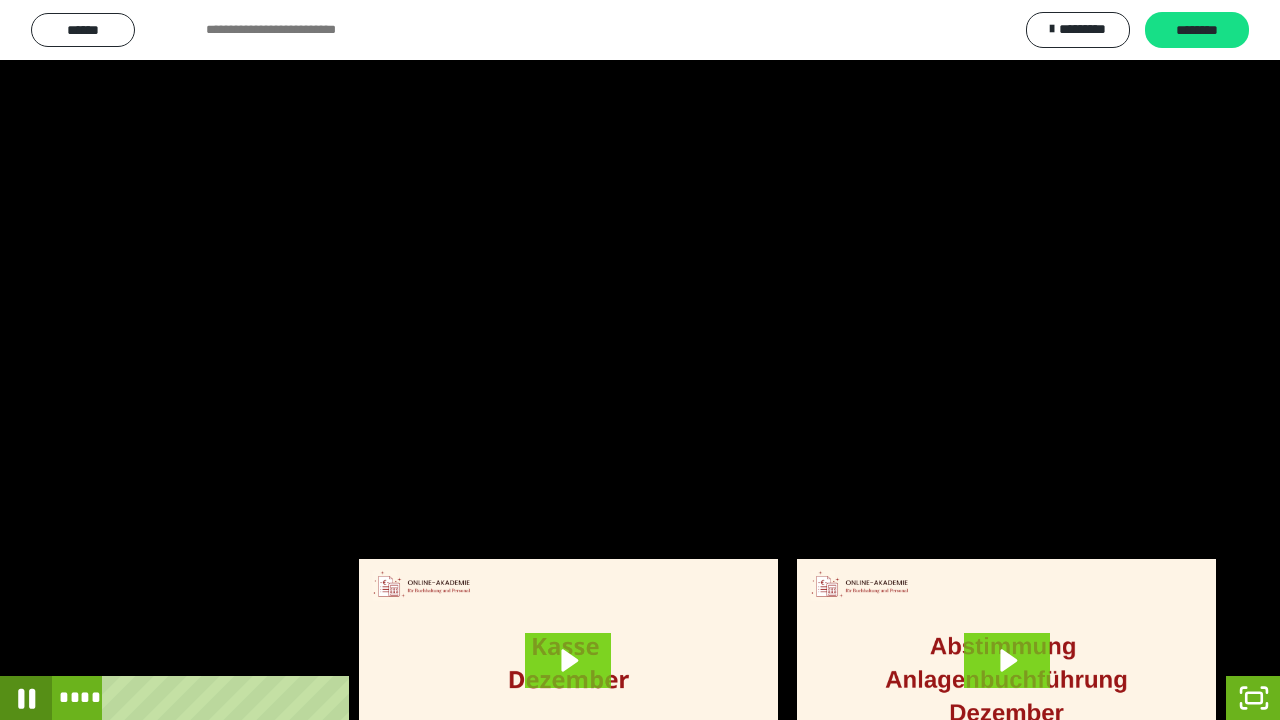 click 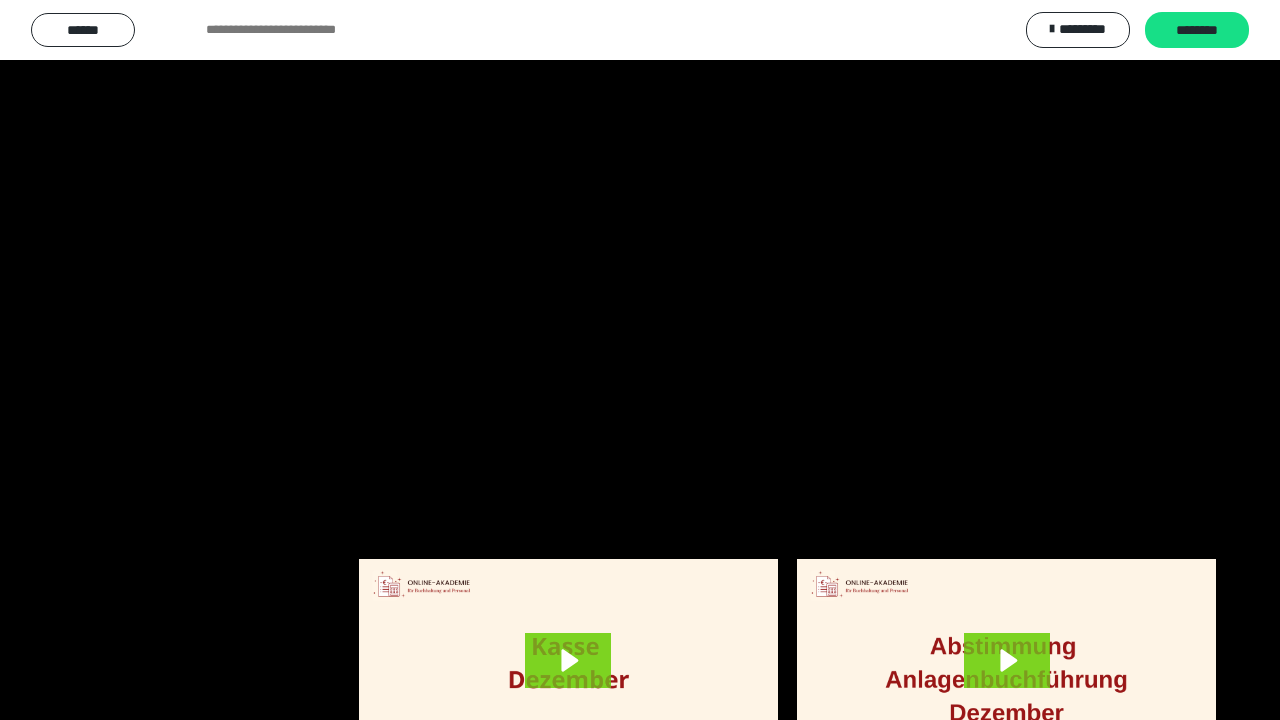click at bounding box center (640, 360) 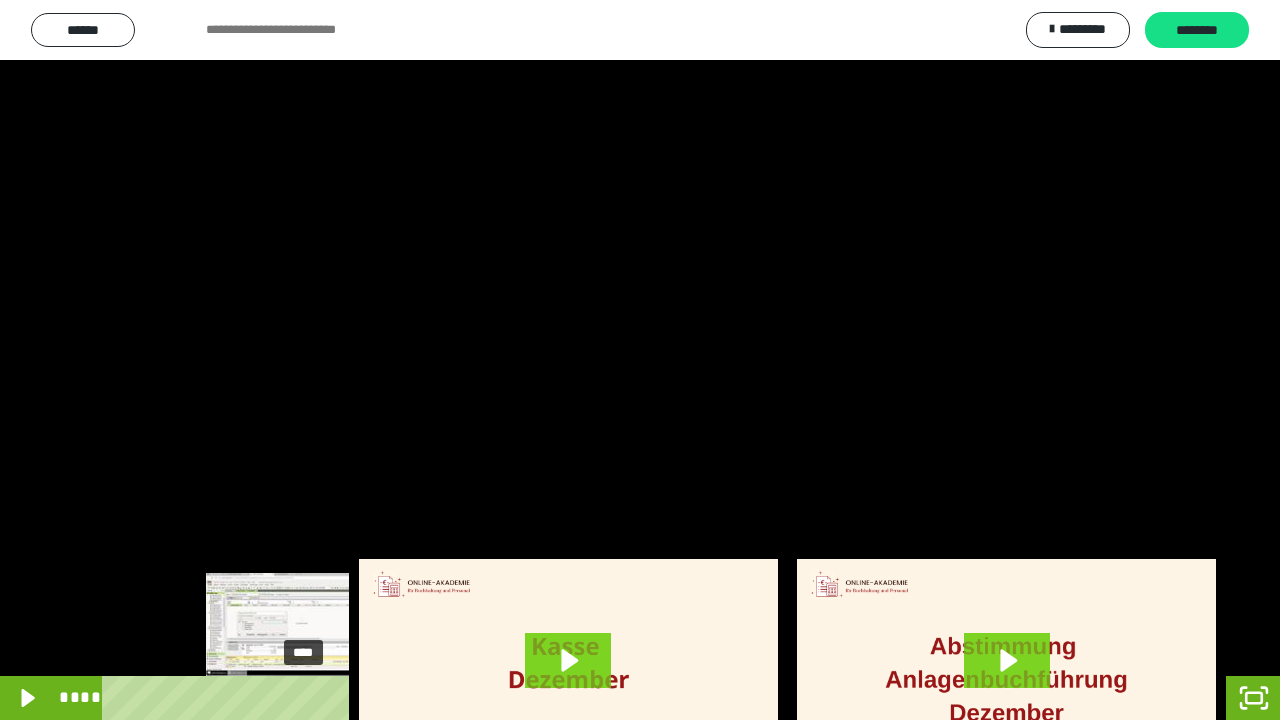 click on "****" at bounding box center [616, 698] 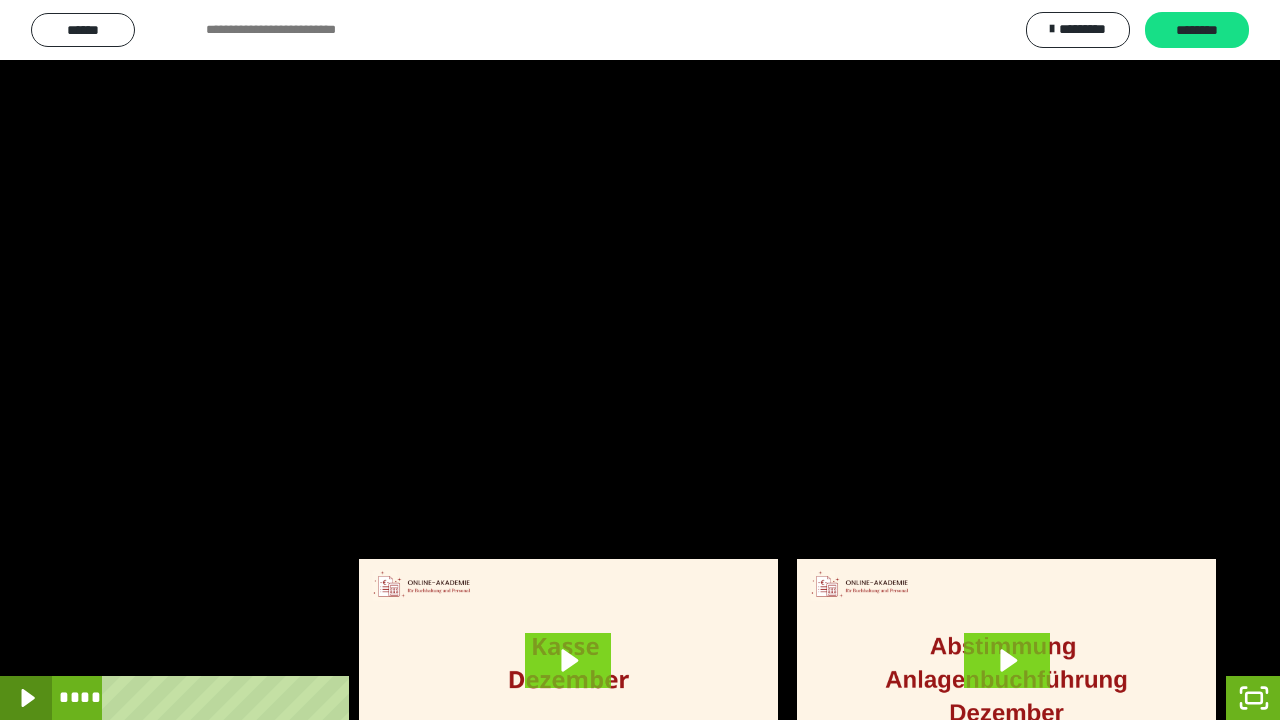 click 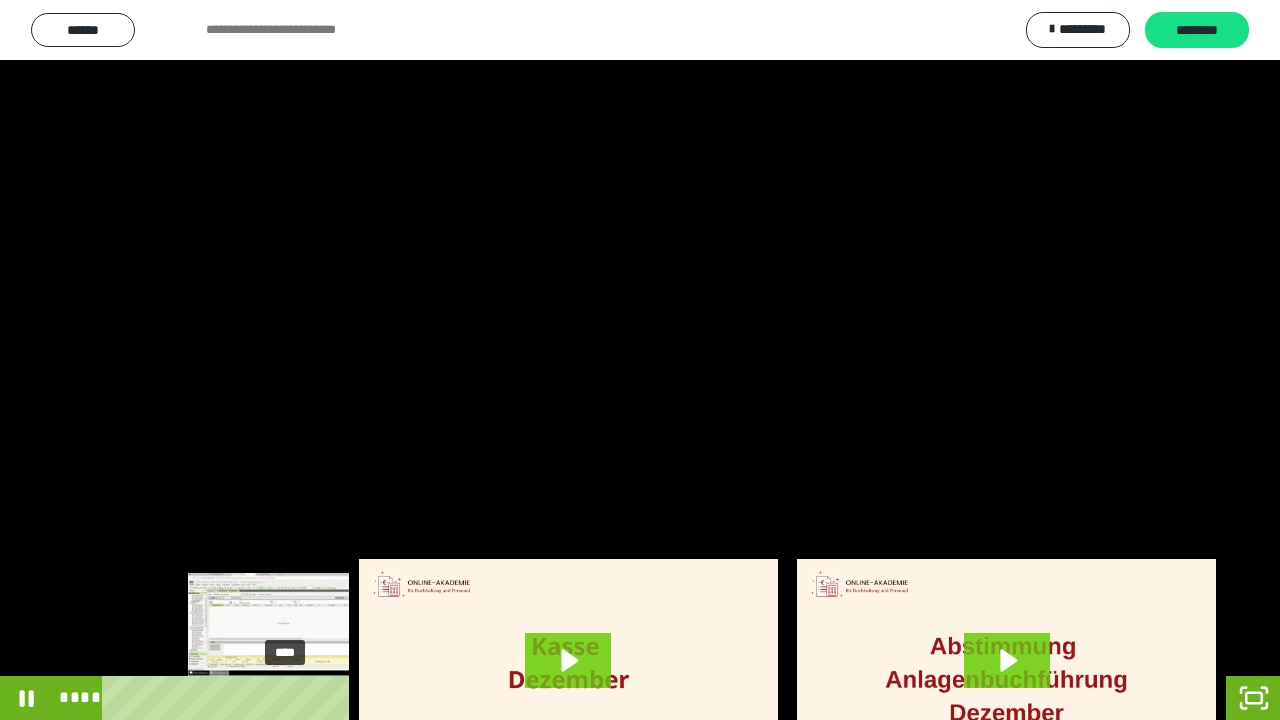 click on "****" at bounding box center [616, 698] 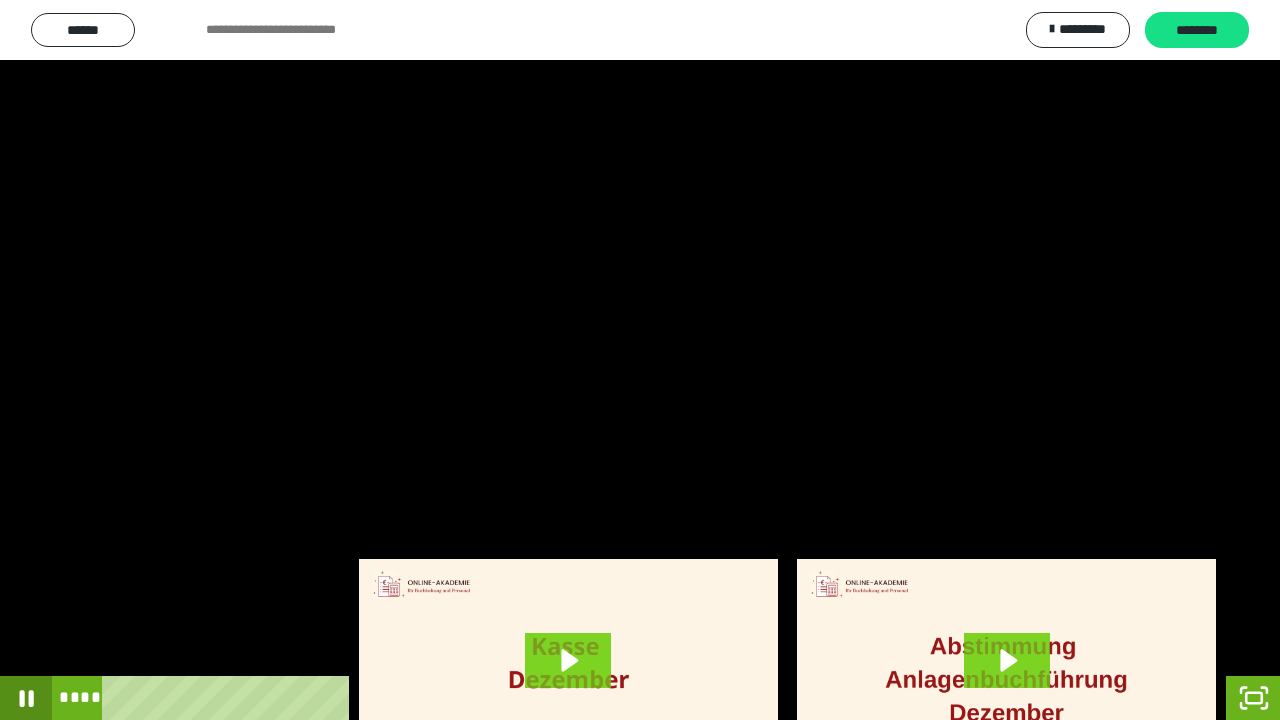 click 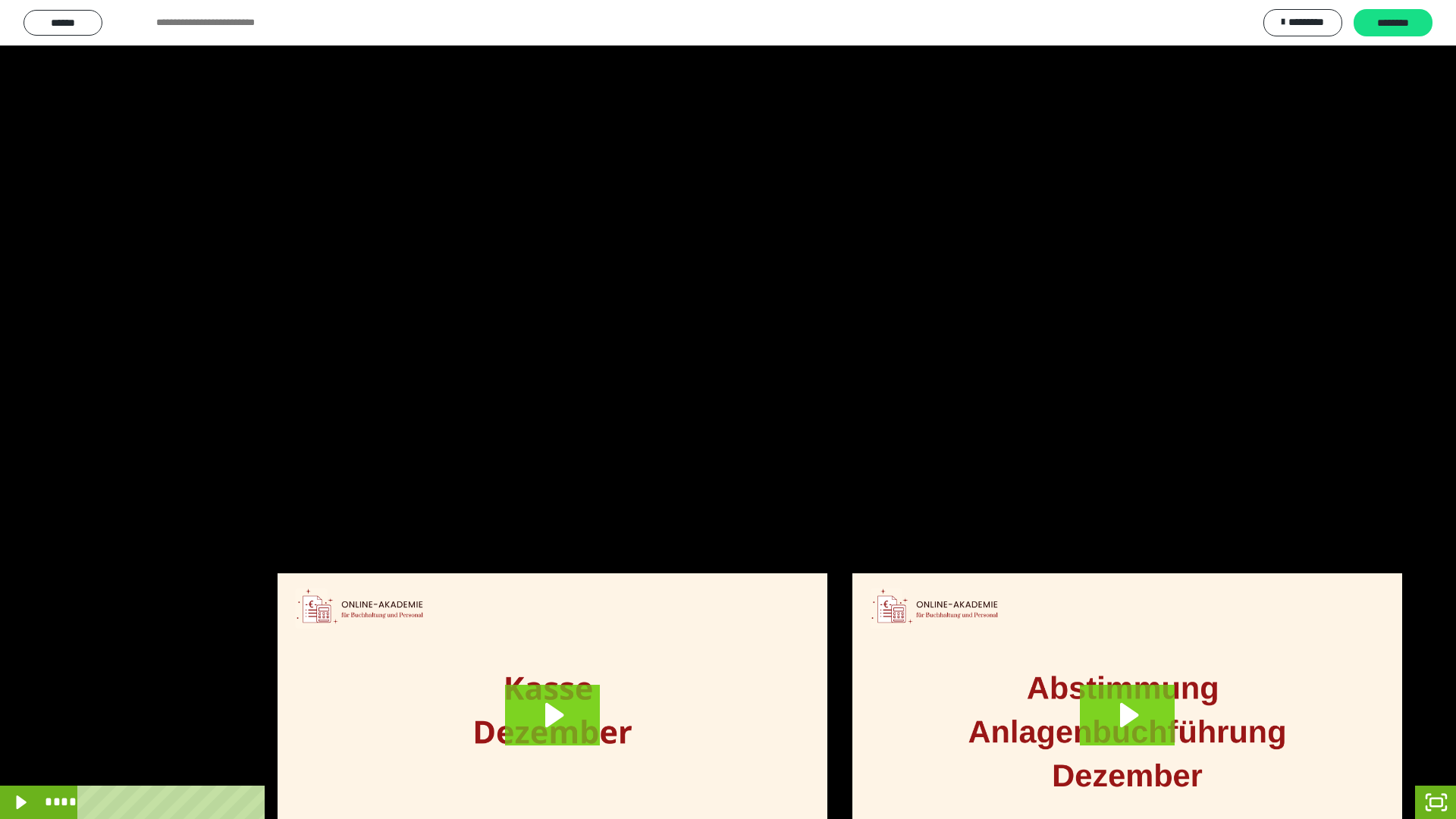 scroll, scrollTop: 2738, scrollLeft: 0, axis: vertical 